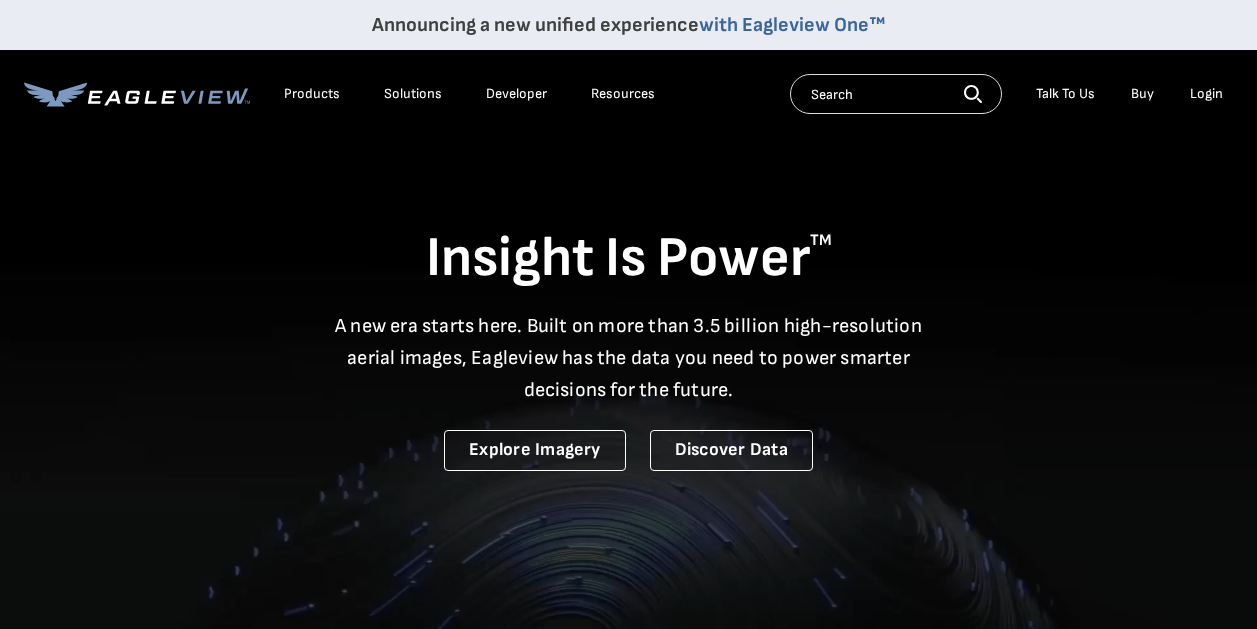 scroll, scrollTop: 0, scrollLeft: 0, axis: both 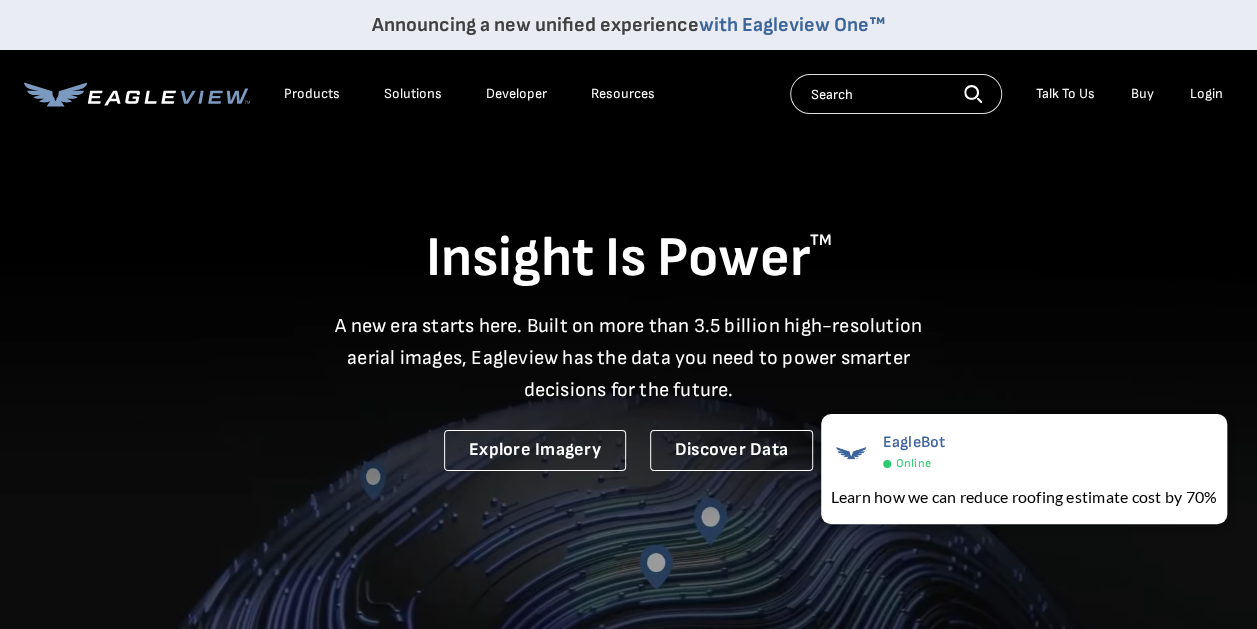 click on "Login" at bounding box center [1206, 94] 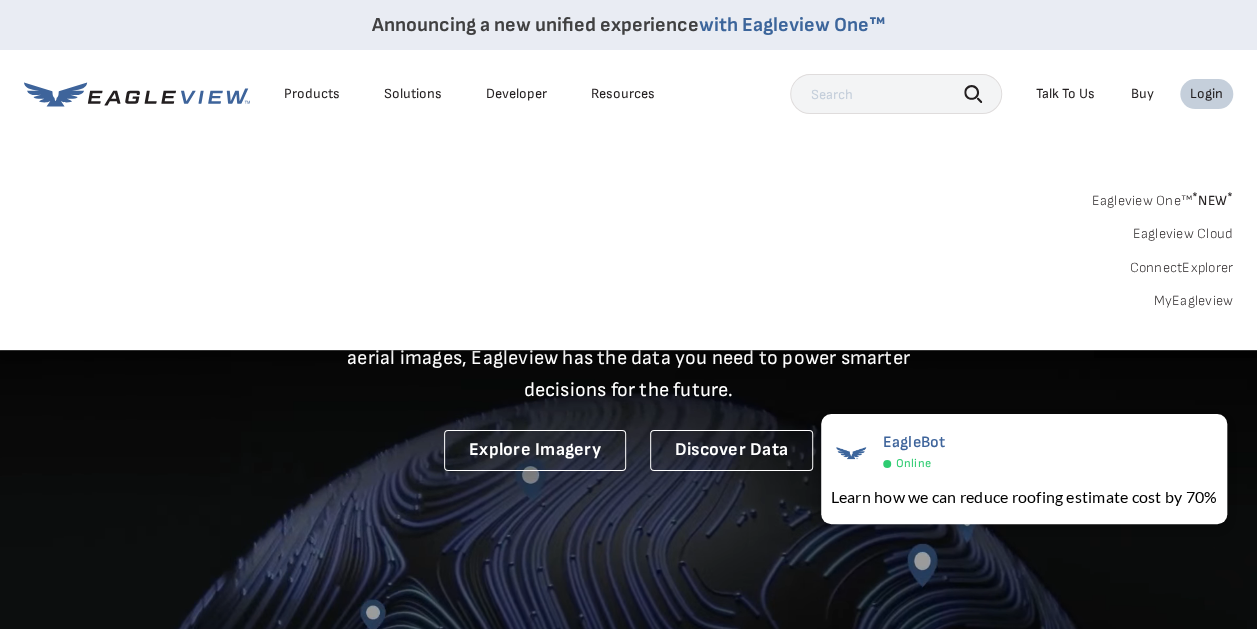 click on "Login" at bounding box center (1206, 94) 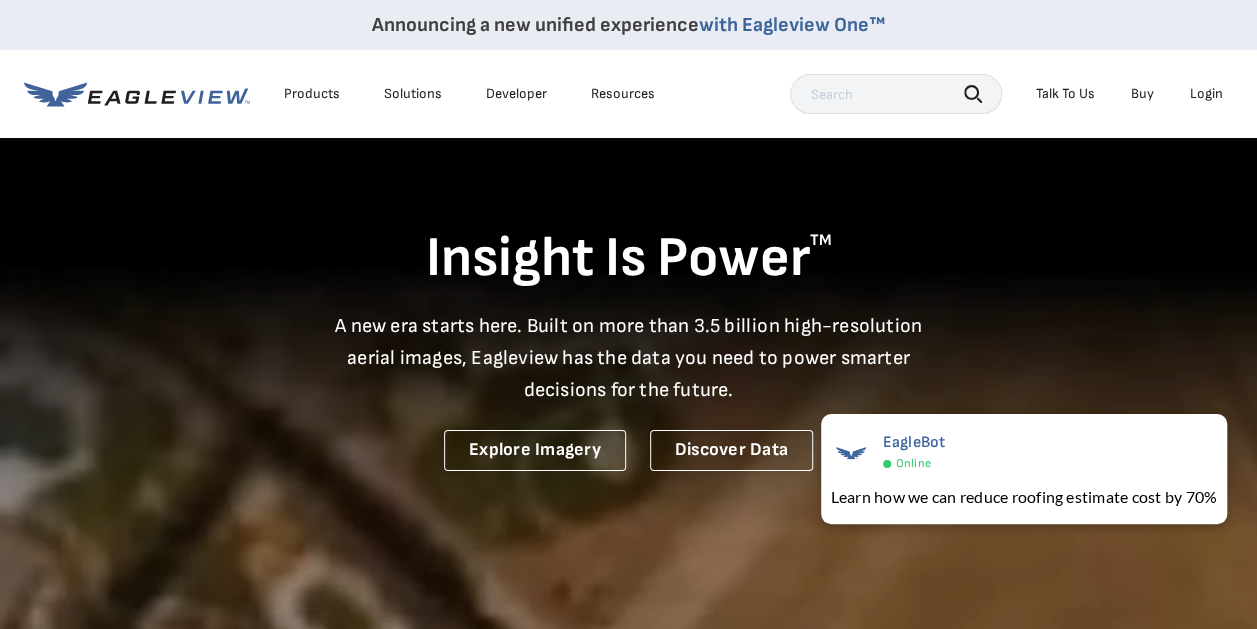 click on "Login" at bounding box center [1206, 94] 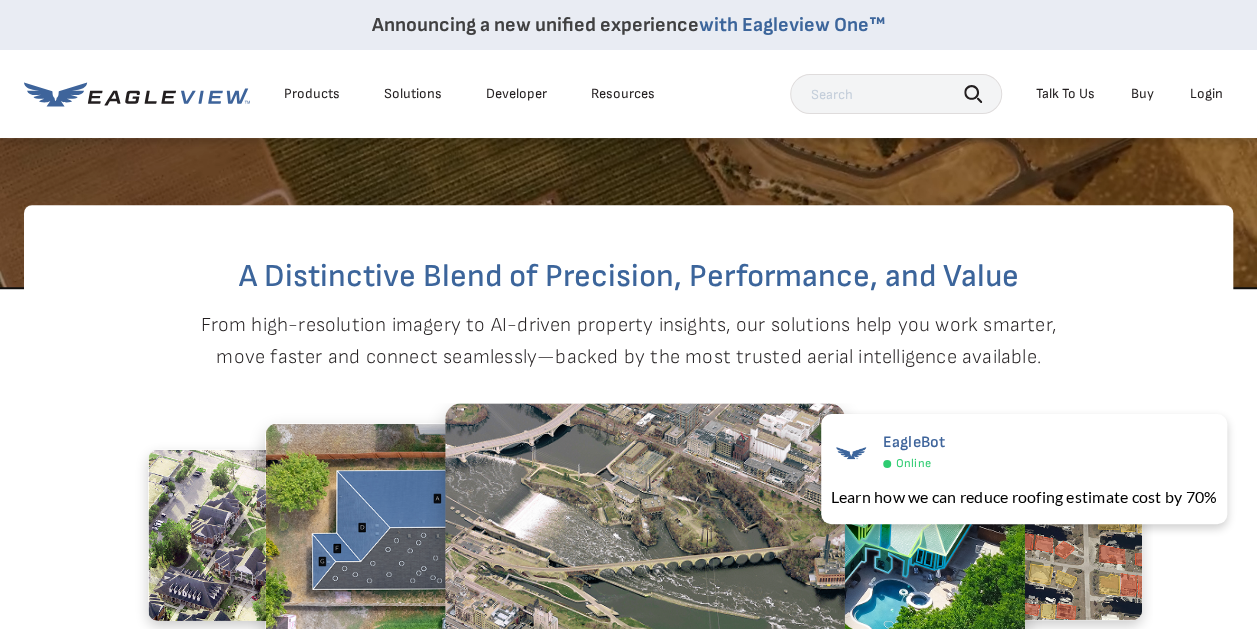 scroll, scrollTop: 800, scrollLeft: 0, axis: vertical 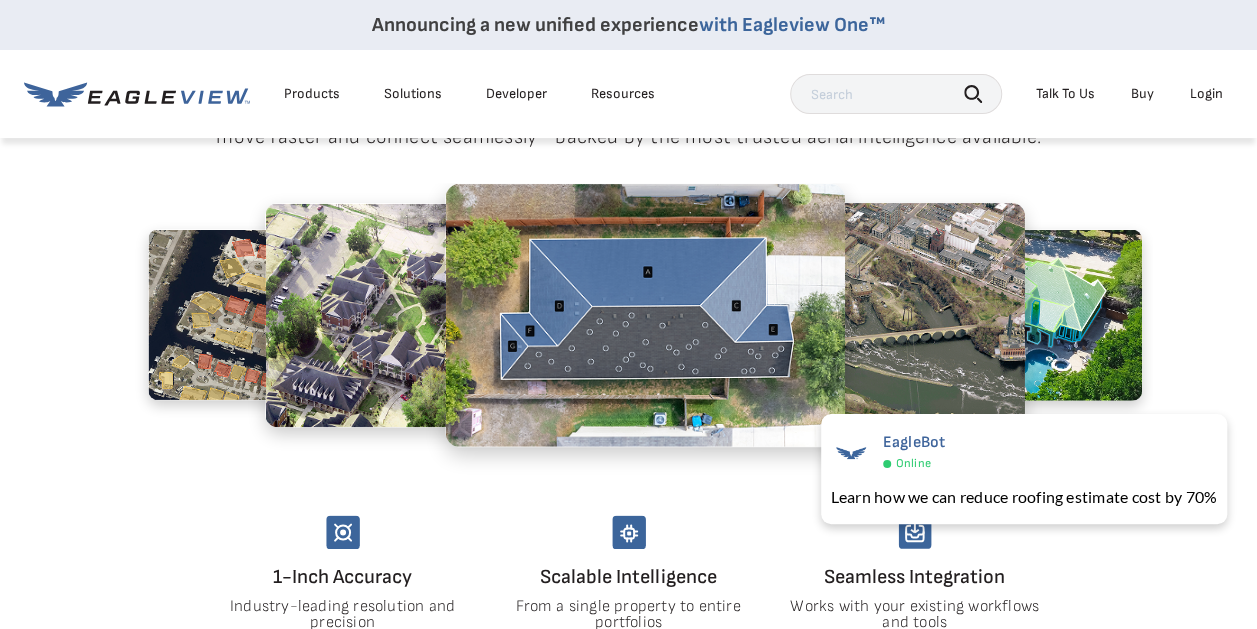 click on "Login" at bounding box center [1206, 94] 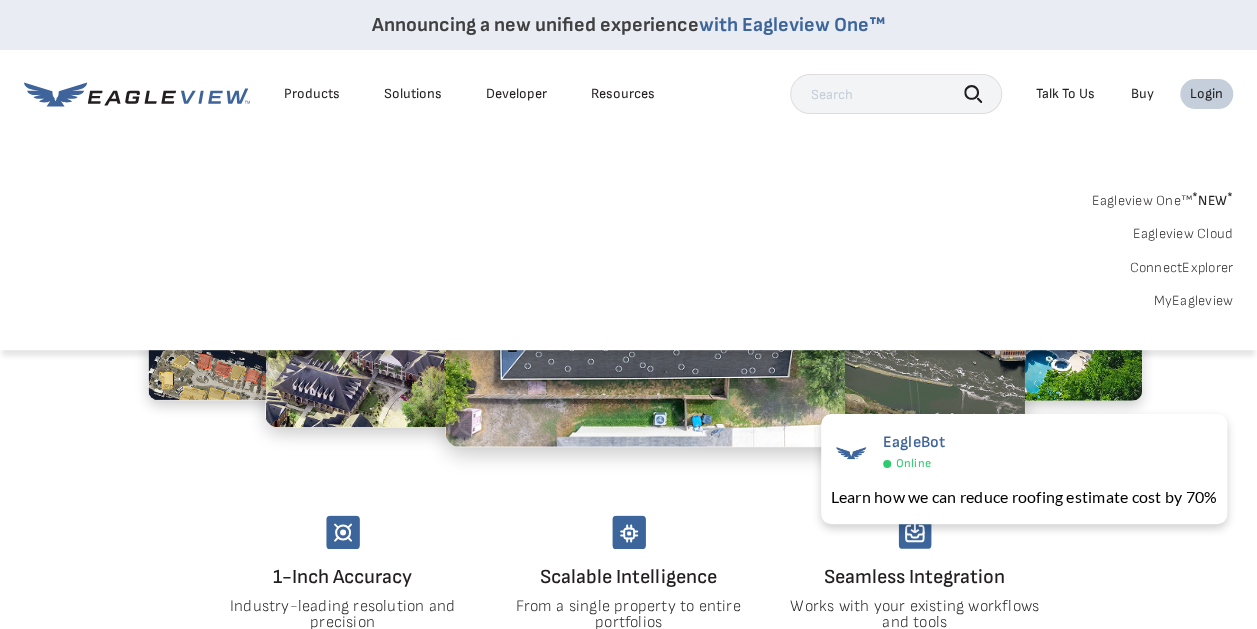 click on "MyEagleview" at bounding box center [1193, 301] 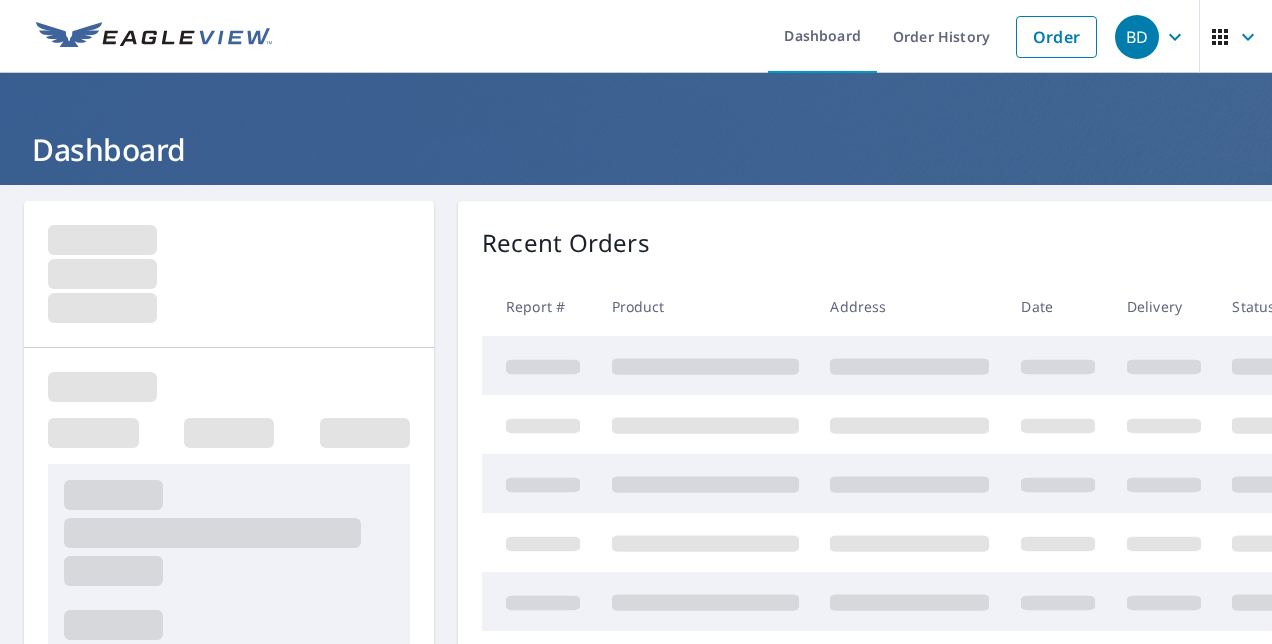 scroll, scrollTop: 0, scrollLeft: 0, axis: both 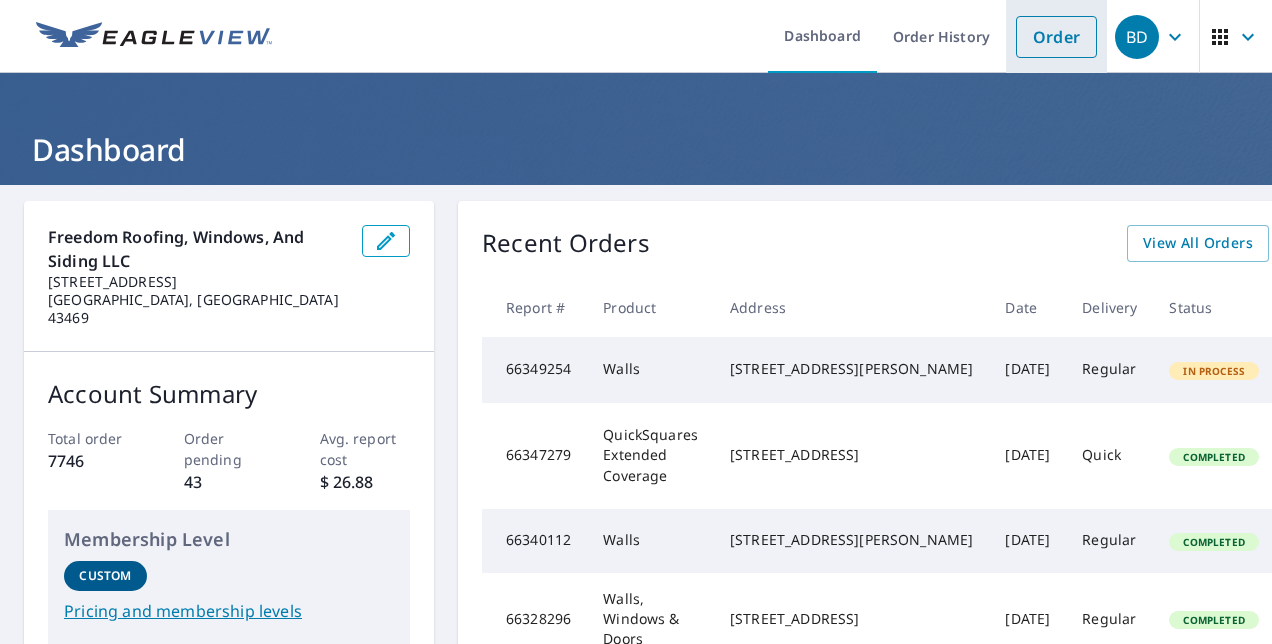 click on "Order" at bounding box center (1056, 37) 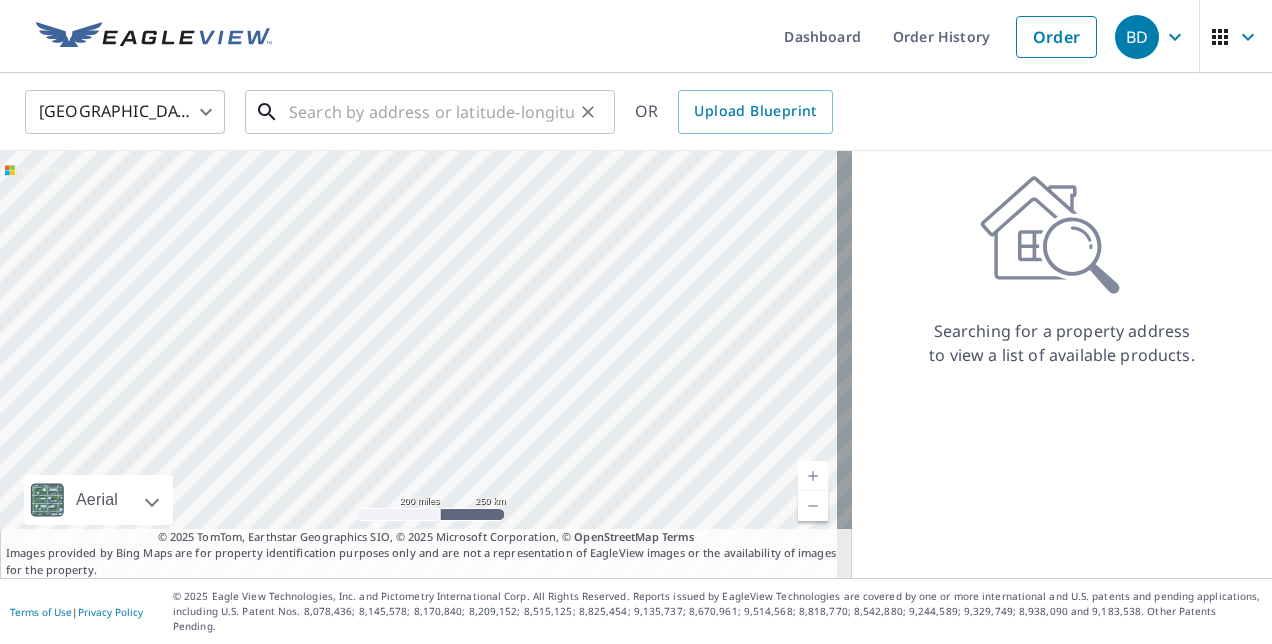 click at bounding box center [431, 112] 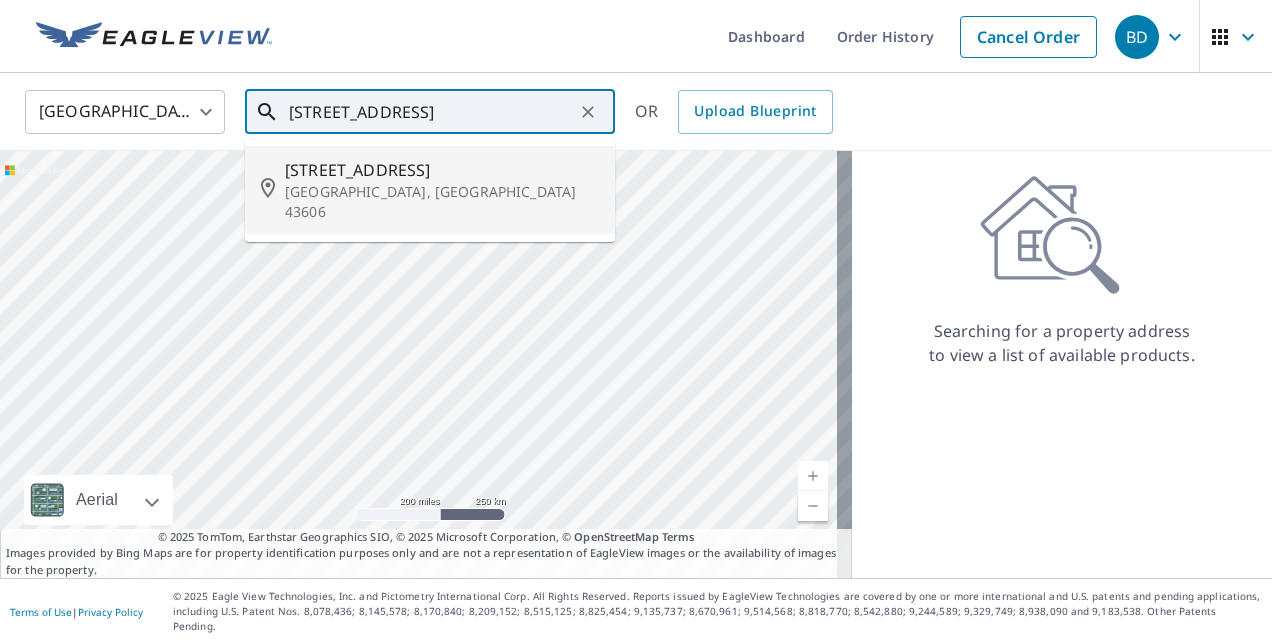 click on "[STREET_ADDRESS]" at bounding box center (430, 190) 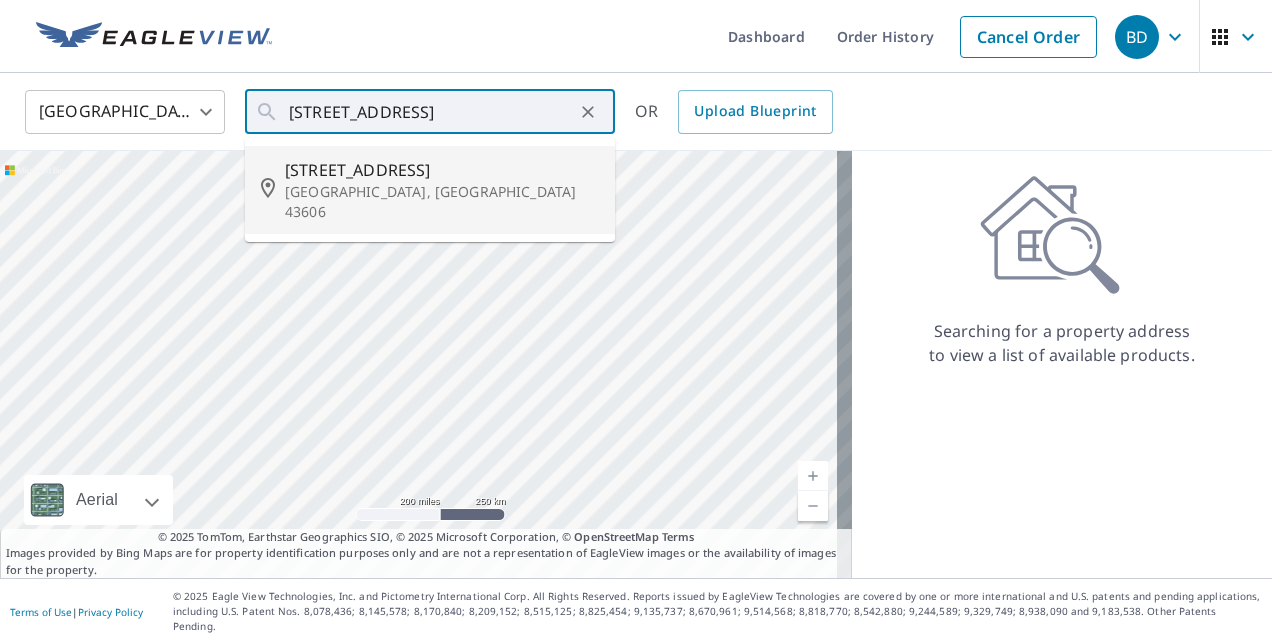 type on "[STREET_ADDRESS]" 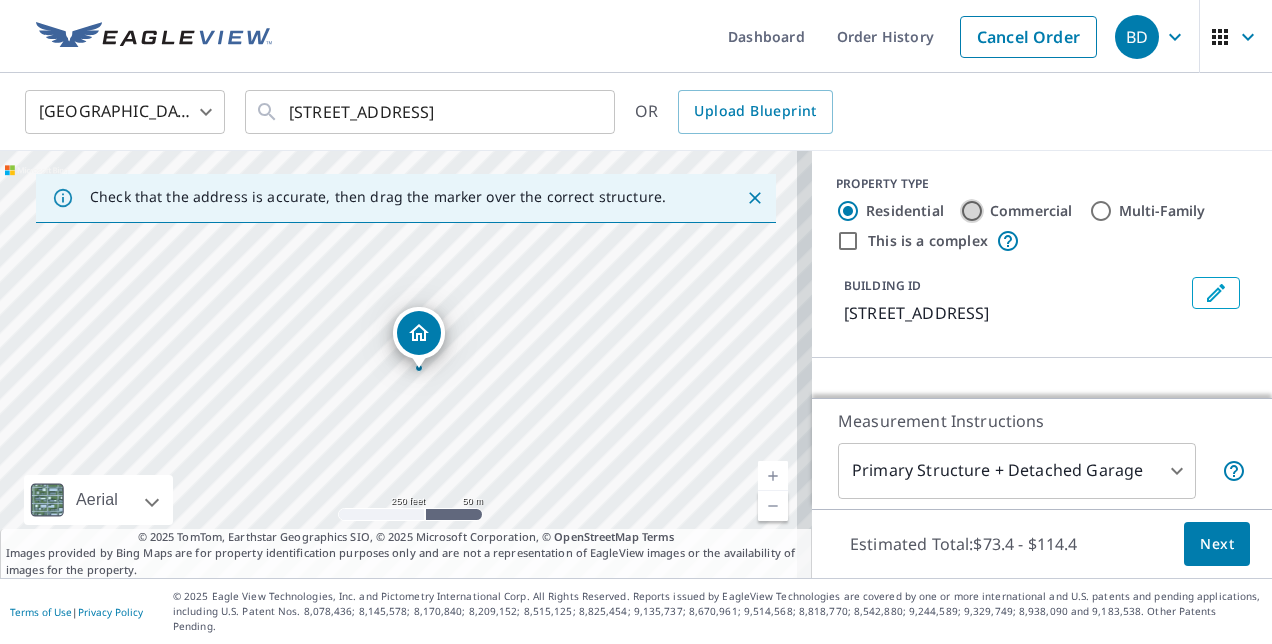 click on "Commercial" at bounding box center (972, 211) 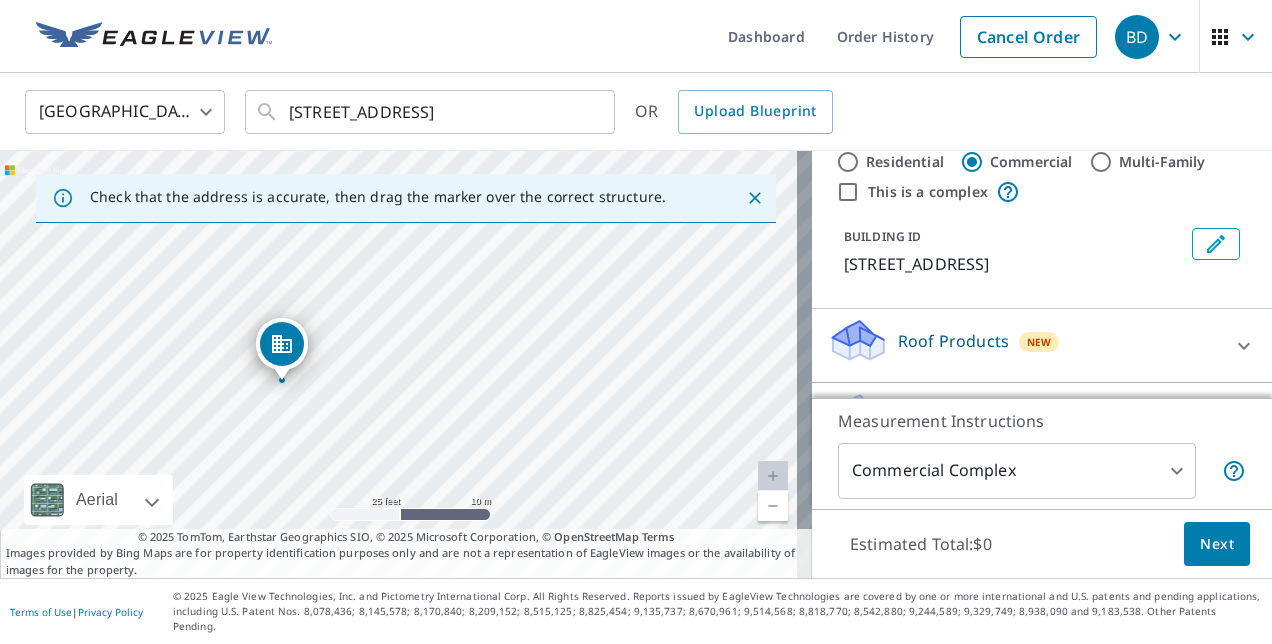 scroll, scrollTop: 91, scrollLeft: 0, axis: vertical 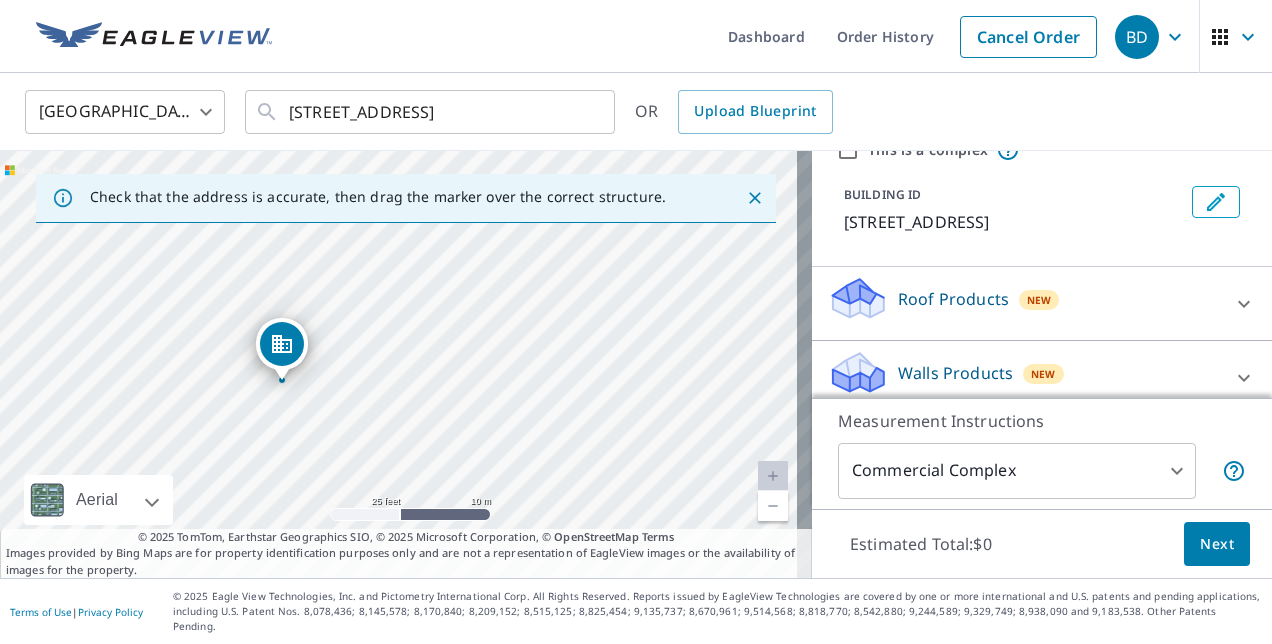 click 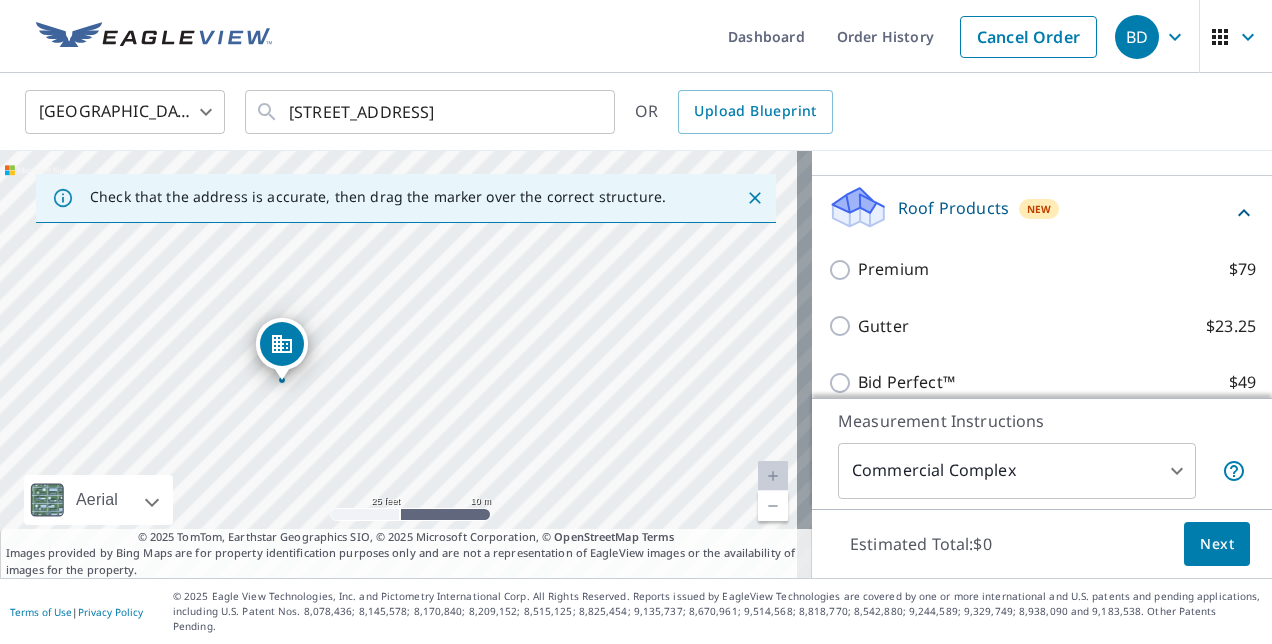 scroll, scrollTop: 262, scrollLeft: 0, axis: vertical 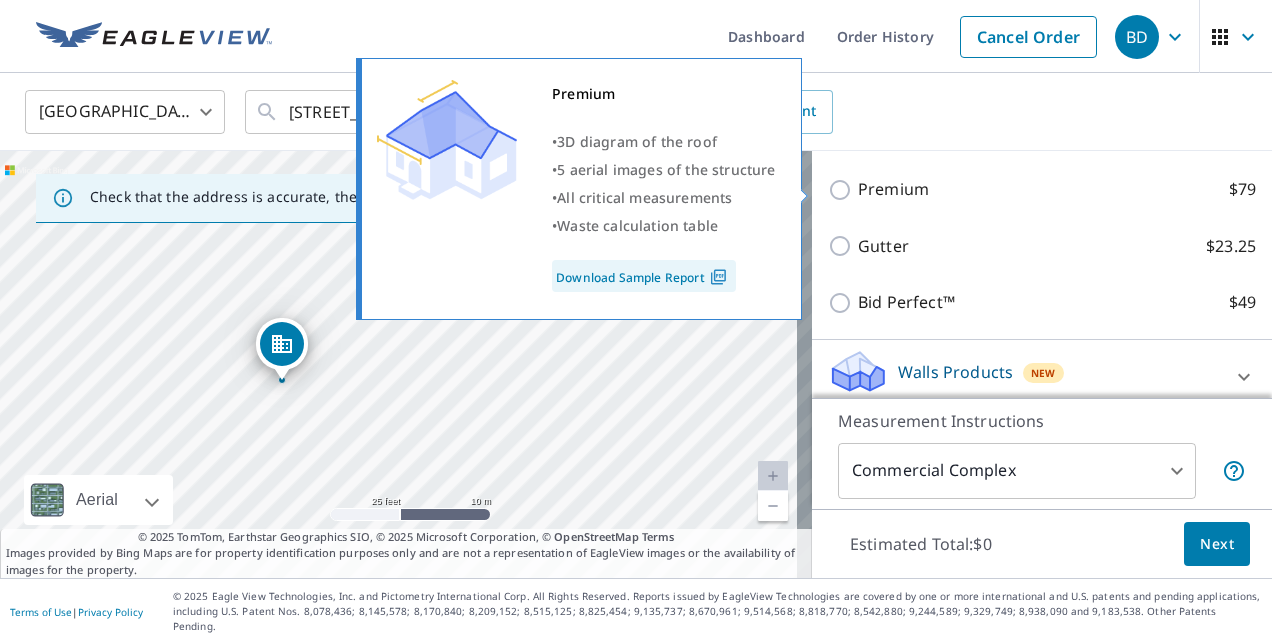 click on "Premium $79" at bounding box center (843, 190) 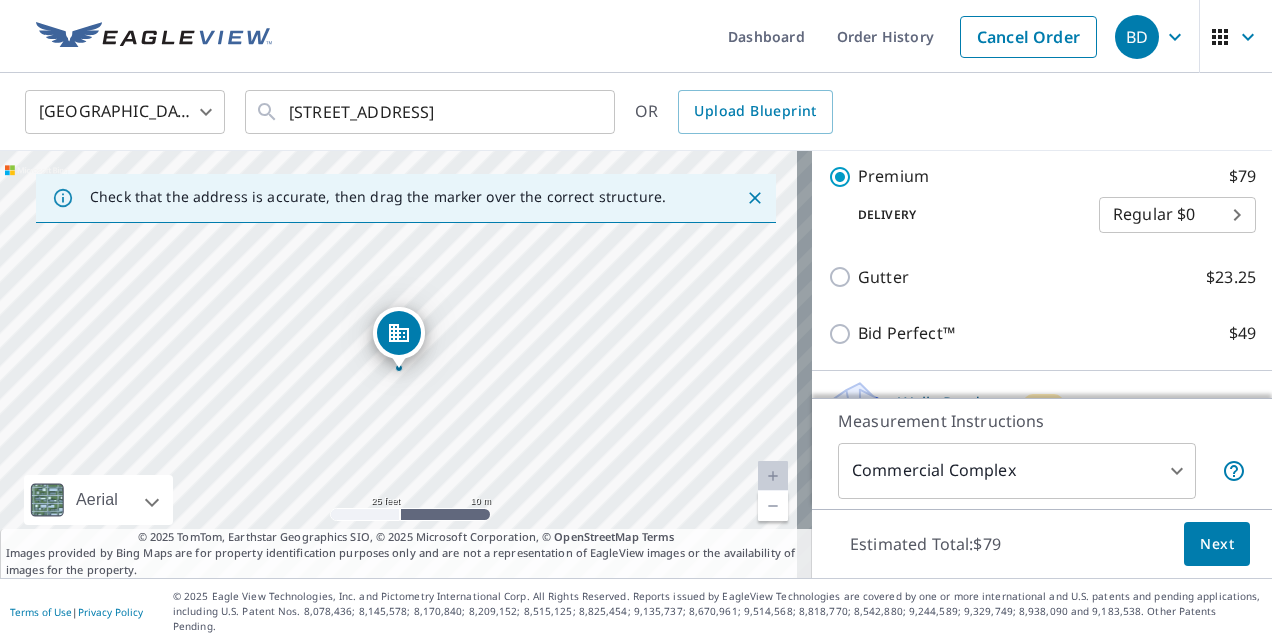 scroll, scrollTop: 327, scrollLeft: 0, axis: vertical 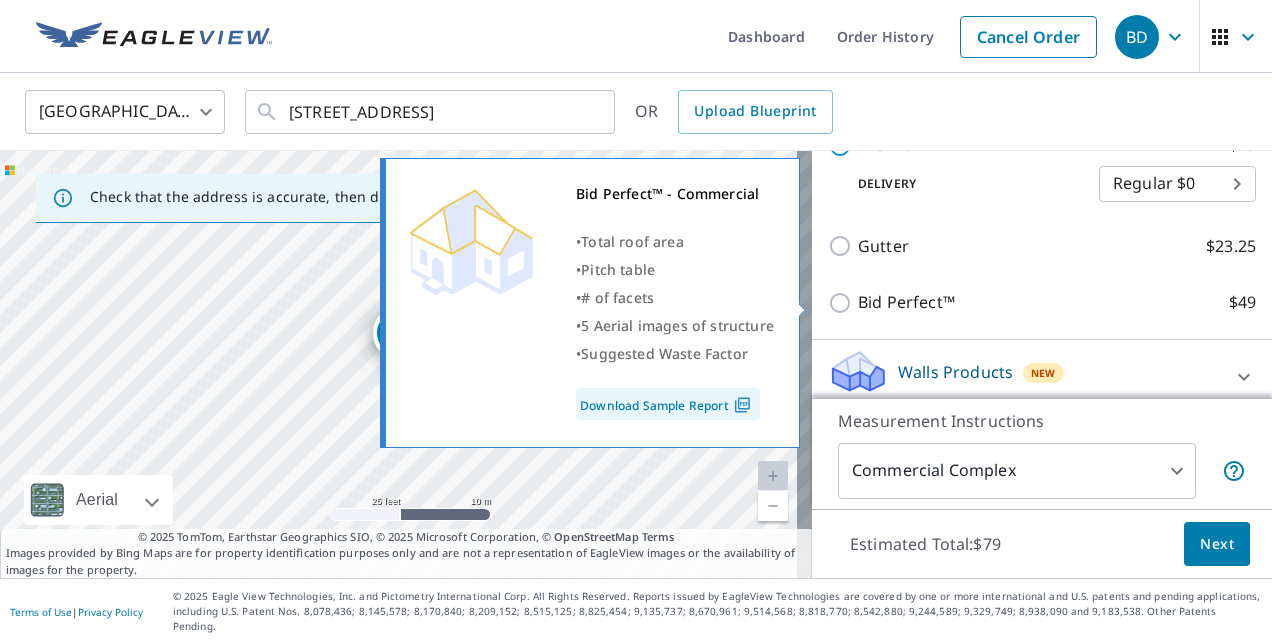 click on "Bid Perfect™ $49" at bounding box center (843, 303) 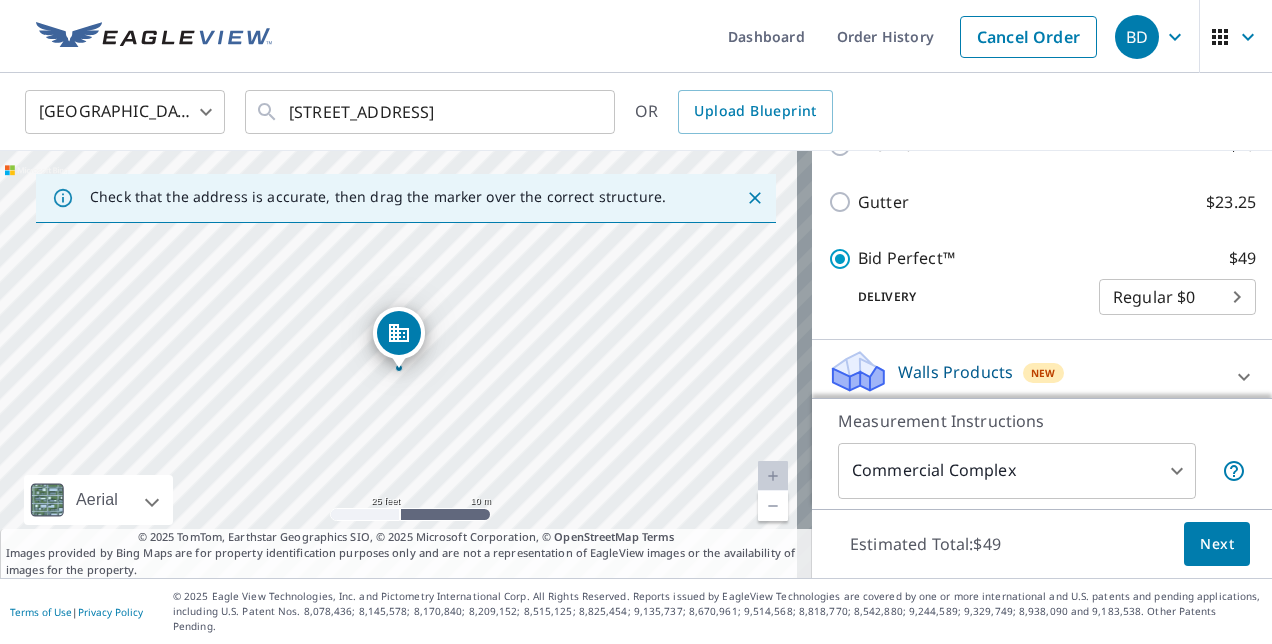 click on "BD BD
Dashboard Order History Cancel Order BD [GEOGRAPHIC_DATA] [GEOGRAPHIC_DATA] ​ [STREET_ADDRESS] ​ OR Upload Blueprint Check that the address is accurate, then drag the marker over the correct structure. [STREET_ADDRESS] A standard road map Aerial A detailed look from above Labels Labels 25 feet 10 m © 2025 TomTom, © Vexcel Imaging, © 2025 Microsoft Corporation,  © OpenStreetMap Terms © 2025 TomTom, Earthstar Geographics SIO, © 2025 Microsoft Corporation, ©   OpenStreetMap   Terms Images provided by Bing Maps are for property identification purposes only and are not a representation of EagleView images or the availability of images for the property. PROPERTY TYPE Residential Commercial Multi-Family This is a complex BUILDING ID [STREET_ADDRESS] Roof Products New Bid Perfect™ with Regular Delivery Premium $79 Gutter $23.25 Bid Perfect™ $49 Delivery Regular $0 8 ​ Walls Products New Walls $221.25 Measurement Instructions Commercial Complex 4 ​" at bounding box center [636, 322] 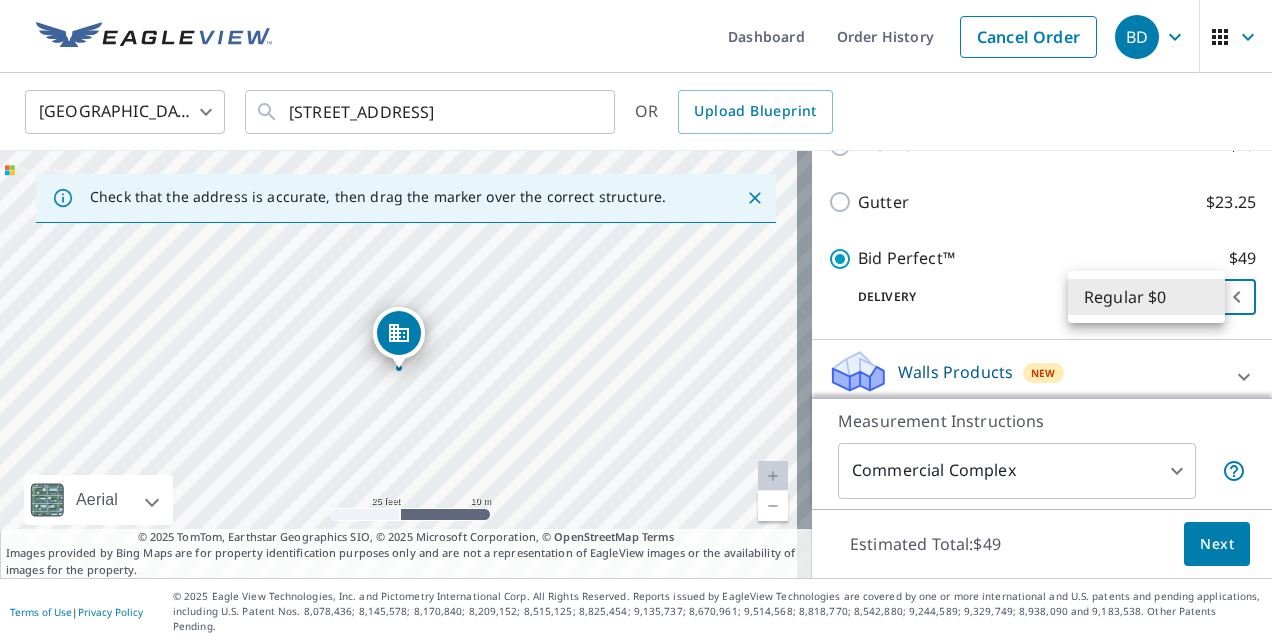 click on "Regular $0" at bounding box center (1146, 297) 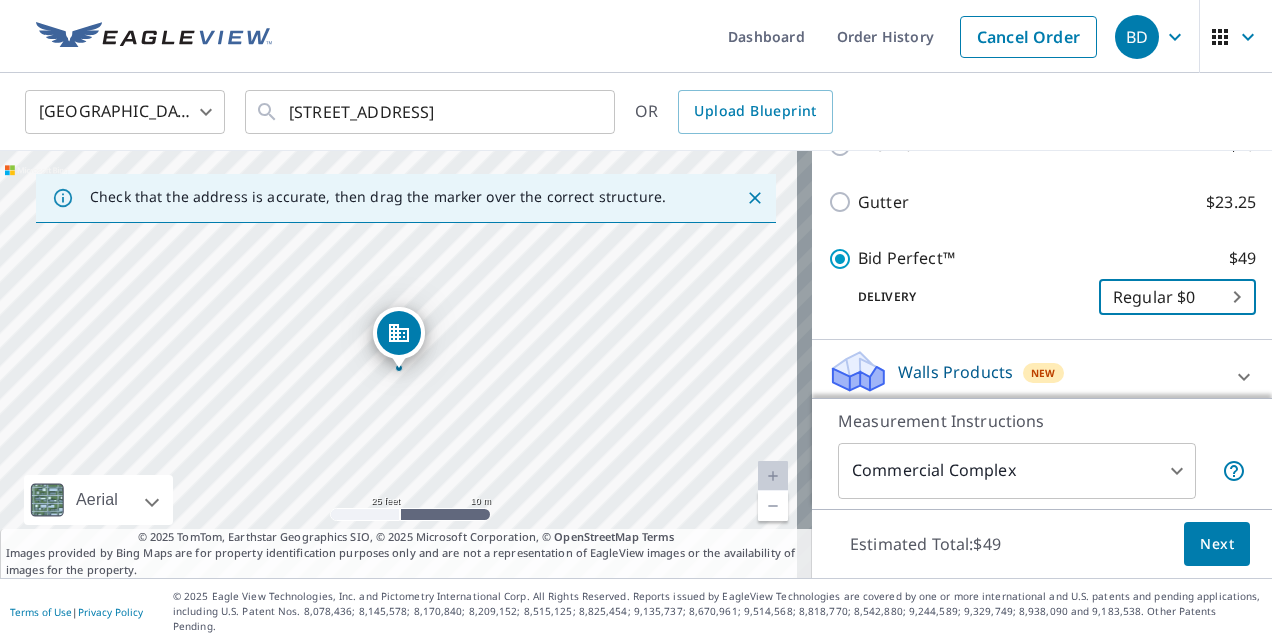 scroll, scrollTop: 227, scrollLeft: 0, axis: vertical 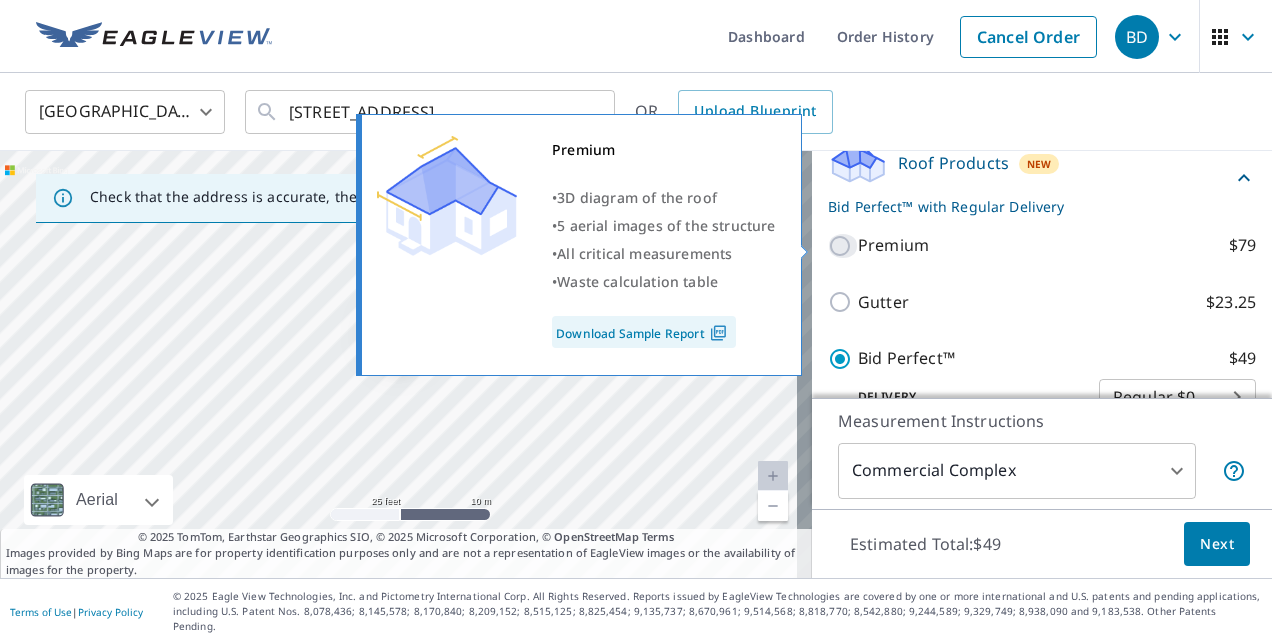 click on "Premium $79" at bounding box center (843, 246) 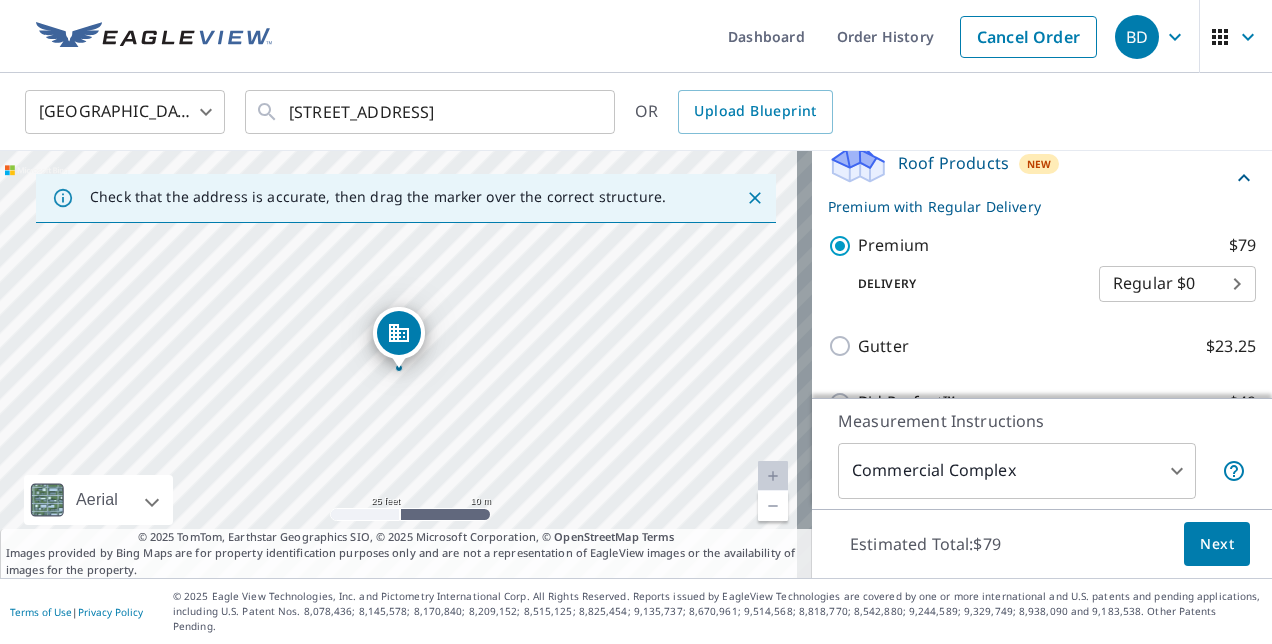 click on "BD BD
Dashboard Order History Cancel Order BD [GEOGRAPHIC_DATA] [GEOGRAPHIC_DATA] ​ [STREET_ADDRESS] ​ OR Upload Blueprint Check that the address is accurate, then drag the marker over the correct structure. [STREET_ADDRESS] A standard road map Aerial A detailed look from above Labels Labels 25 feet 10 m © 2025 TomTom, © Vexcel Imaging, © 2025 Microsoft Corporation,  © OpenStreetMap Terms © 2025 TomTom, Earthstar Geographics SIO, © 2025 Microsoft Corporation, ©   OpenStreetMap   Terms Images provided by Bing Maps are for property identification purposes only and are not a representation of EagleView images or the availability of images for the property. PROPERTY TYPE Residential Commercial Multi-Family This is a complex BUILDING ID [STREET_ADDRESS] Roof Products New Premium with Regular Delivery Premium $79 Delivery Regular $0 8 ​ Gutter $23.25 Bid Perfect™ $49 Walls Products New Walls $221.25 Measurement Instructions Commercial Complex 4 ​ $79" at bounding box center (636, 322) 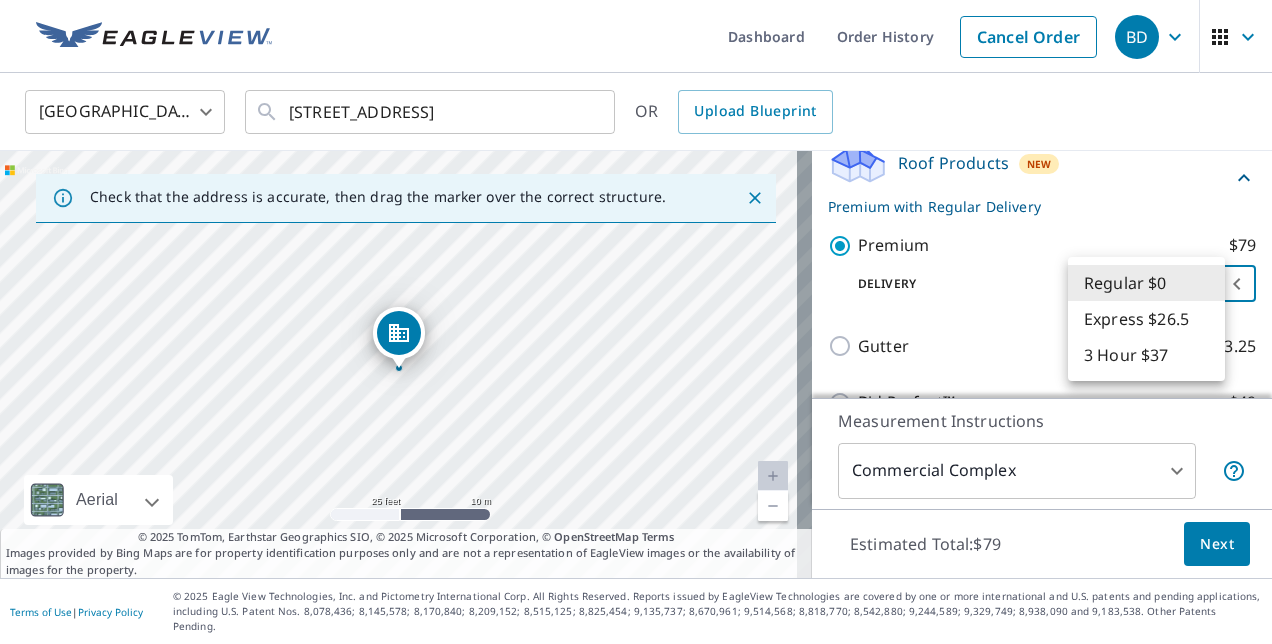click on "3 Hour $37" at bounding box center [1146, 355] 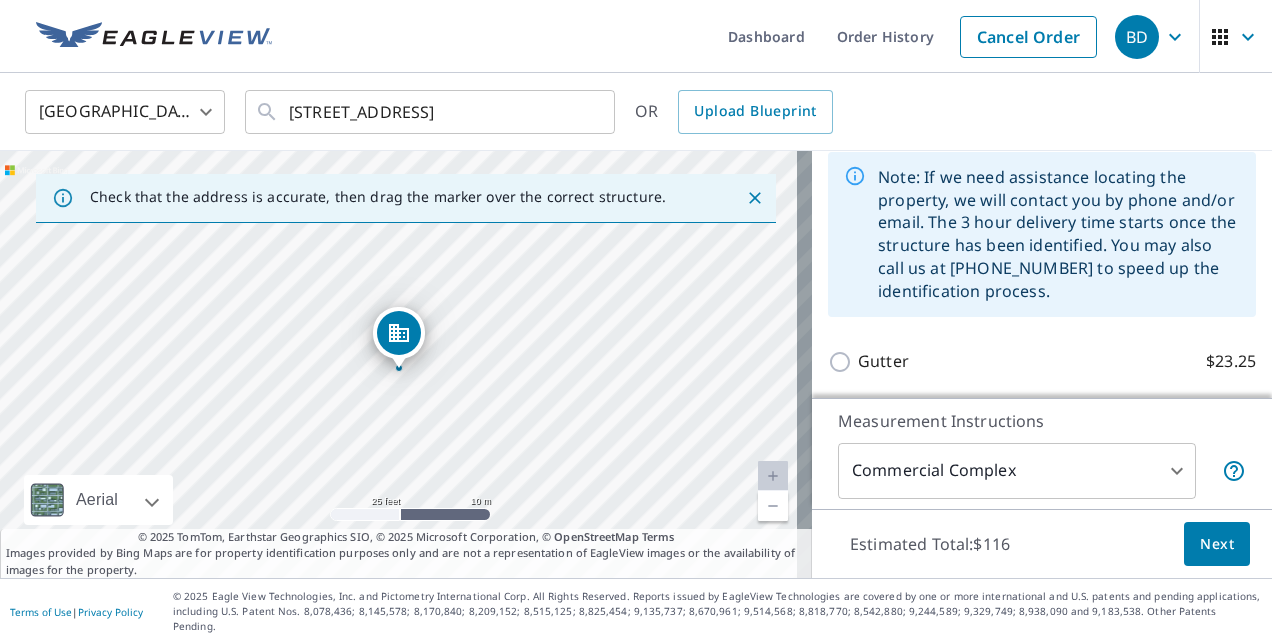 scroll, scrollTop: 427, scrollLeft: 0, axis: vertical 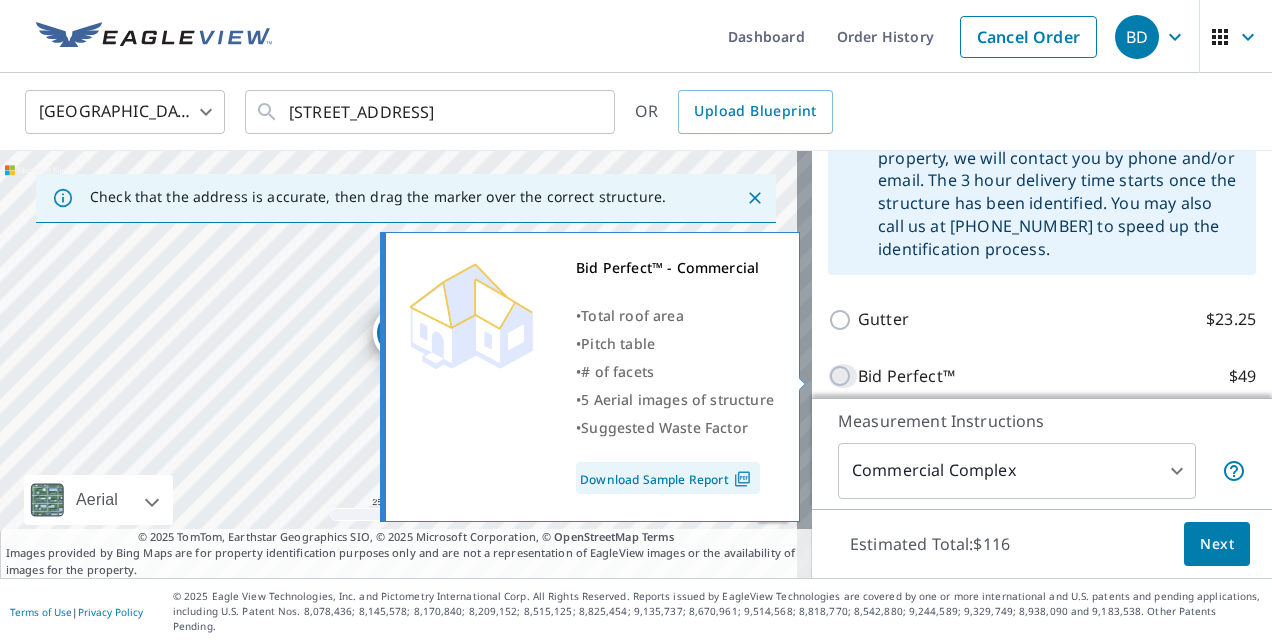 click on "Bid Perfect™ $49" at bounding box center [843, 376] 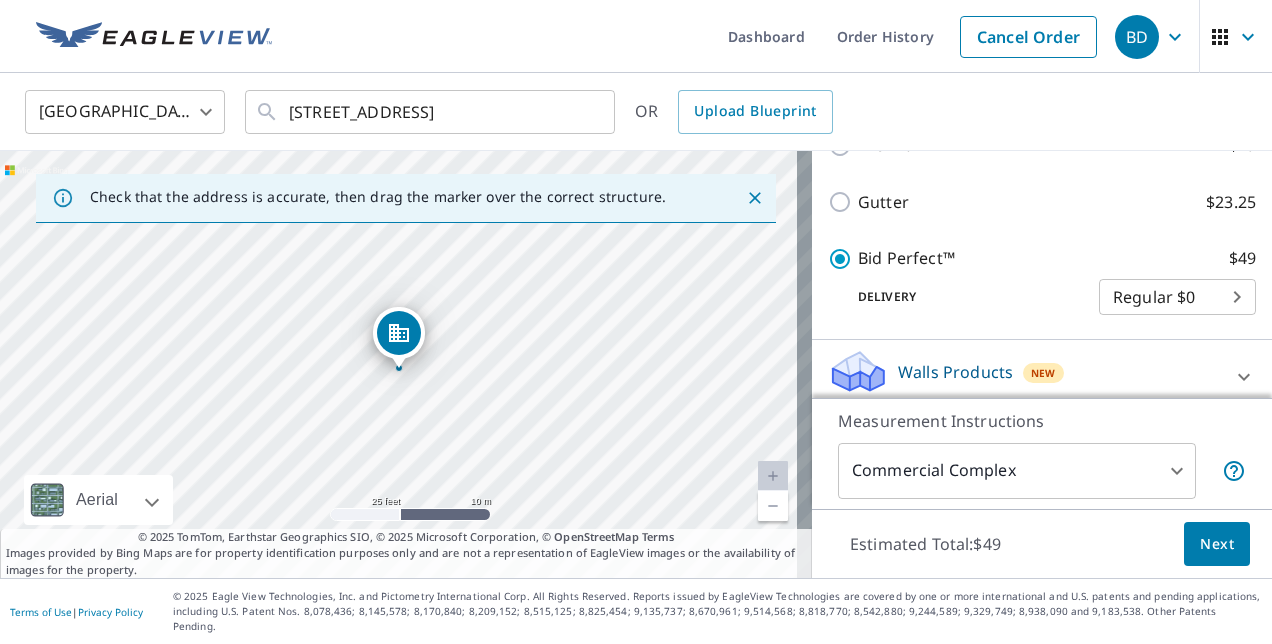 click on "BD BD
Dashboard Order History Cancel Order BD [GEOGRAPHIC_DATA] [GEOGRAPHIC_DATA] ​ [STREET_ADDRESS] ​ OR Upload Blueprint Check that the address is accurate, then drag the marker over the correct structure. [STREET_ADDRESS] A standard road map Aerial A detailed look from above Labels Labels 25 feet 10 m © 2025 TomTom, © Vexcel Imaging, © 2025 Microsoft Corporation,  © OpenStreetMap Terms © 2025 TomTom, Earthstar Geographics SIO, © 2025 Microsoft Corporation, ©   OpenStreetMap   Terms Images provided by Bing Maps are for property identification purposes only and are not a representation of EagleView images or the availability of images for the property. PROPERTY TYPE Residential Commercial Multi-Family This is a complex BUILDING ID [STREET_ADDRESS] Roof Products New Bid Perfect™ with Regular Delivery Premium $79 Gutter $23.25 Bid Perfect™ $49 Delivery Regular $0 8 ​ Walls Products New Walls $221.25 Measurement Instructions Commercial Complex 4 ​" at bounding box center [636, 322] 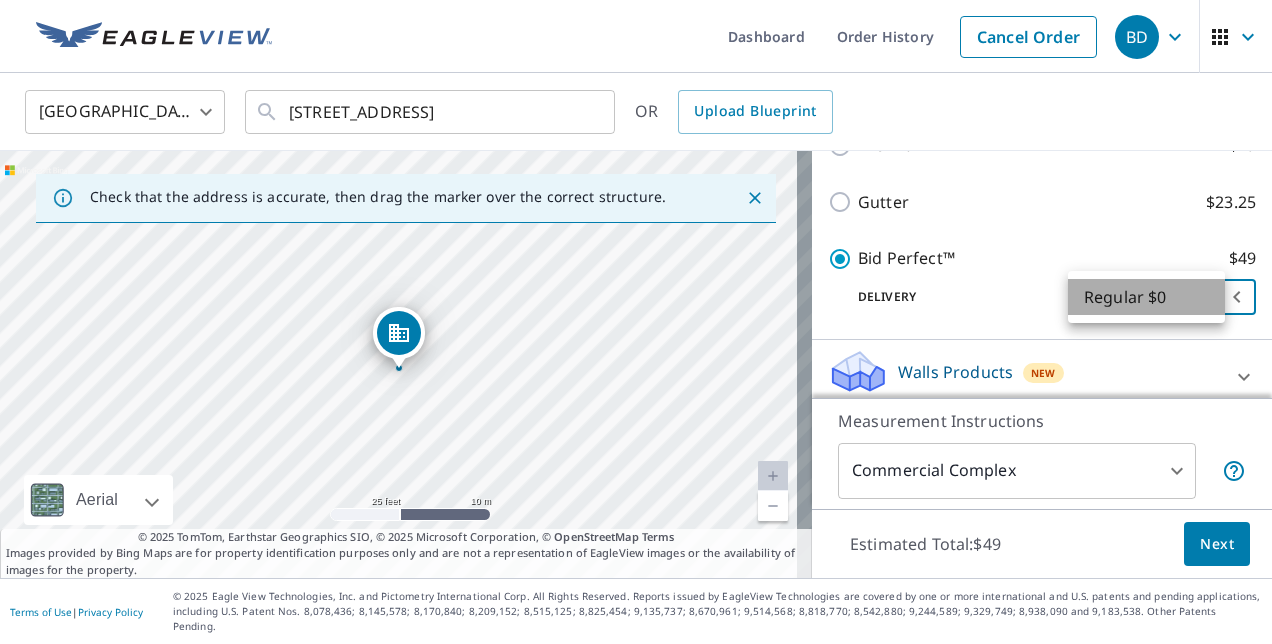 click on "Regular $0" at bounding box center (1146, 297) 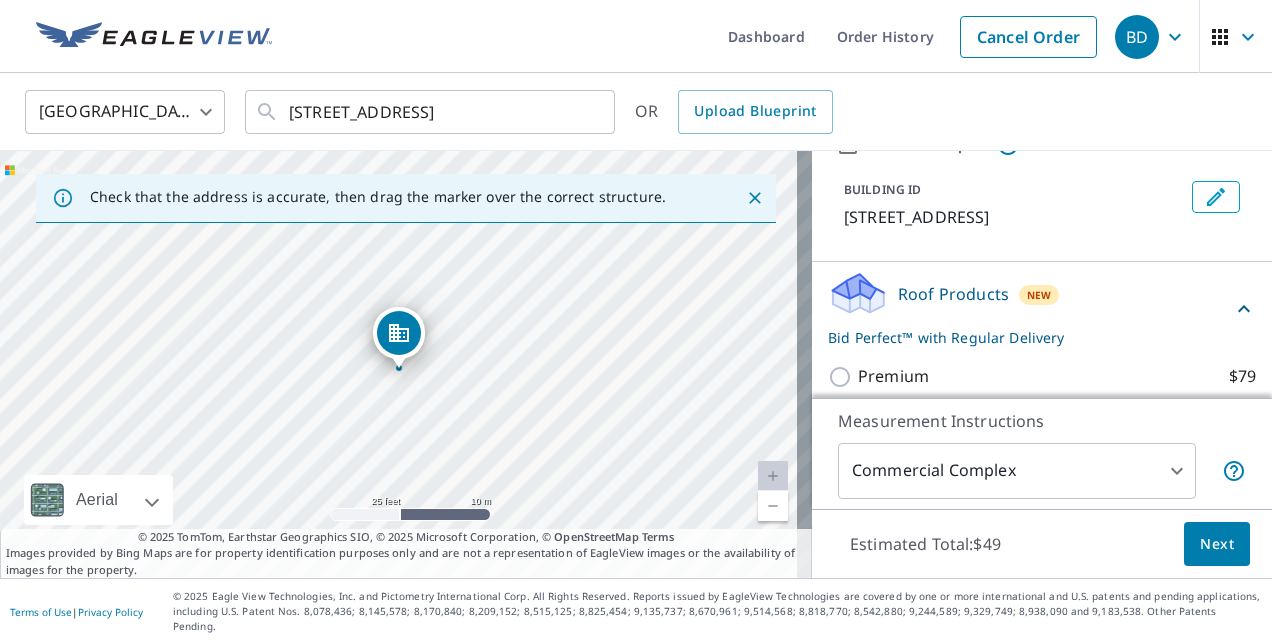 scroll, scrollTop: 127, scrollLeft: 0, axis: vertical 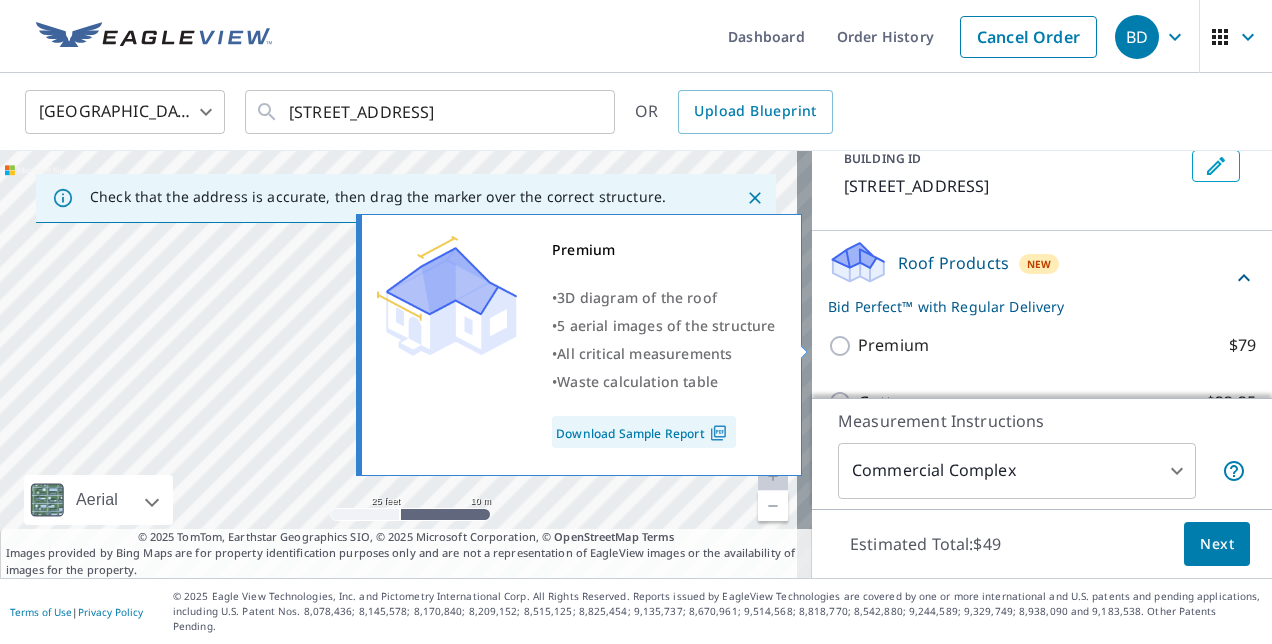 click on "Premium $79" at bounding box center (843, 346) 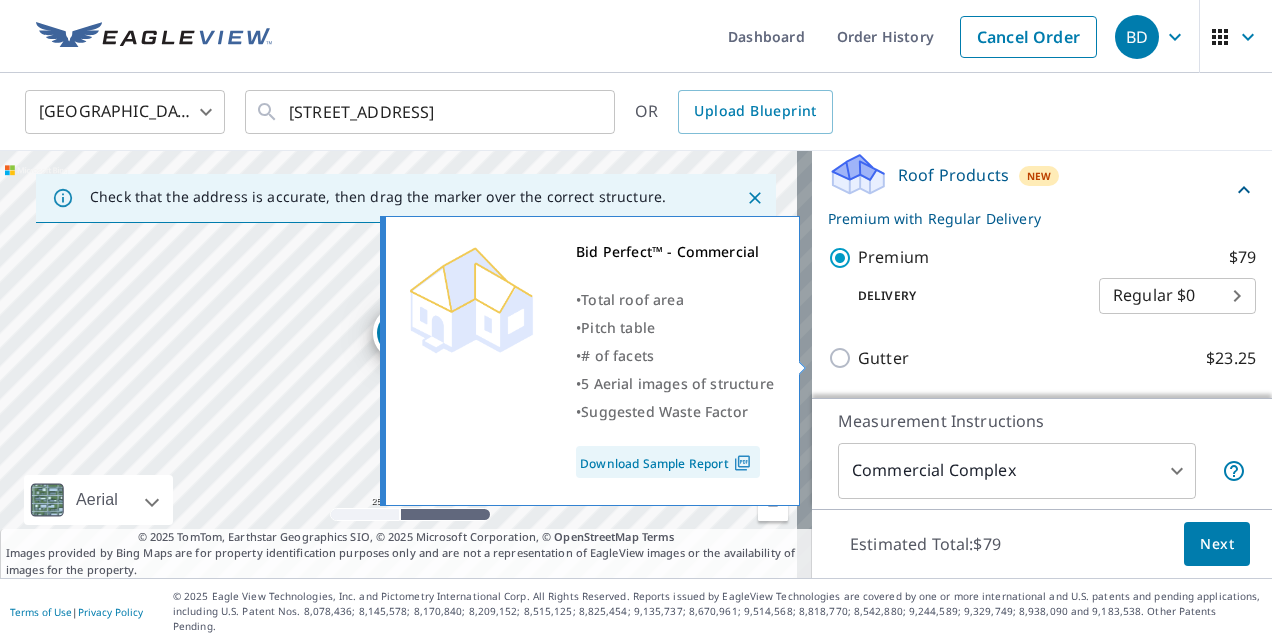 scroll, scrollTop: 327, scrollLeft: 0, axis: vertical 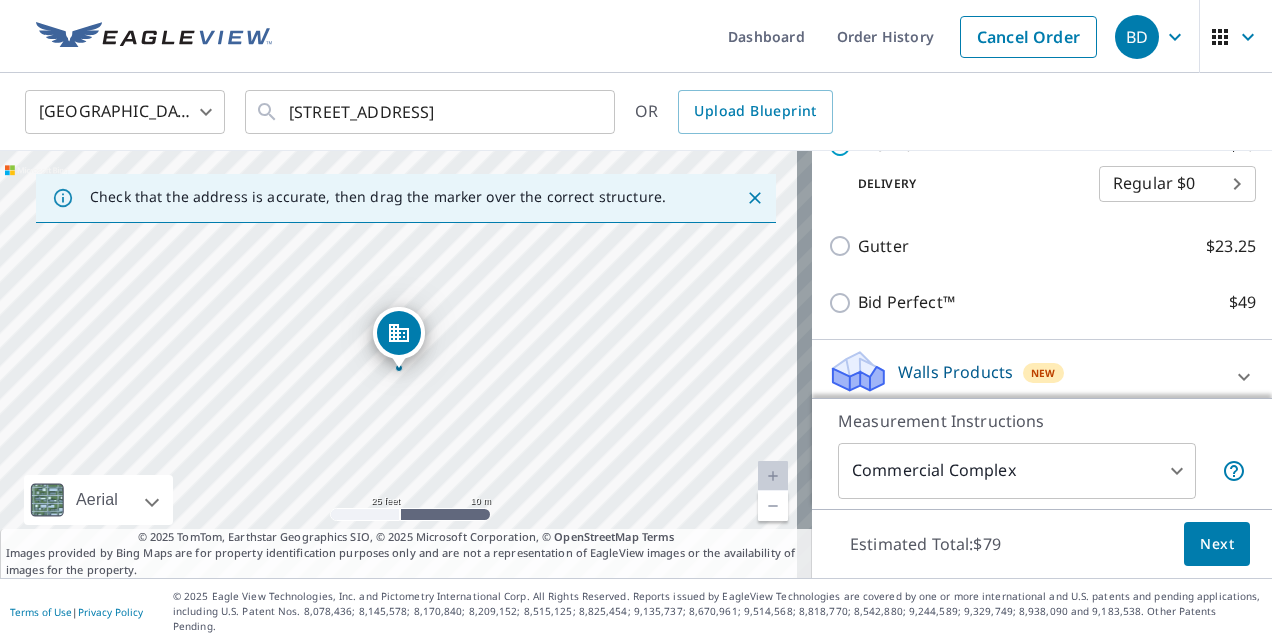 click on "BD BD
Dashboard Order History Cancel Order BD [GEOGRAPHIC_DATA] [GEOGRAPHIC_DATA] ​ [STREET_ADDRESS] ​ OR Upload Blueprint Check that the address is accurate, then drag the marker over the correct structure. [STREET_ADDRESS] A standard road map Aerial A detailed look from above Labels Labels 25 feet 10 m © 2025 TomTom, © Vexcel Imaging, © 2025 Microsoft Corporation,  © OpenStreetMap Terms © 2025 TomTom, Earthstar Geographics SIO, © 2025 Microsoft Corporation, ©   OpenStreetMap   Terms Images provided by Bing Maps are for property identification purposes only and are not a representation of EagleView images or the availability of images for the property. PROPERTY TYPE Residential Commercial Multi-Family This is a complex BUILDING ID [STREET_ADDRESS] Roof Products New Premium with Regular Delivery Premium $79 Delivery Regular $0 8 ​ Gutter $23.25 Bid Perfect™ $49 Walls Products New Walls $221.25 Measurement Instructions Commercial Complex 4 ​ $79" at bounding box center [636, 322] 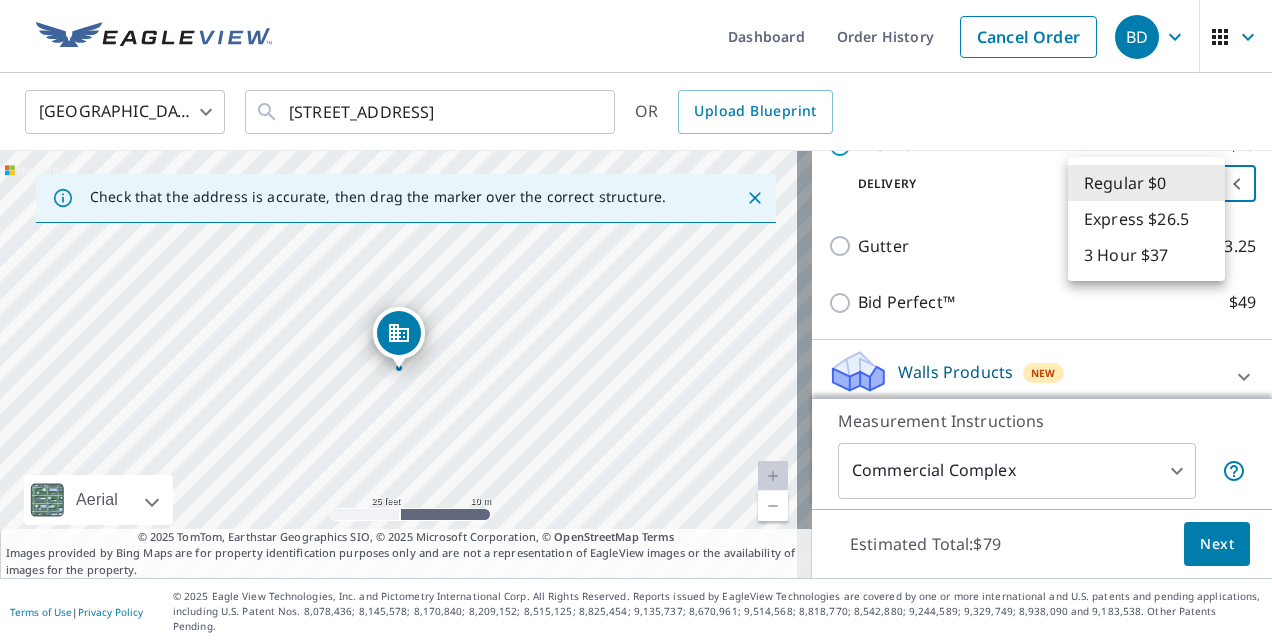 click on "3 Hour $37" at bounding box center [1146, 255] 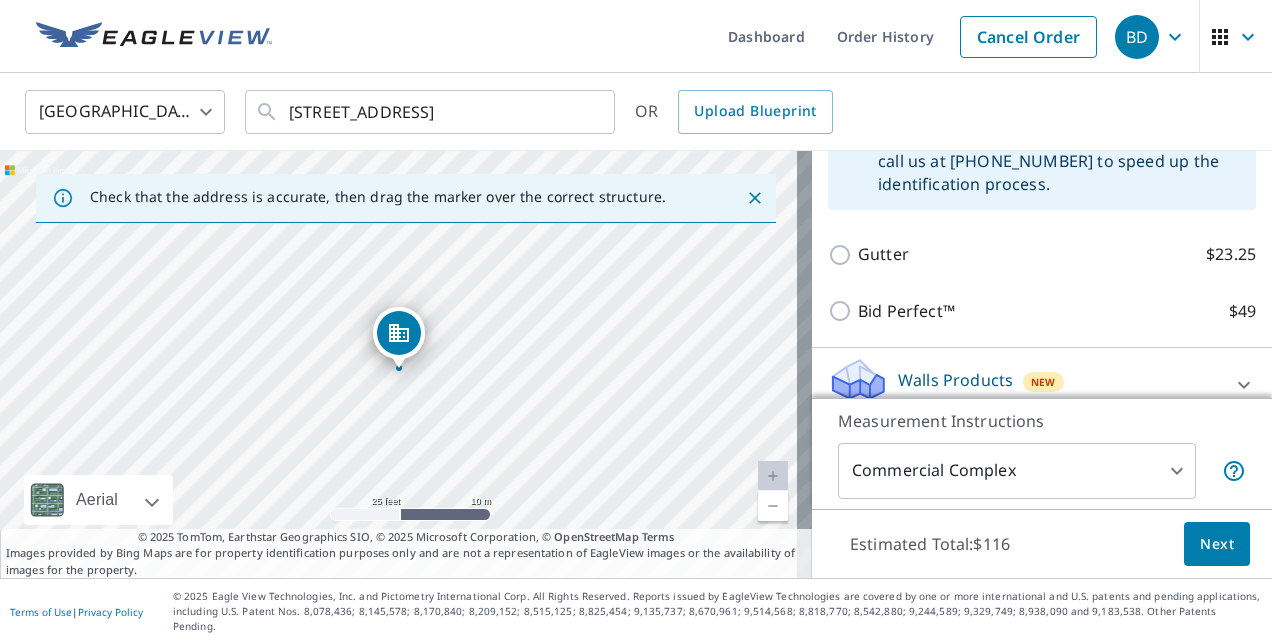 scroll, scrollTop: 500, scrollLeft: 0, axis: vertical 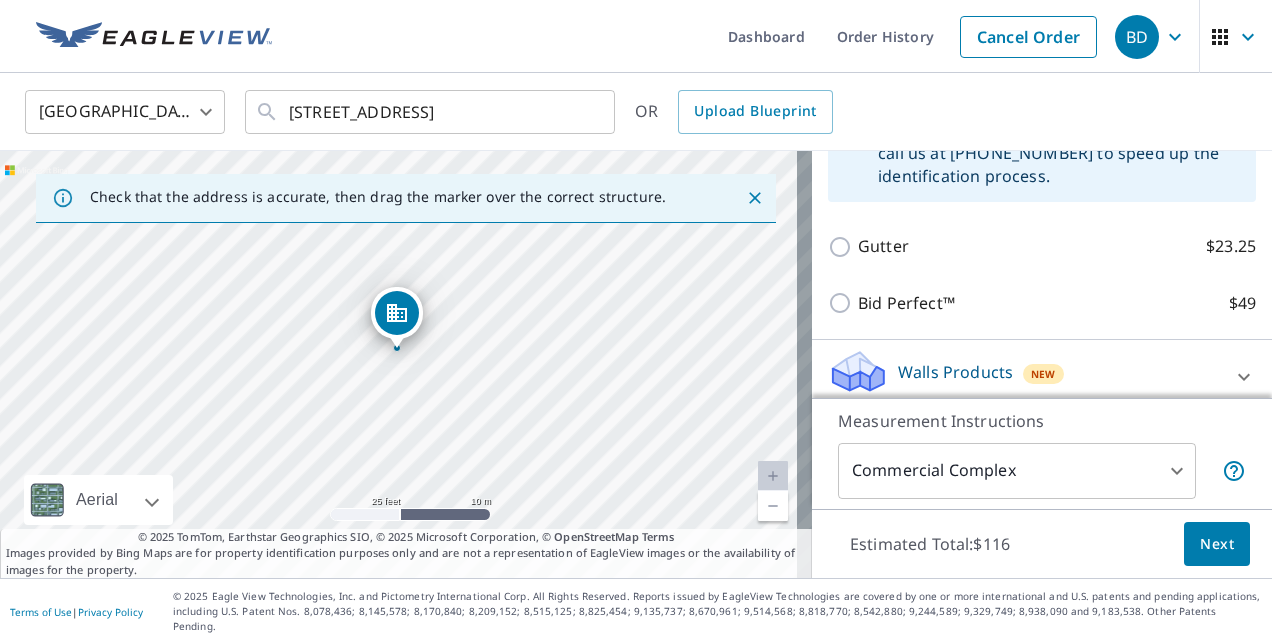 drag, startPoint x: 398, startPoint y: 340, endPoint x: 396, endPoint y: 320, distance: 20.09975 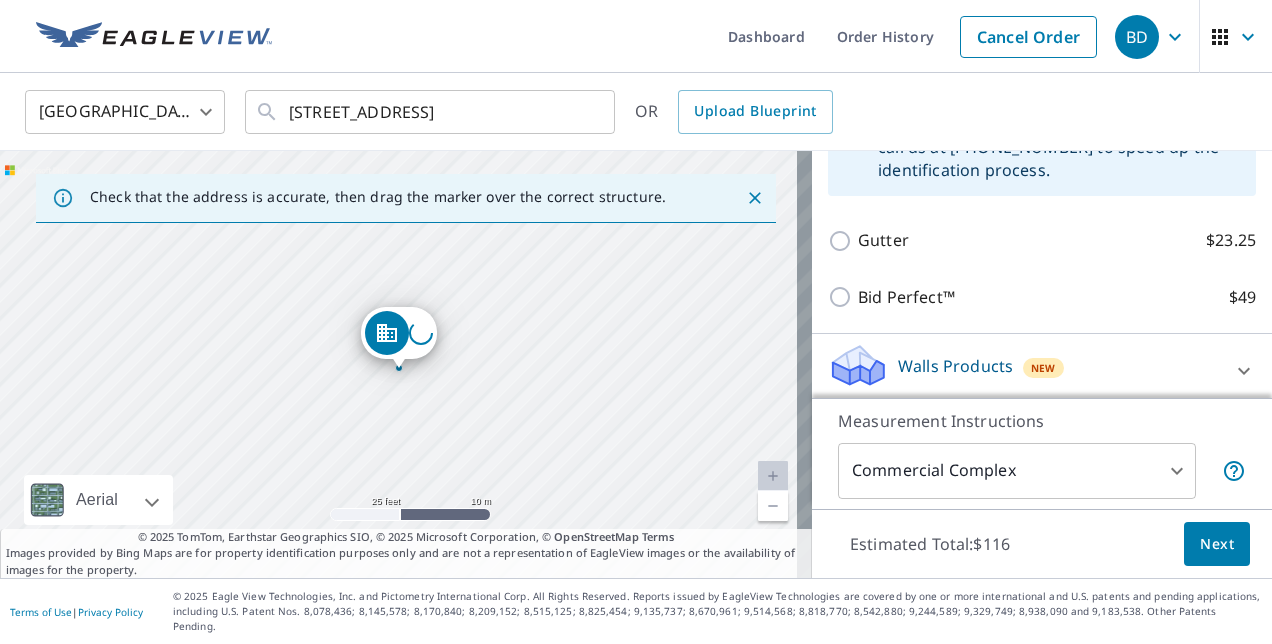 scroll, scrollTop: 500, scrollLeft: 0, axis: vertical 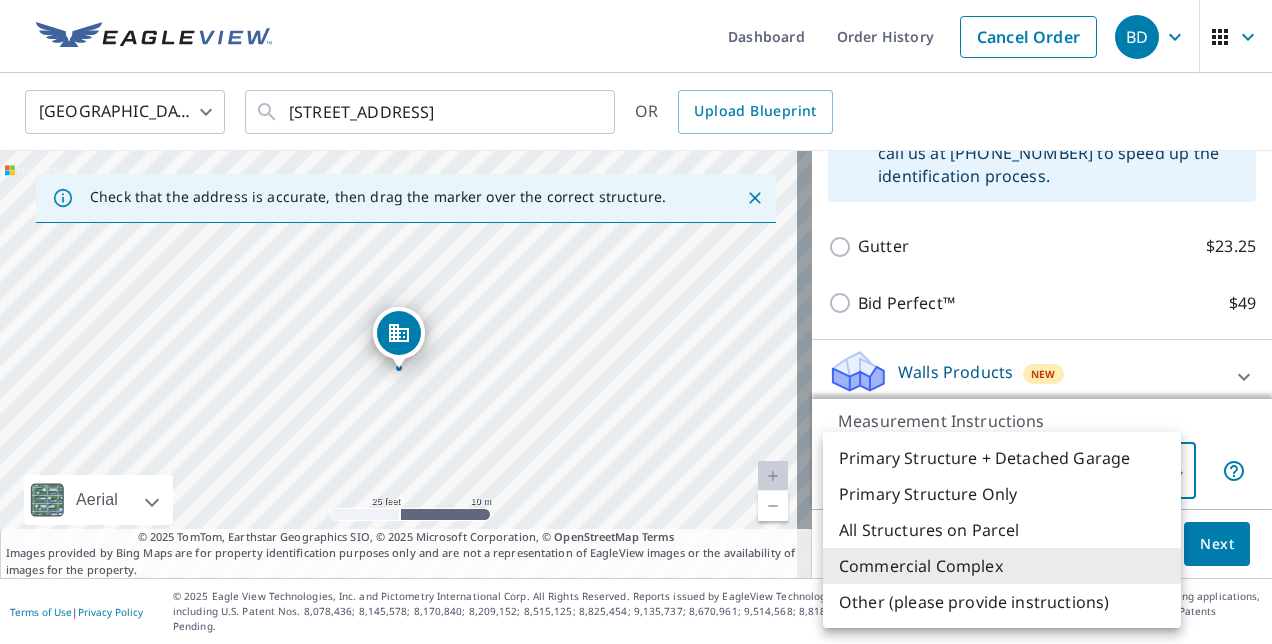 click on "BD BD
Dashboard Order History Cancel Order BD [GEOGRAPHIC_DATA] [GEOGRAPHIC_DATA] ​ [STREET_ADDRESS] ​ OR Upload Blueprint Check that the address is accurate, then drag the marker over the correct structure. [STREET_ADDRESS] A standard road map Aerial A detailed look from above Labels Labels 25 feet 10 m © 2025 TomTom, © Vexcel Imaging, © 2025 Microsoft Corporation,  © OpenStreetMap Terms © 2025 TomTom, Earthstar Geographics SIO, © 2025 Microsoft Corporation, ©   OpenStreetMap   Terms Images provided by Bing Maps are for property identification purposes only and are not a representation of EagleView images or the availability of images for the property. PROPERTY TYPE Residential Commercial Multi-Family This is a complex BUILDING ID [STREET_ADDRESS] Roof Products New Premium with 3 Hour Delivery Premium $79 Delivery 3 Hour $37 7 ​ Gutter $23.25 Bid Perfect™ $49 Walls Products New Walls $221.25 Measurement Instructions Commercial Complex 4 ​ $116" at bounding box center (636, 322) 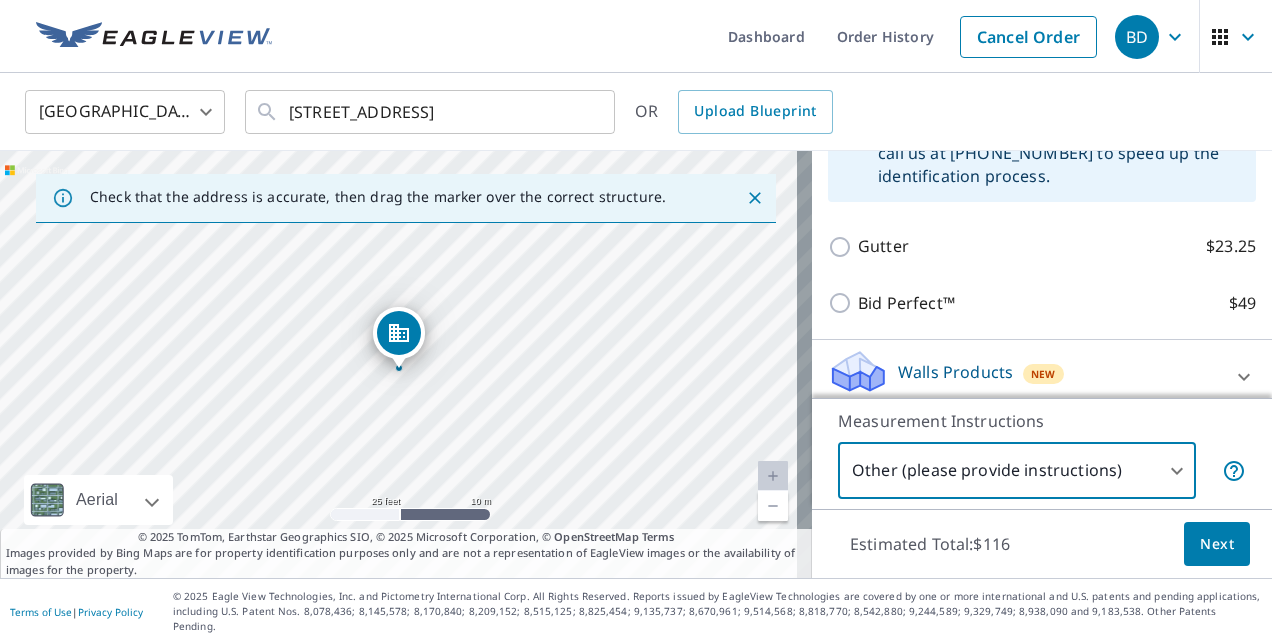 click on "BD BD
Dashboard Order History Cancel Order BD [GEOGRAPHIC_DATA] [GEOGRAPHIC_DATA] ​ [STREET_ADDRESS] ​ OR Upload Blueprint Check that the address is accurate, then drag the marker over the correct structure. [STREET_ADDRESS] A standard road map Aerial A detailed look from above Labels Labels 25 feet 10 m © 2025 TomTom, © Vexcel Imaging, © 2025 Microsoft Corporation,  © OpenStreetMap Terms © 2025 TomTom, Earthstar Geographics SIO, © 2025 Microsoft Corporation, ©   OpenStreetMap   Terms Images provided by Bing Maps are for property identification purposes only and are not a representation of EagleView images or the availability of images for the property. PROPERTY TYPE Residential Commercial Multi-Family This is a complex BUILDING ID [STREET_ADDRESS] Roof Products New Premium with 3 Hour Delivery Premium $79 Delivery 3 Hour $37 7 ​ Gutter $23.25 Bid Perfect™ $49 Walls Products New Walls $221.25 Measurement Instructions 5 ​ Estimated Total:  $116  |" at bounding box center (636, 322) 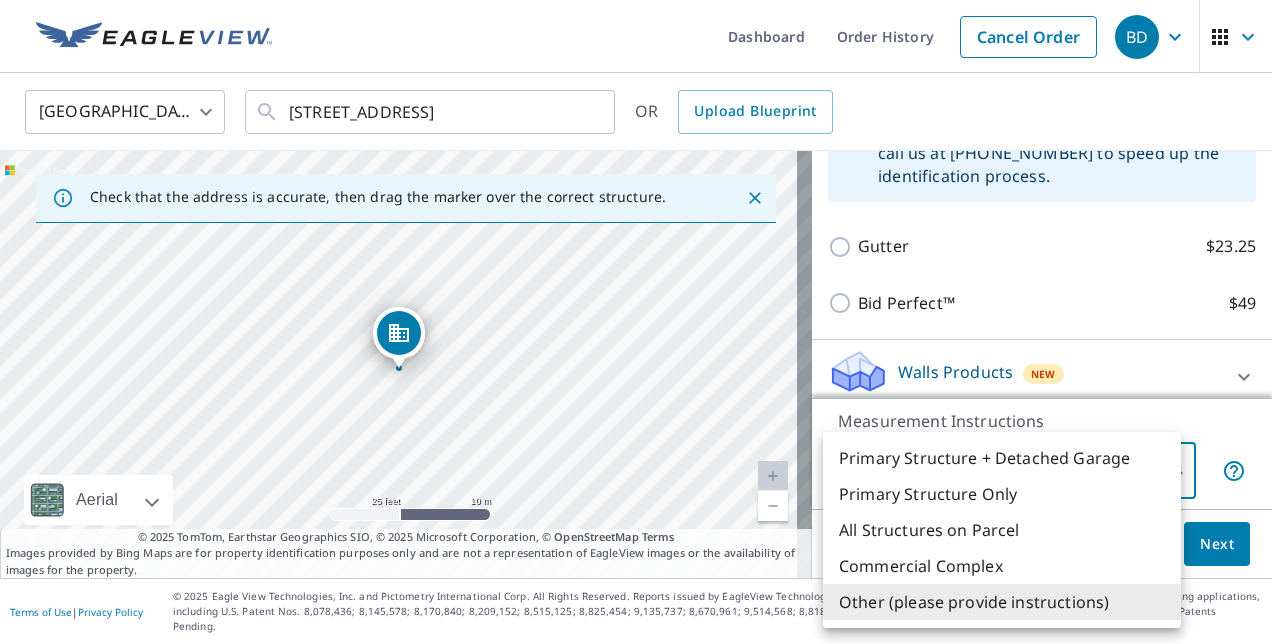 click at bounding box center (636, 322) 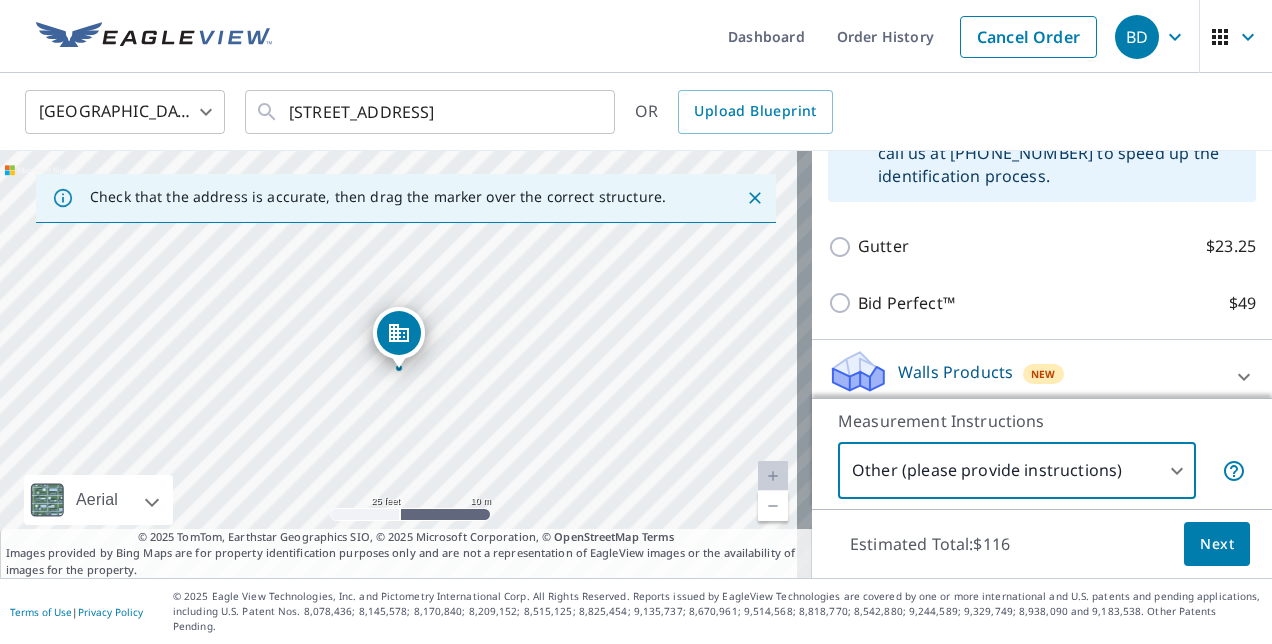 click on "BD BD
Dashboard Order History Cancel Order BD [GEOGRAPHIC_DATA] [GEOGRAPHIC_DATA] ​ [STREET_ADDRESS] ​ OR Upload Blueprint Check that the address is accurate, then drag the marker over the correct structure. [STREET_ADDRESS] A standard road map Aerial A detailed look from above Labels Labels 25 feet 10 m © 2025 TomTom, © Vexcel Imaging, © 2025 Microsoft Corporation,  © OpenStreetMap Terms © 2025 TomTom, Earthstar Geographics SIO, © 2025 Microsoft Corporation, ©   OpenStreetMap   Terms Images provided by Bing Maps are for property identification purposes only and are not a representation of EagleView images or the availability of images for the property. PROPERTY TYPE Residential Commercial Multi-Family This is a complex BUILDING ID [STREET_ADDRESS] Roof Products New Premium with 3 Hour Delivery Premium $79 Delivery 3 Hour $37 7 ​ Gutter $23.25 Bid Perfect™ $49 Walls Products New Walls $221.25 Measurement Instructions 5 ​ Estimated Total:  $116  |" at bounding box center [636, 322] 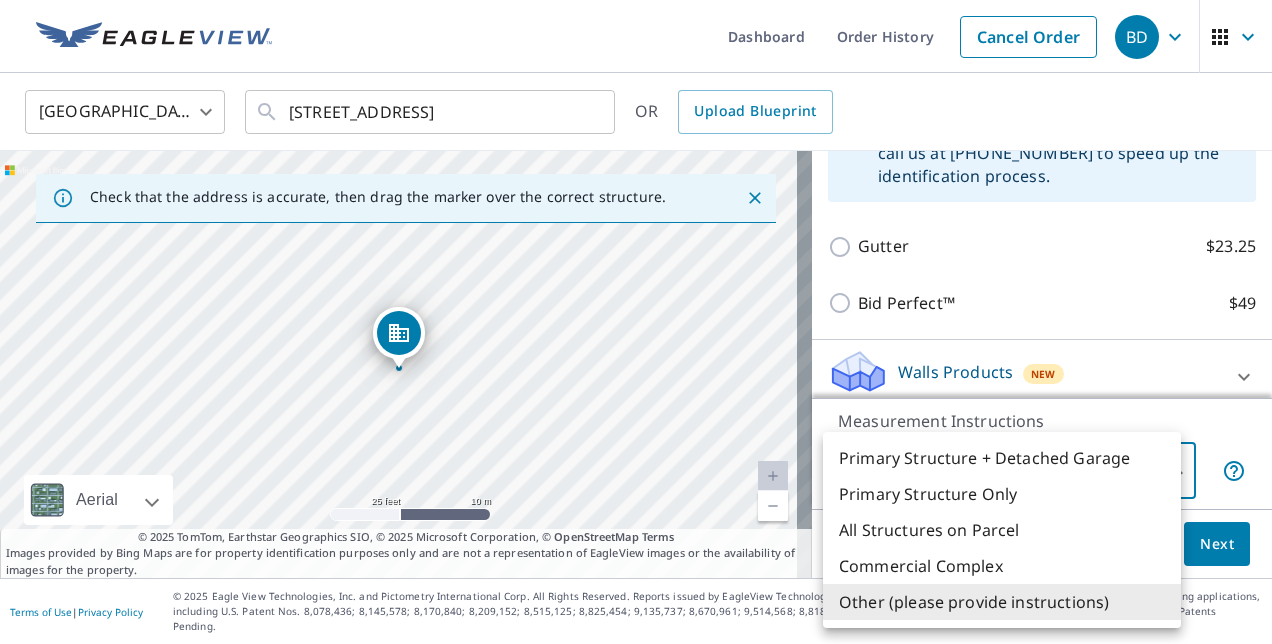 click on "Commercial Complex" at bounding box center [1002, 566] 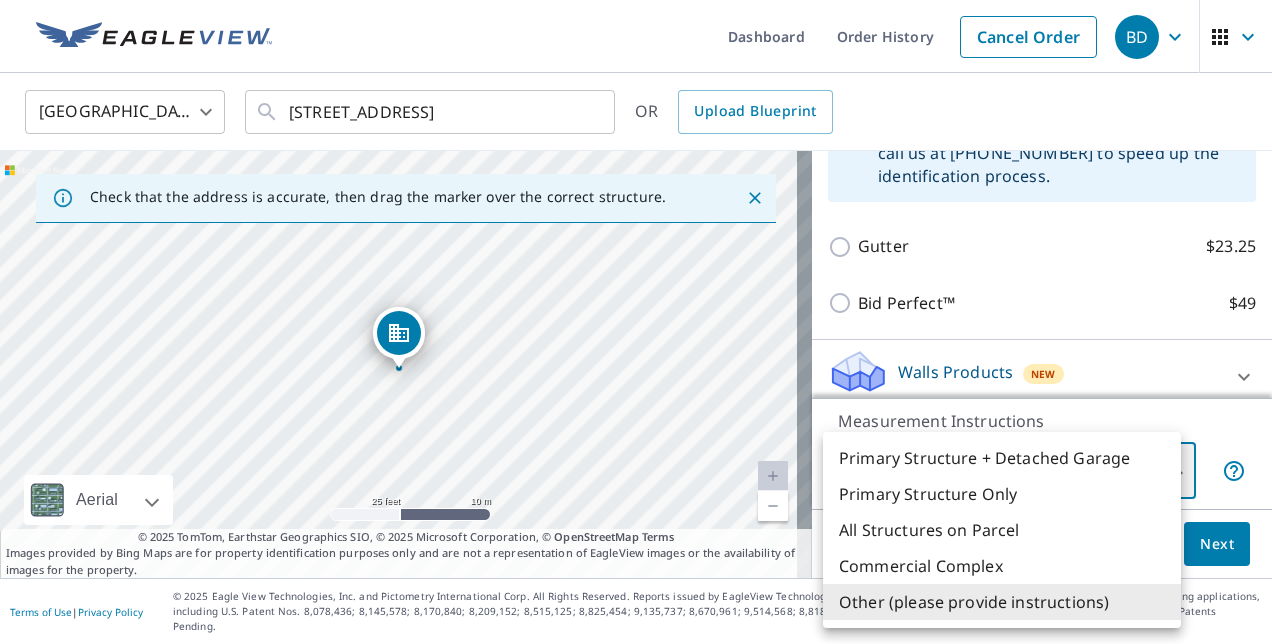 type on "4" 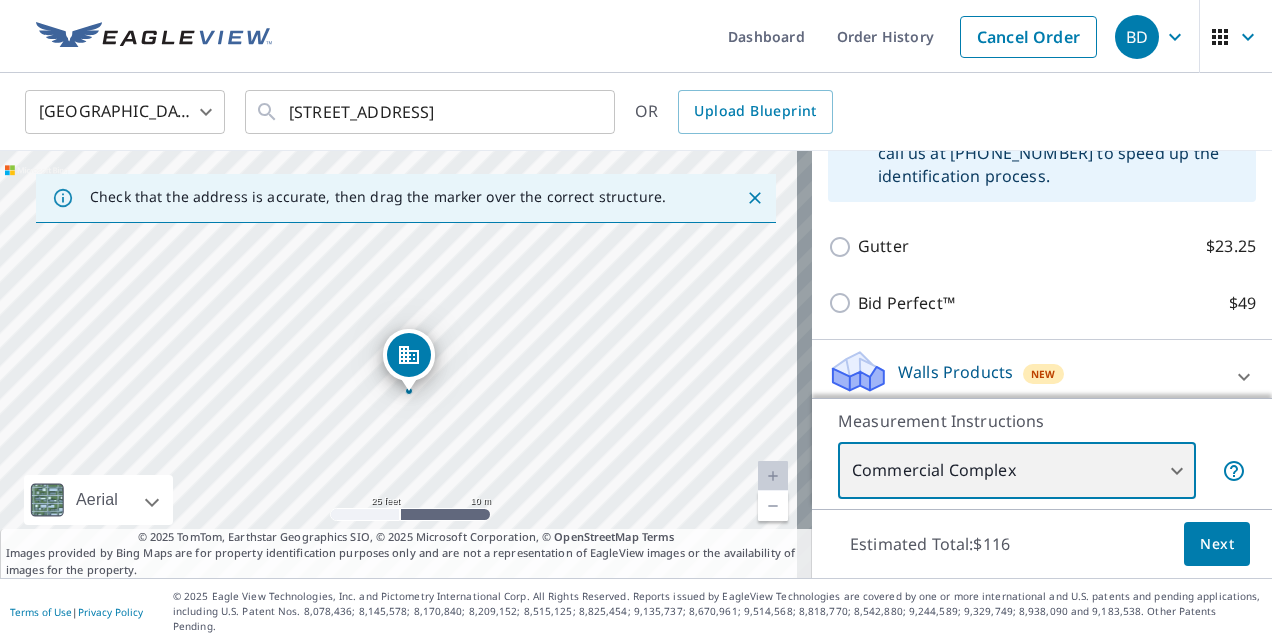 drag, startPoint x: 619, startPoint y: 343, endPoint x: 472, endPoint y: 402, distance: 158.39824 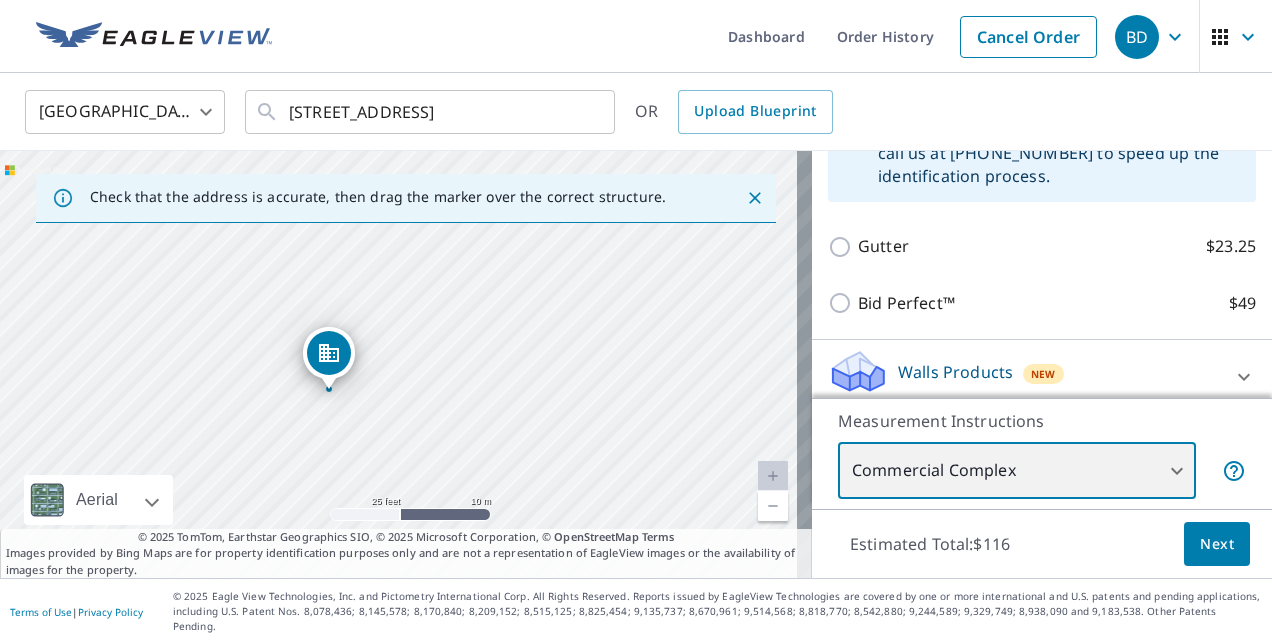 drag, startPoint x: 514, startPoint y: 390, endPoint x: 477, endPoint y: 358, distance: 48.9183 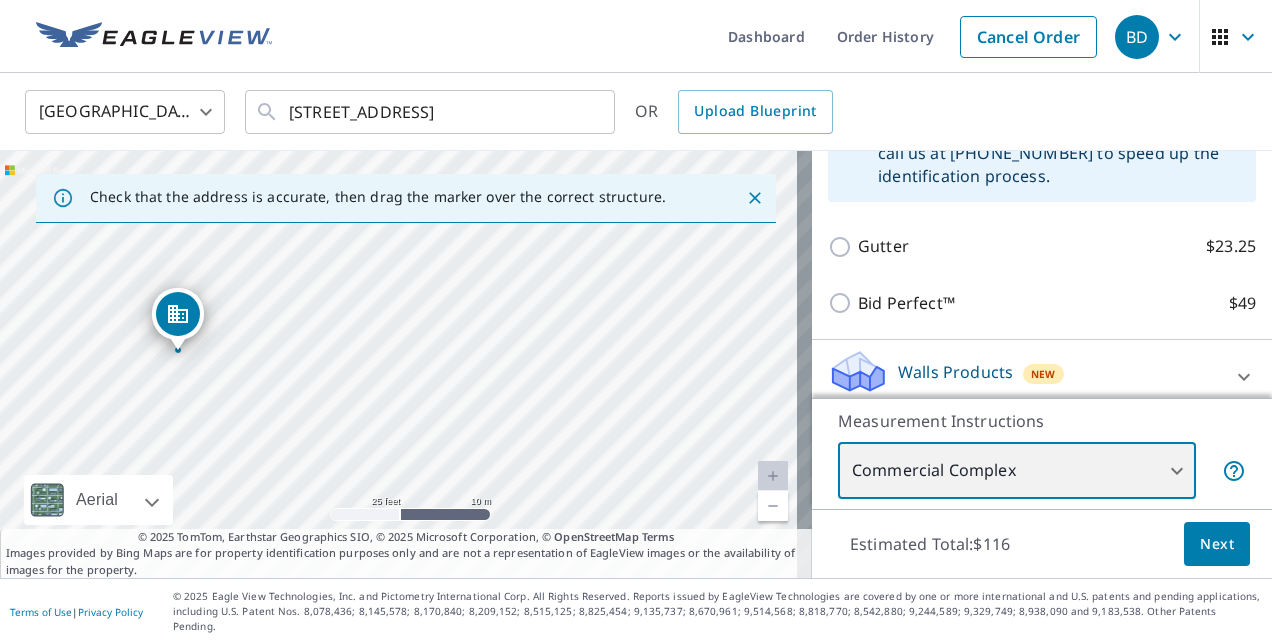 drag, startPoint x: 518, startPoint y: 371, endPoint x: 396, endPoint y: 361, distance: 122.40915 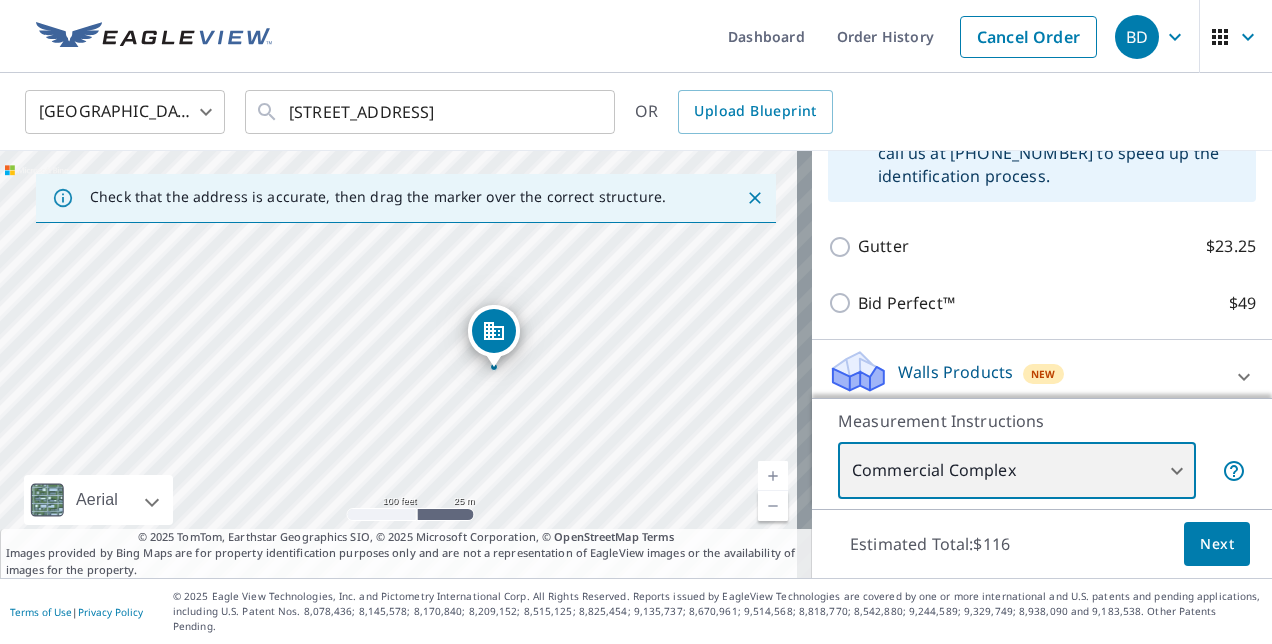 drag, startPoint x: 388, startPoint y: 363, endPoint x: 544, endPoint y: 385, distance: 157.54364 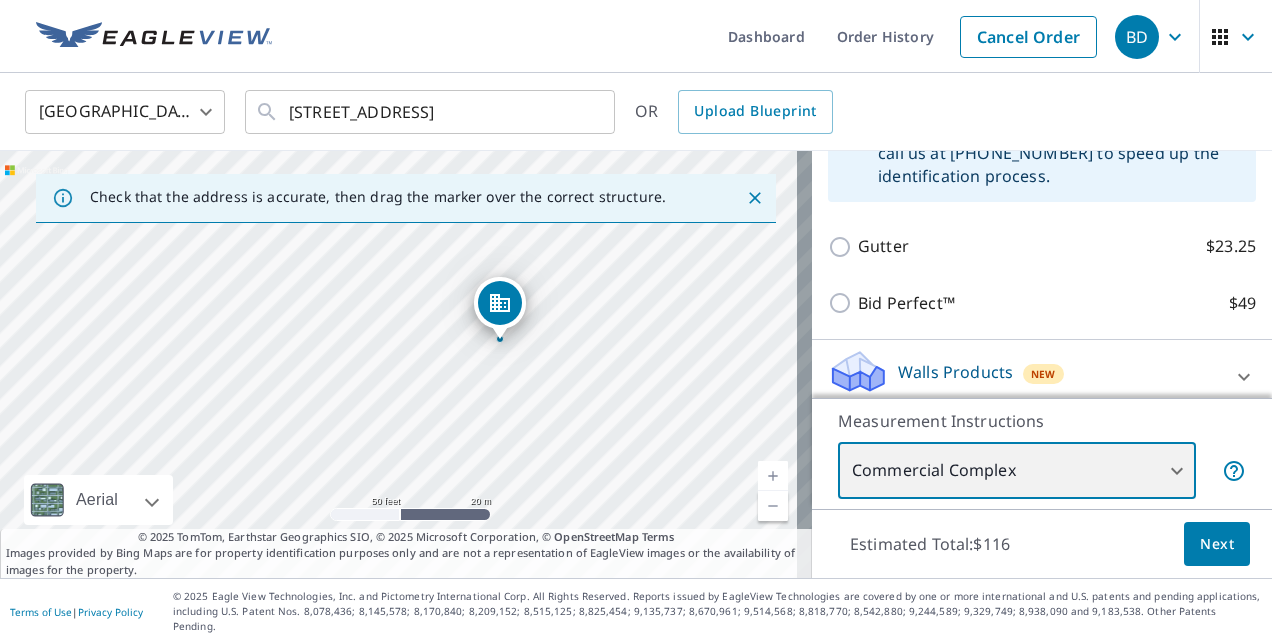 drag, startPoint x: 478, startPoint y: 382, endPoint x: 627, endPoint y: 328, distance: 158.48344 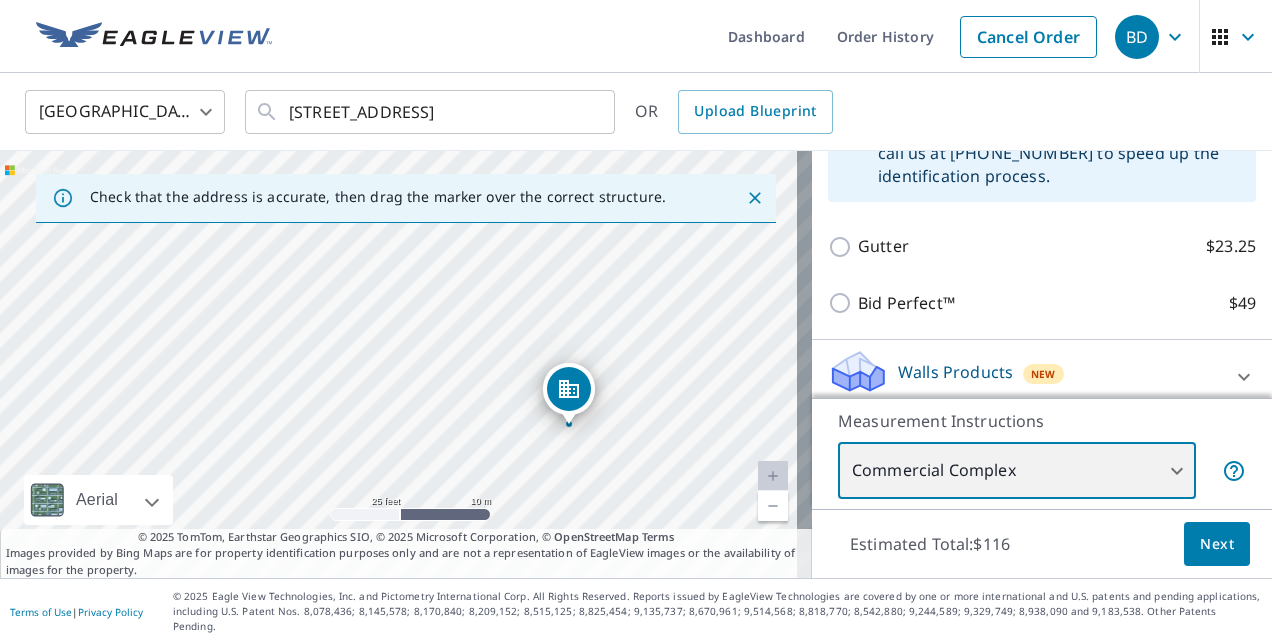 drag, startPoint x: 539, startPoint y: 364, endPoint x: 636, endPoint y: 461, distance: 137.17871 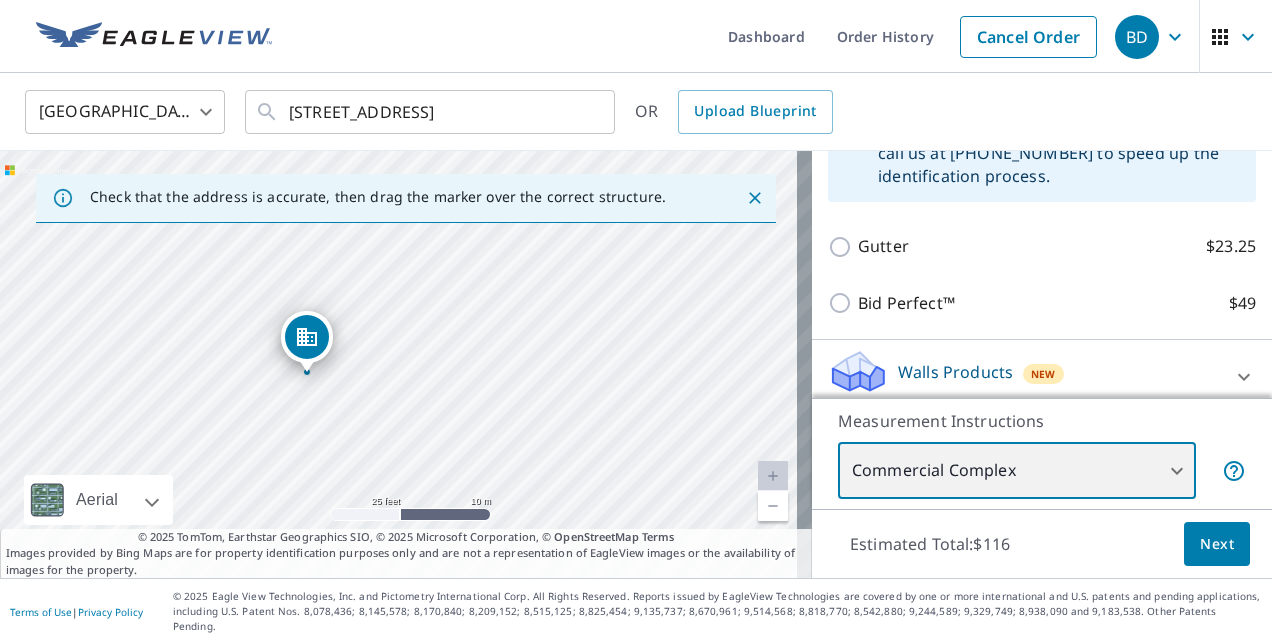 drag, startPoint x: 642, startPoint y: 445, endPoint x: 348, endPoint y: 384, distance: 300.26157 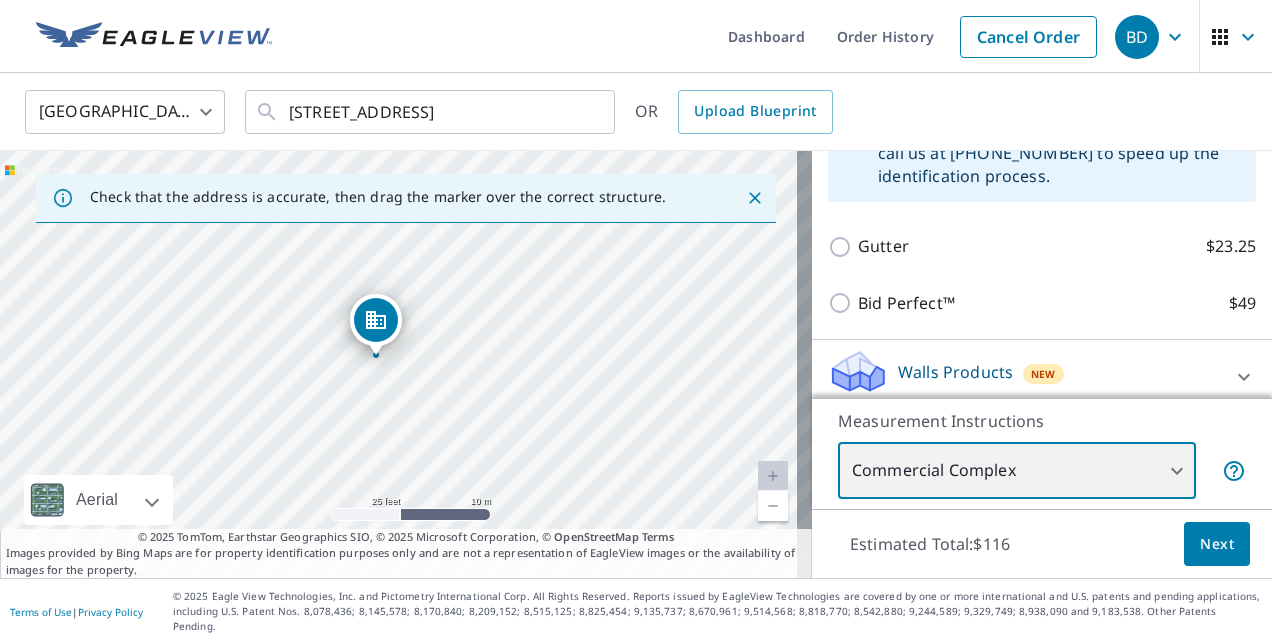 drag, startPoint x: 523, startPoint y: 408, endPoint x: 607, endPoint y: 372, distance: 91.389275 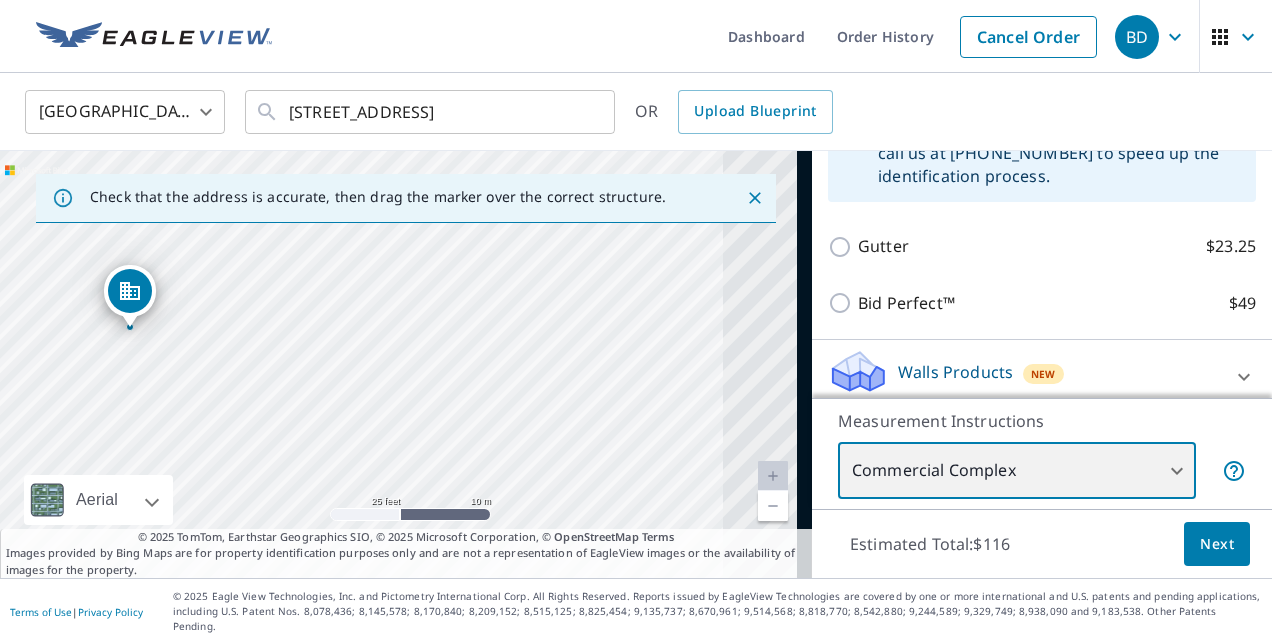 drag, startPoint x: 532, startPoint y: 446, endPoint x: 358, endPoint y: 481, distance: 177.48521 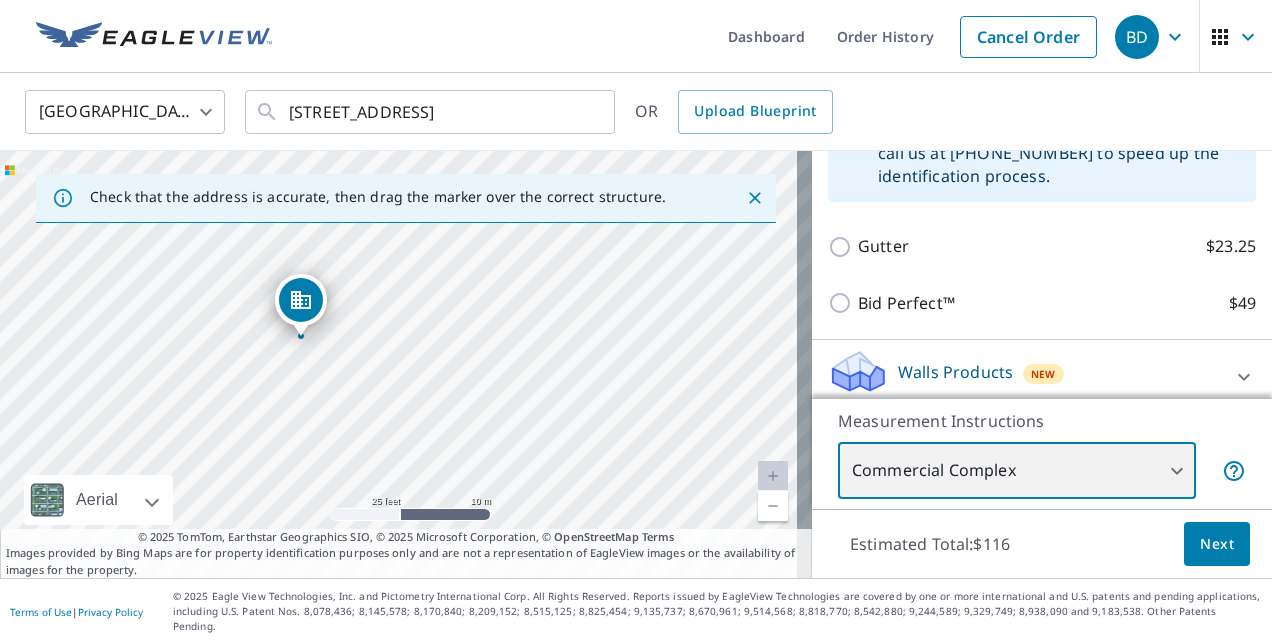 drag, startPoint x: 349, startPoint y: 451, endPoint x: 520, endPoint y: 460, distance: 171.23668 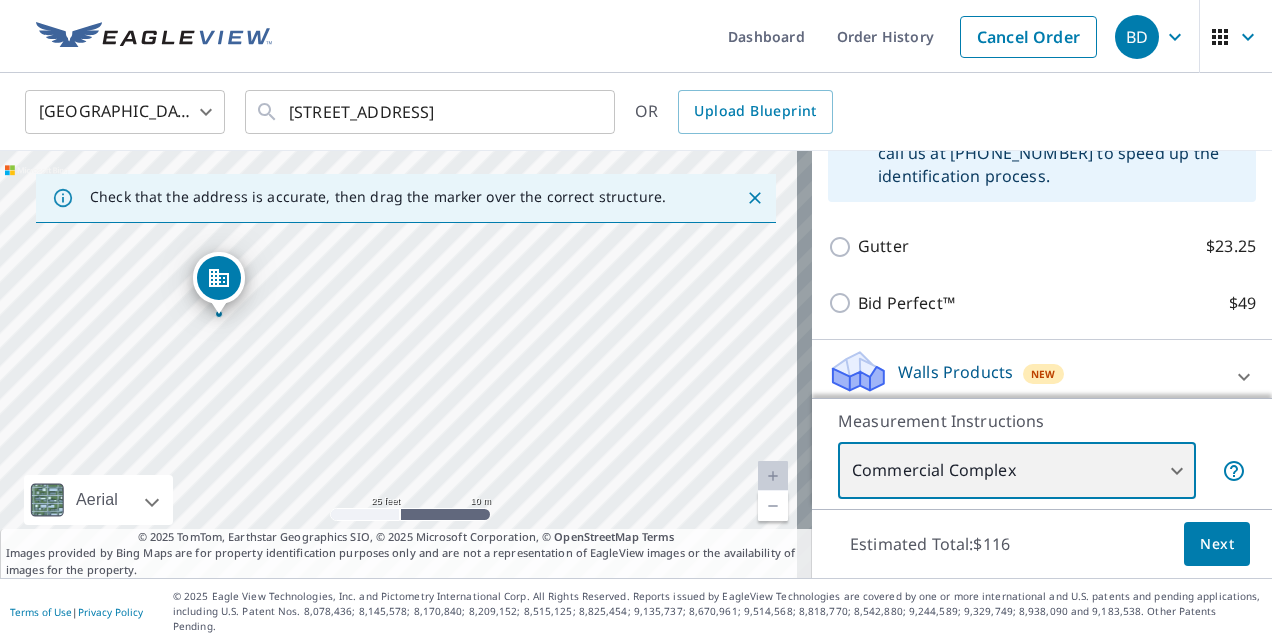 drag, startPoint x: 544, startPoint y: 421, endPoint x: 471, endPoint y: 450, distance: 78.54935 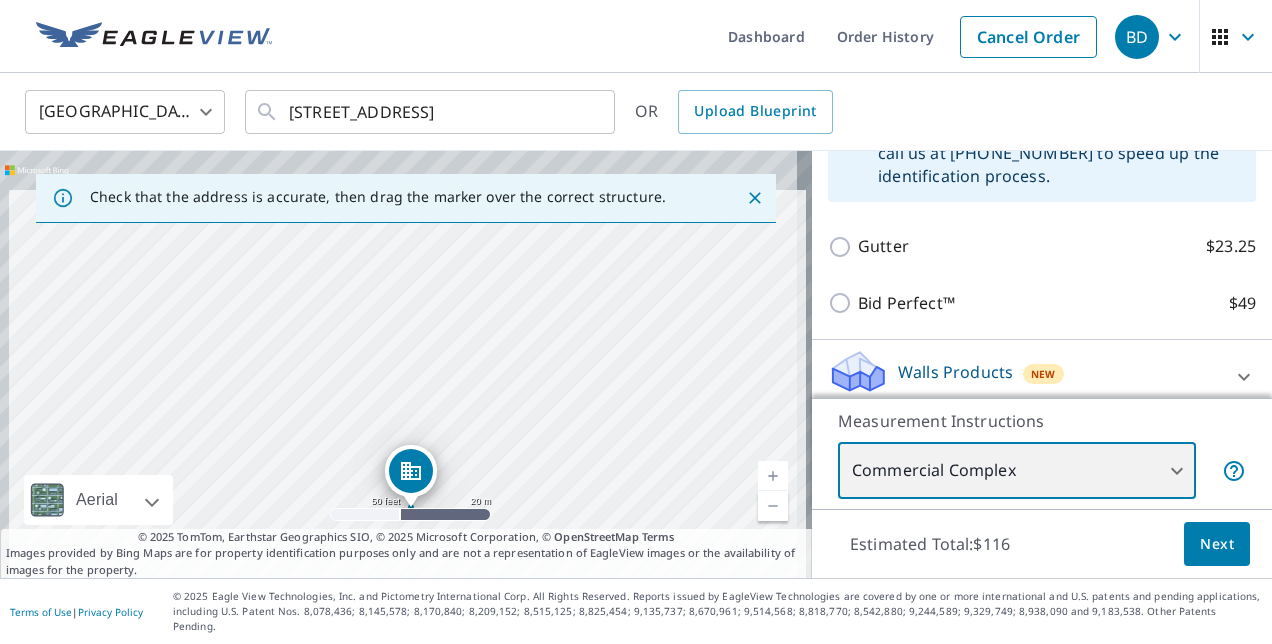 drag, startPoint x: 520, startPoint y: 452, endPoint x: 541, endPoint y: 533, distance: 83.677956 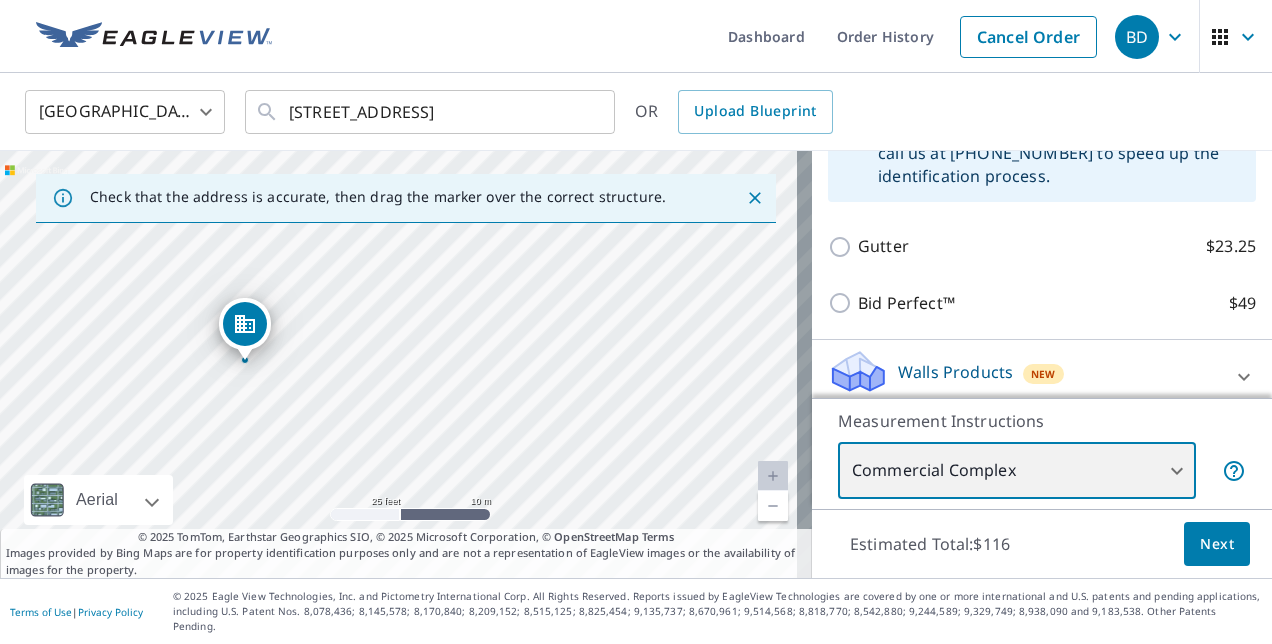 drag, startPoint x: 518, startPoint y: 487, endPoint x: 455, endPoint y: 219, distance: 275.3053 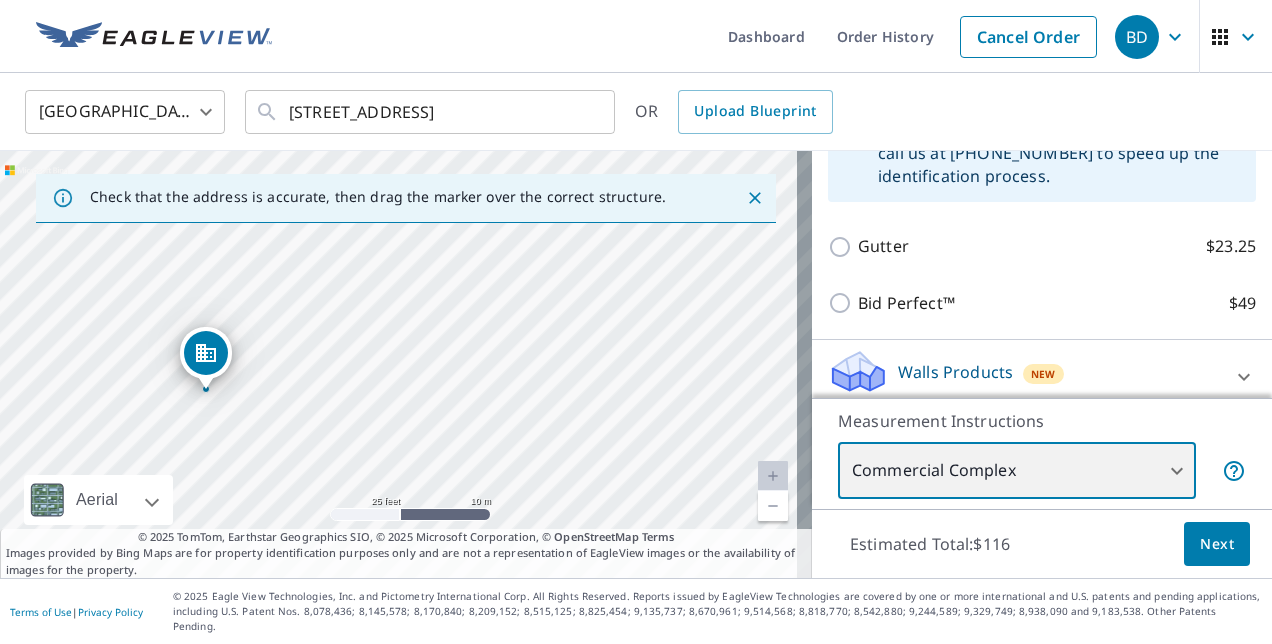 click on "[STREET_ADDRESS]" at bounding box center [406, 364] 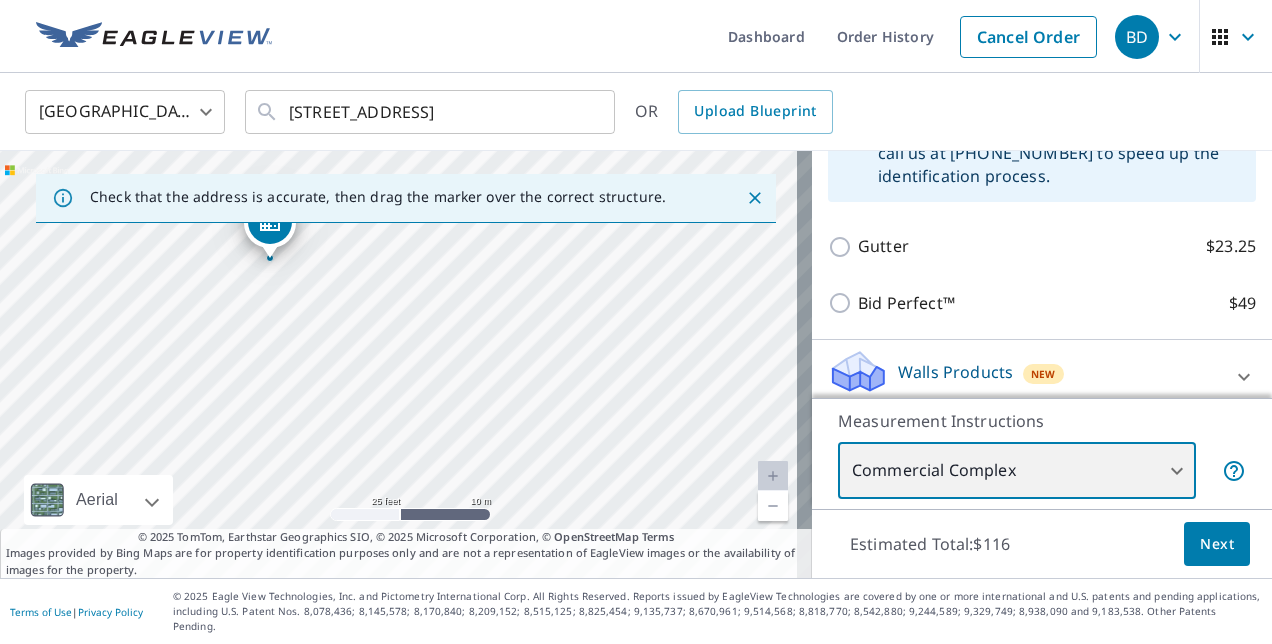 drag, startPoint x: 456, startPoint y: 479, endPoint x: 519, endPoint y: 358, distance: 136.41847 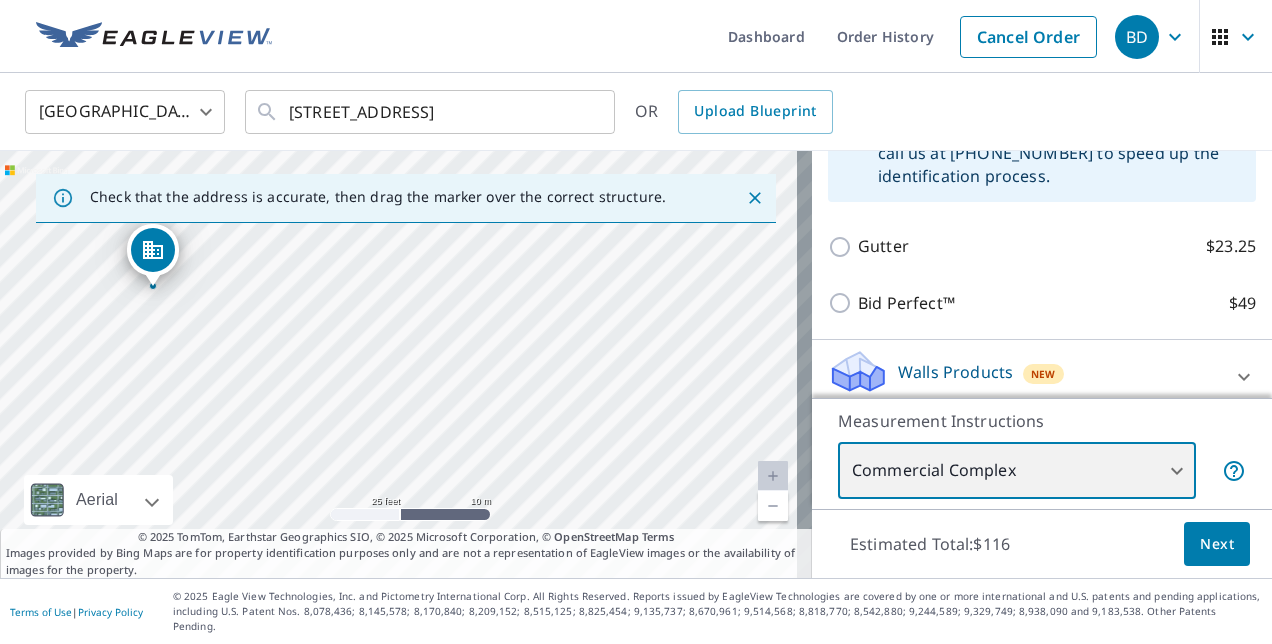drag, startPoint x: 530, startPoint y: 386, endPoint x: 414, endPoint y: 404, distance: 117.388245 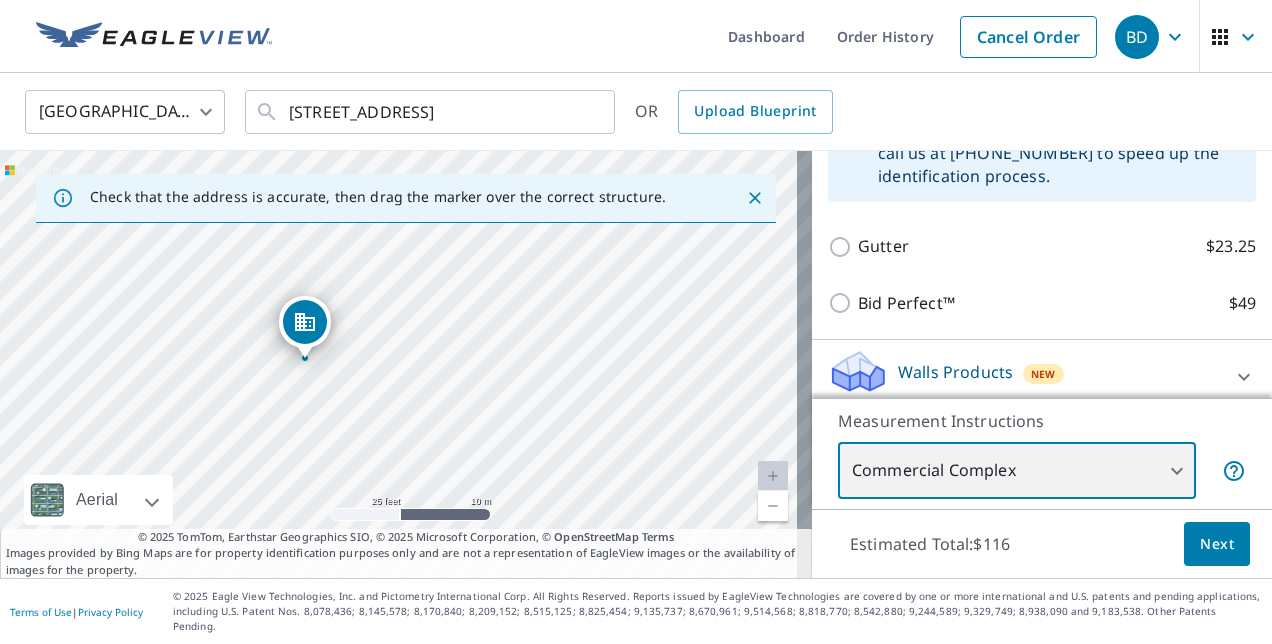 drag, startPoint x: 414, startPoint y: 404, endPoint x: 566, endPoint y: 476, distance: 168.19037 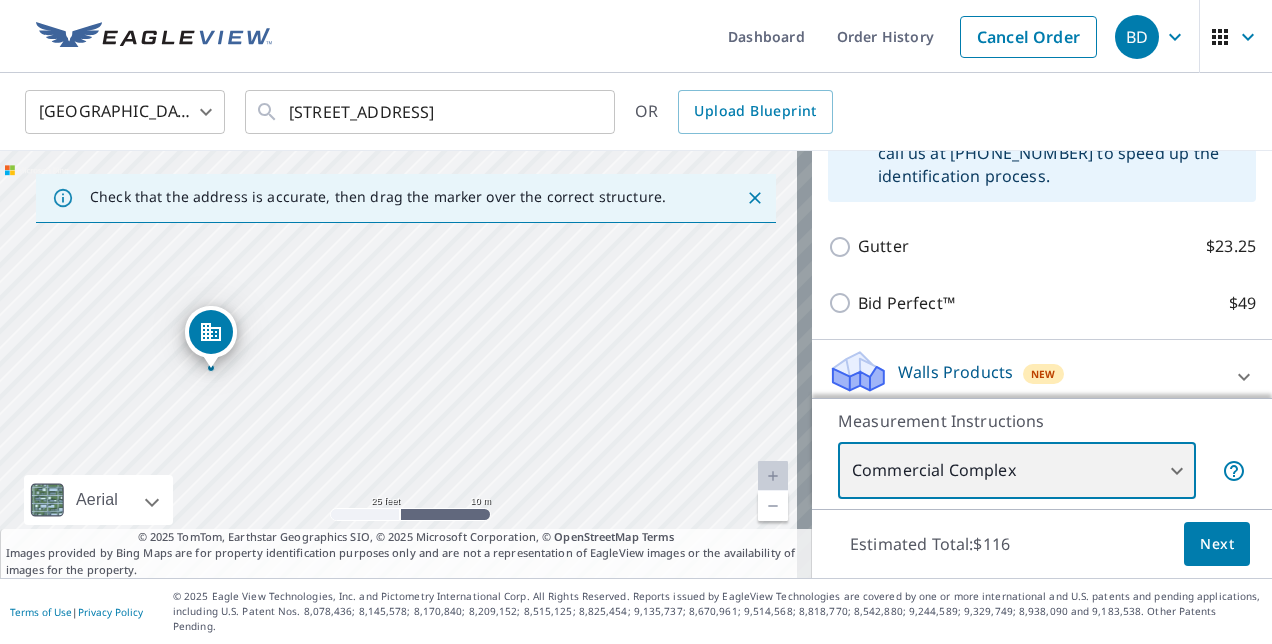 drag, startPoint x: 571, startPoint y: 460, endPoint x: 482, endPoint y: 456, distance: 89.08984 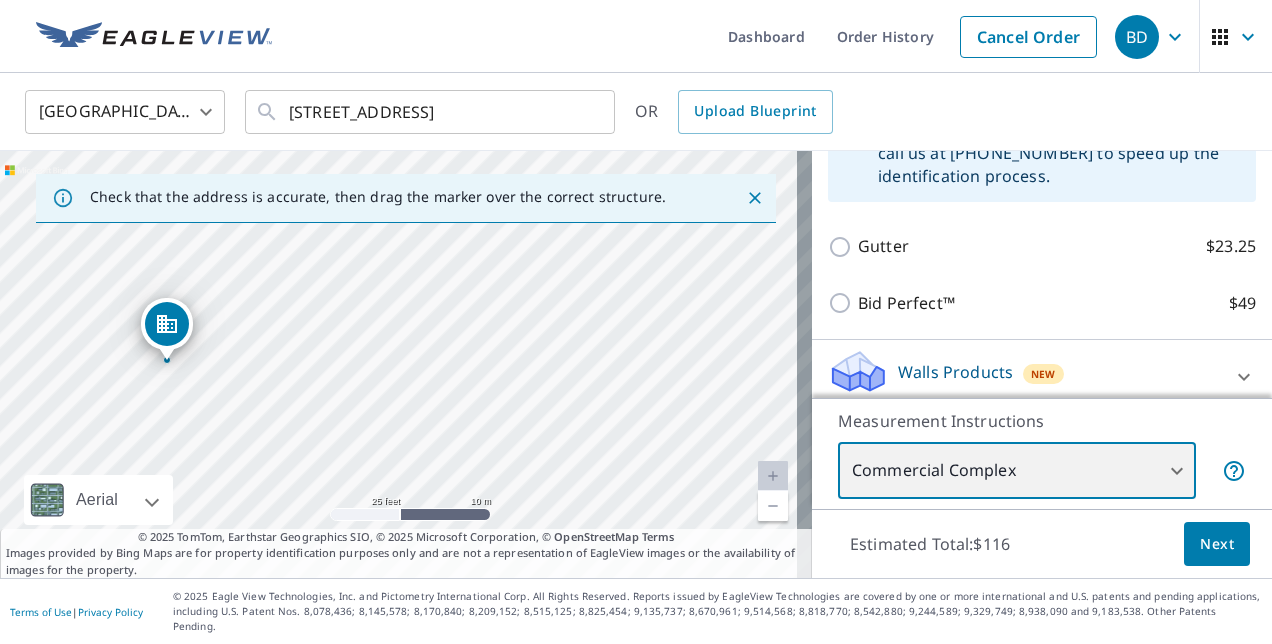 drag, startPoint x: 490, startPoint y: 452, endPoint x: 366, endPoint y: 470, distance: 125.299644 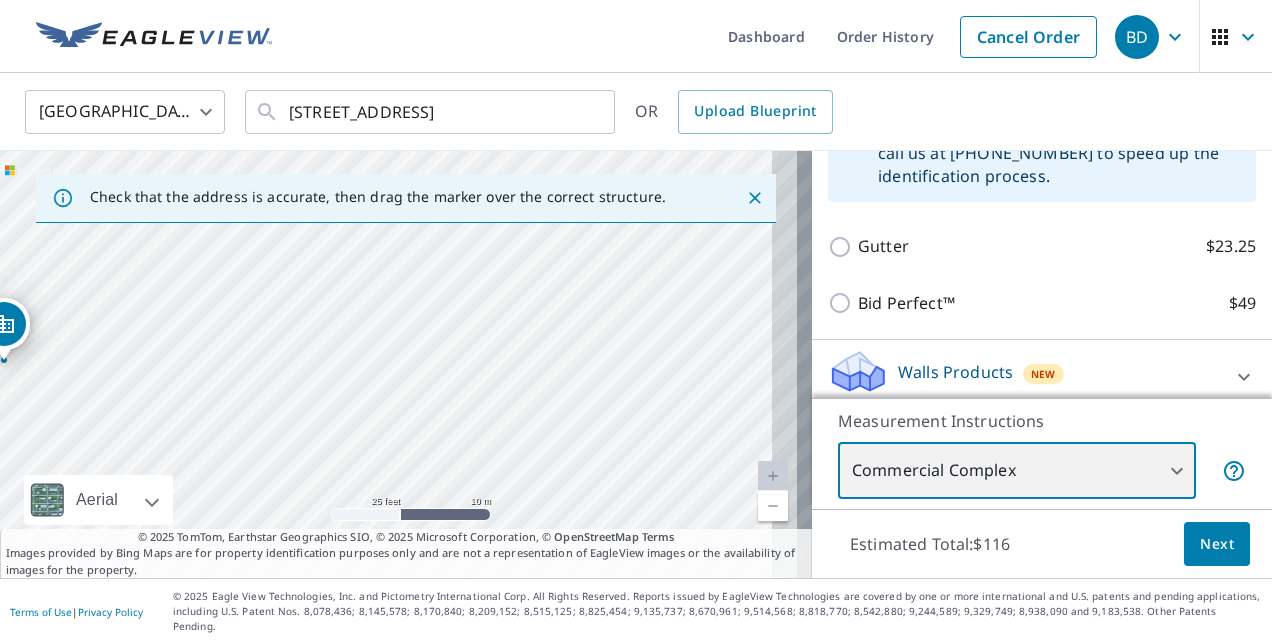 drag, startPoint x: 353, startPoint y: 480, endPoint x: 284, endPoint y: 452, distance: 74.46476 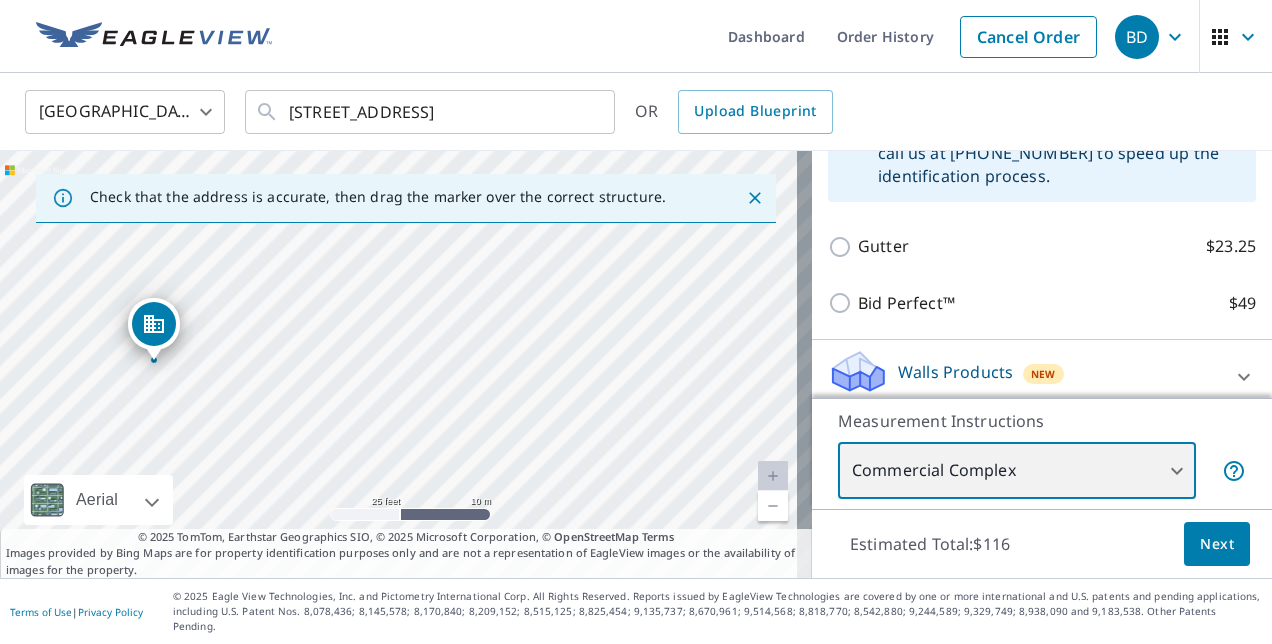 drag, startPoint x: 252, startPoint y: 422, endPoint x: 432, endPoint y: 432, distance: 180.27756 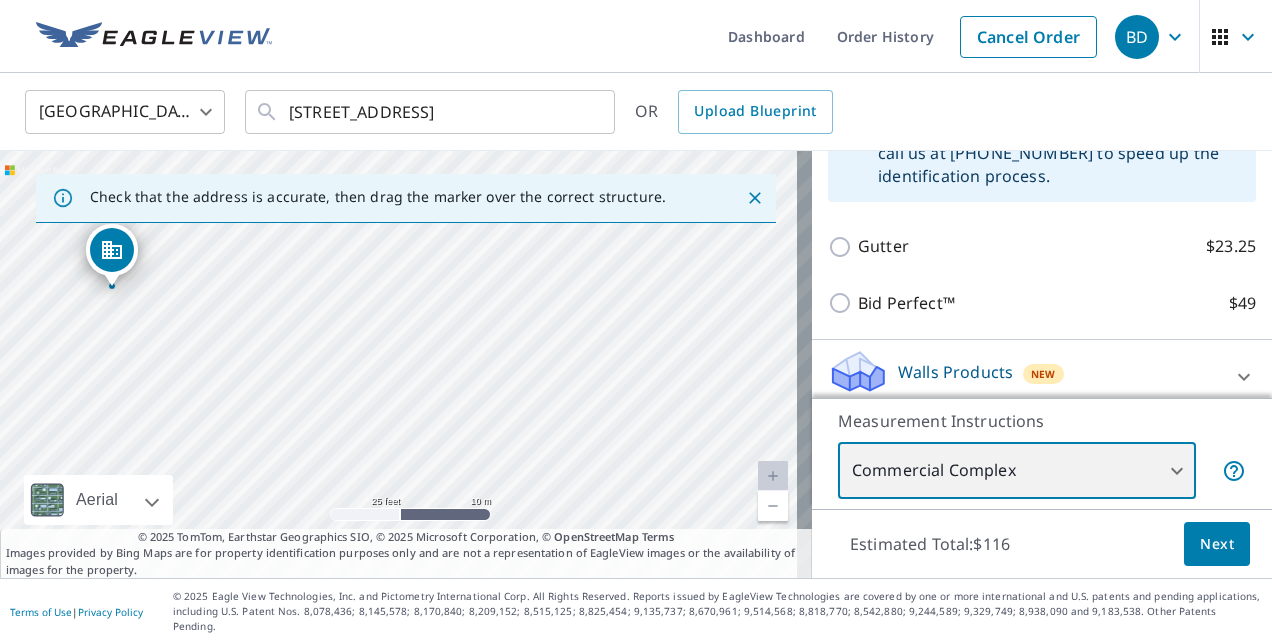 drag, startPoint x: 437, startPoint y: 466, endPoint x: 391, endPoint y: 398, distance: 82.0975 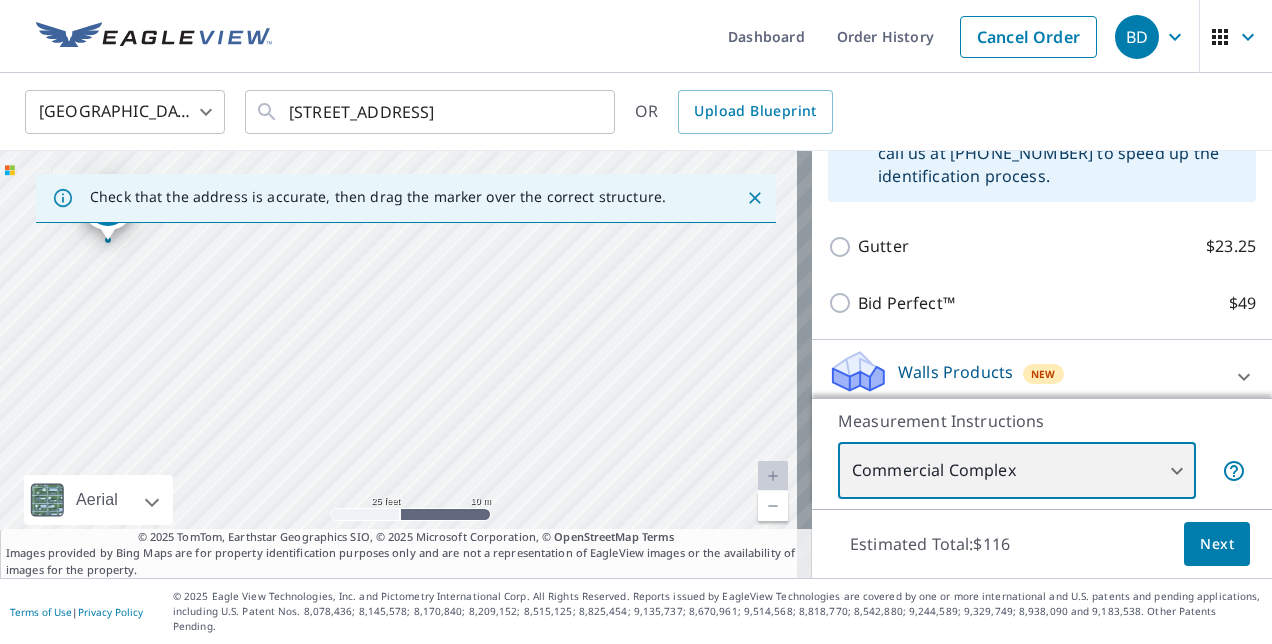 drag, startPoint x: 428, startPoint y: 456, endPoint x: 428, endPoint y: 364, distance: 92 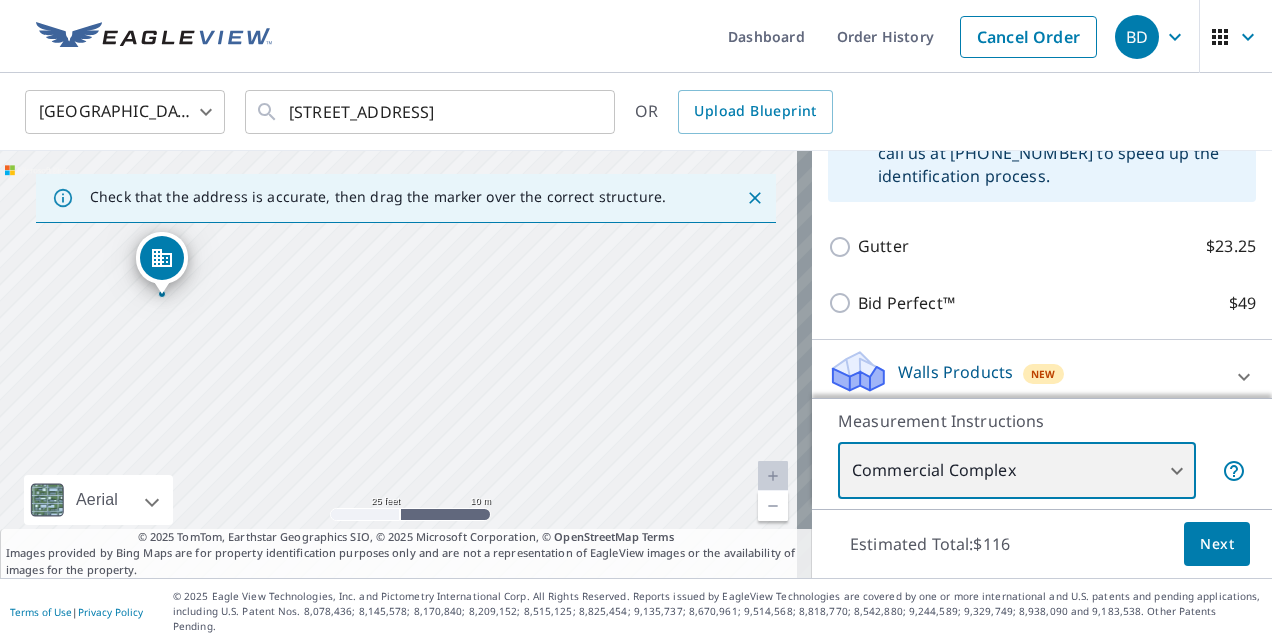 drag, startPoint x: 473, startPoint y: 452, endPoint x: 527, endPoint y: 536, distance: 99.8599 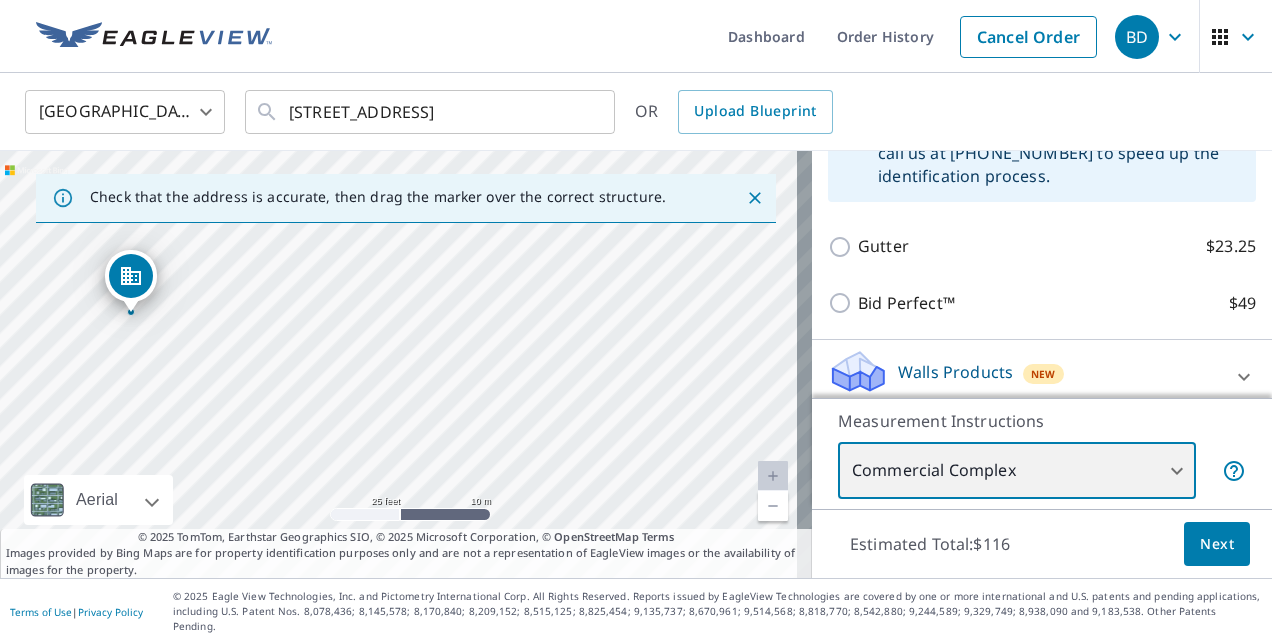 drag, startPoint x: 473, startPoint y: 409, endPoint x: 404, endPoint y: 365, distance: 81.8352 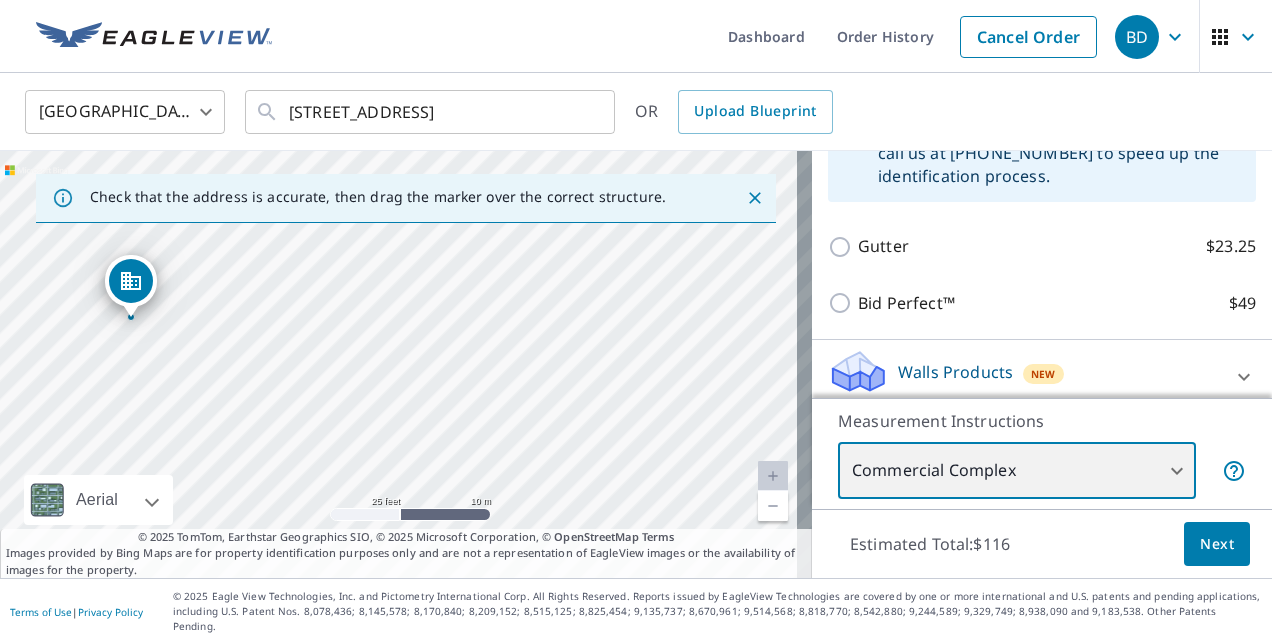 drag, startPoint x: 238, startPoint y: 346, endPoint x: 331, endPoint y: 500, distance: 179.90276 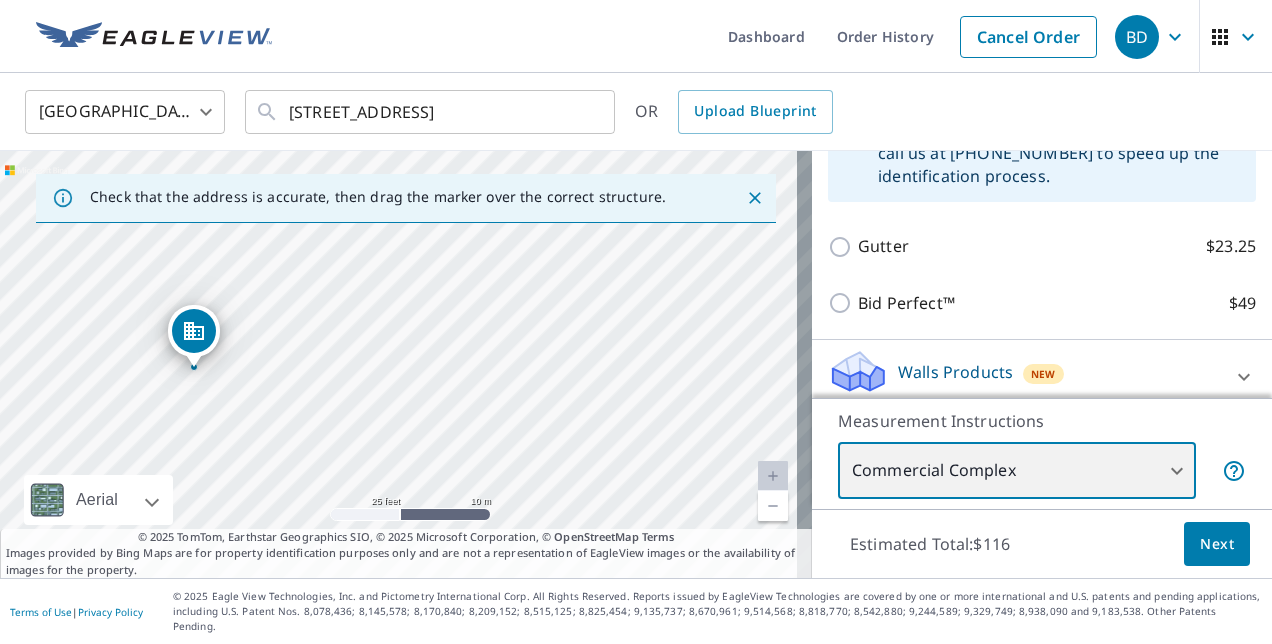 drag, startPoint x: 410, startPoint y: 445, endPoint x: 378, endPoint y: 341, distance: 108.81177 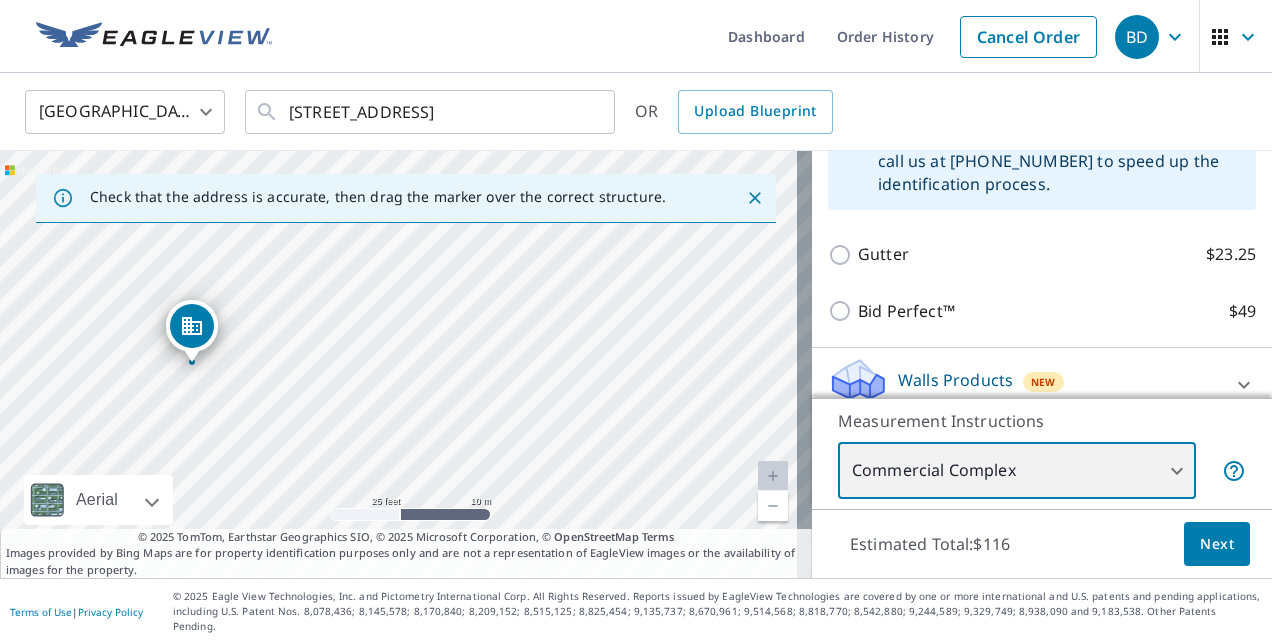 scroll, scrollTop: 500, scrollLeft: 0, axis: vertical 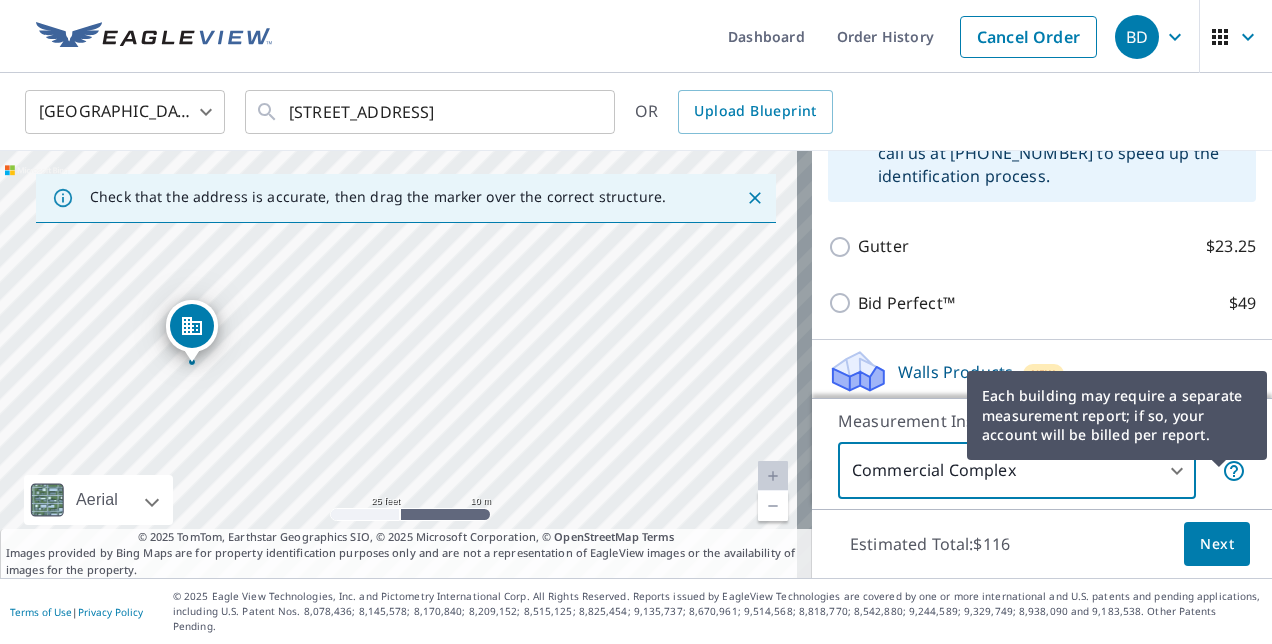 click 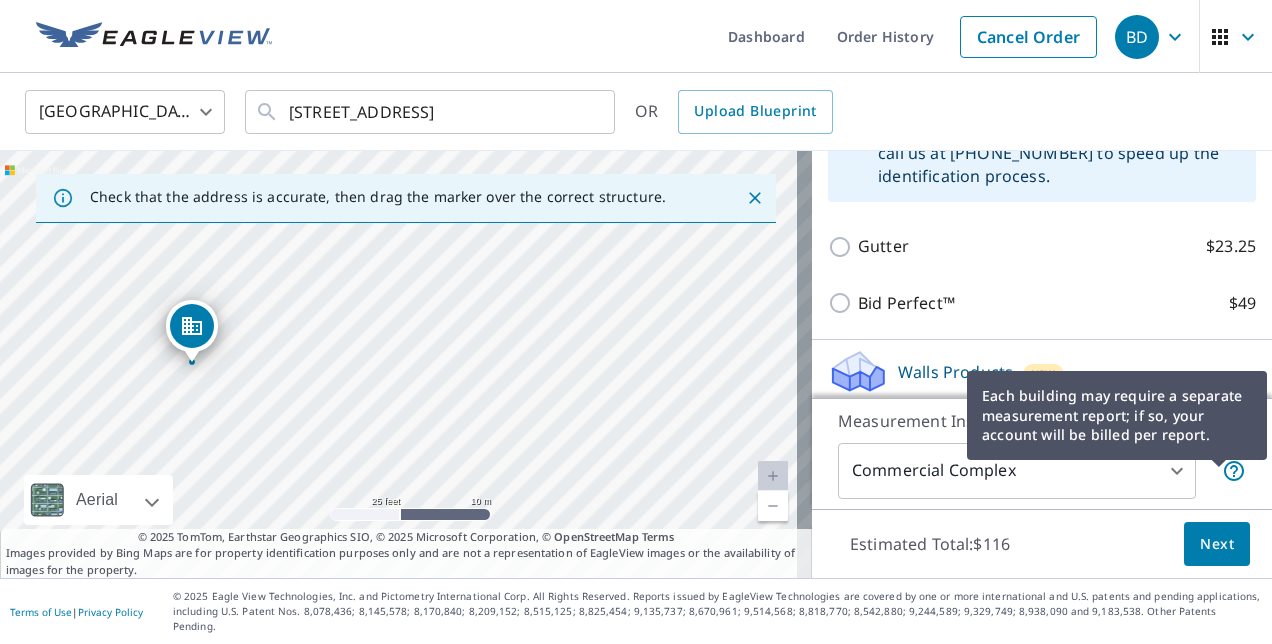 click 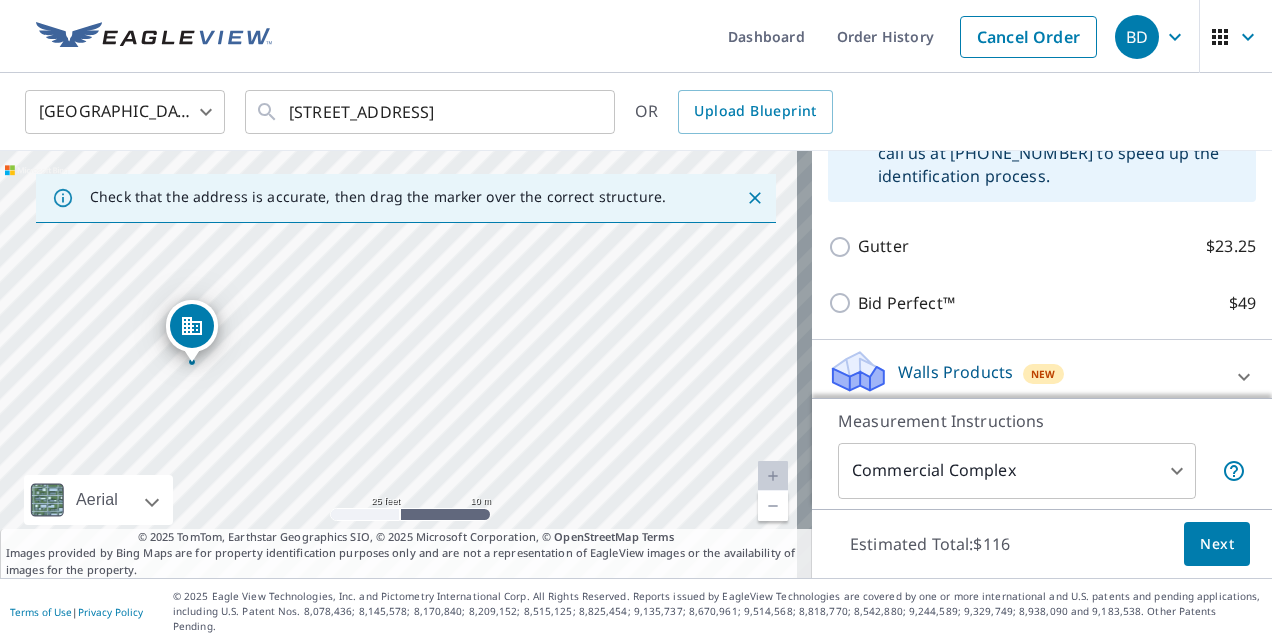 click on "Next" at bounding box center [1217, 544] 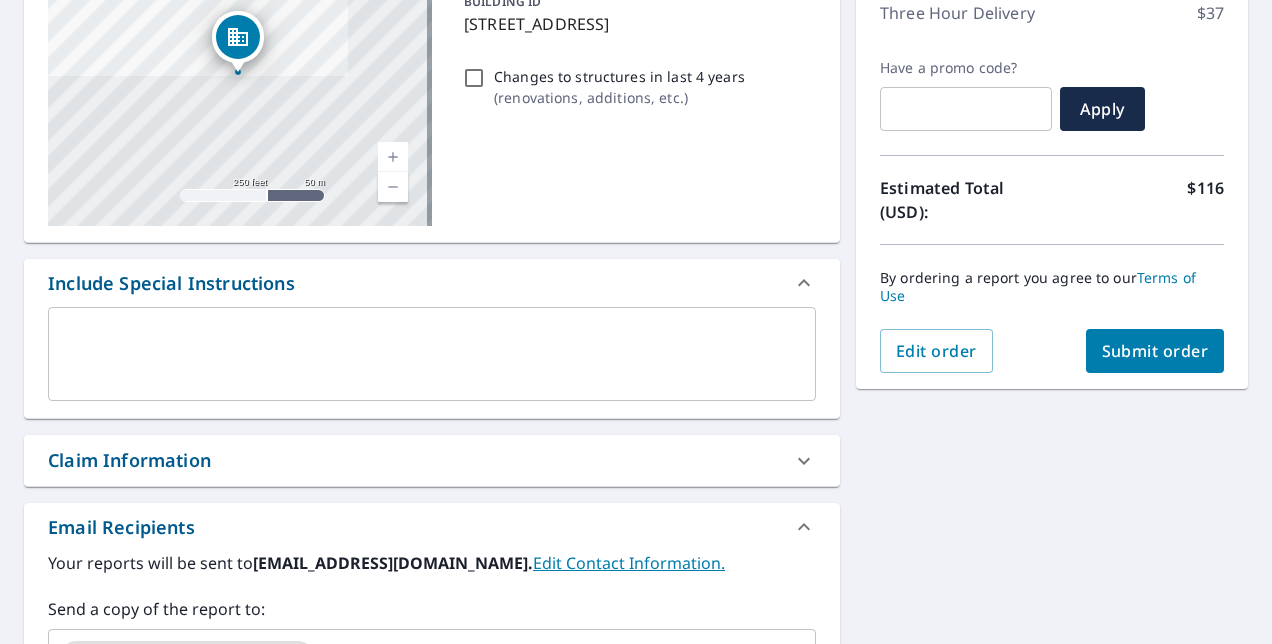 scroll, scrollTop: 300, scrollLeft: 0, axis: vertical 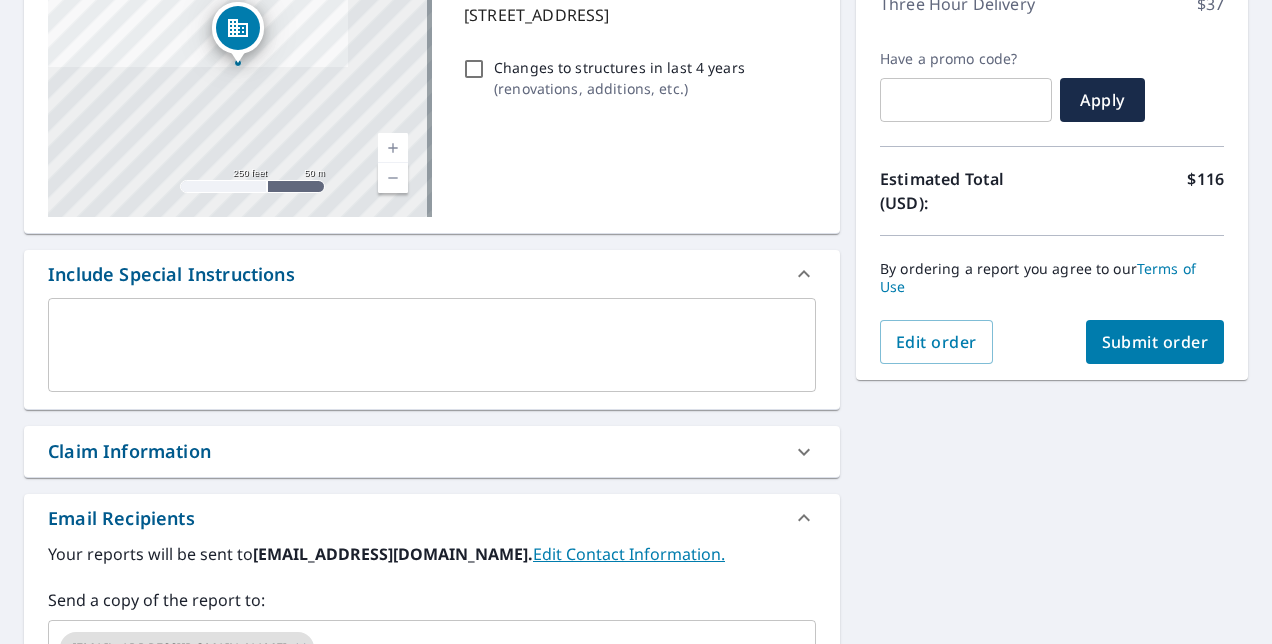 click at bounding box center (432, 345) 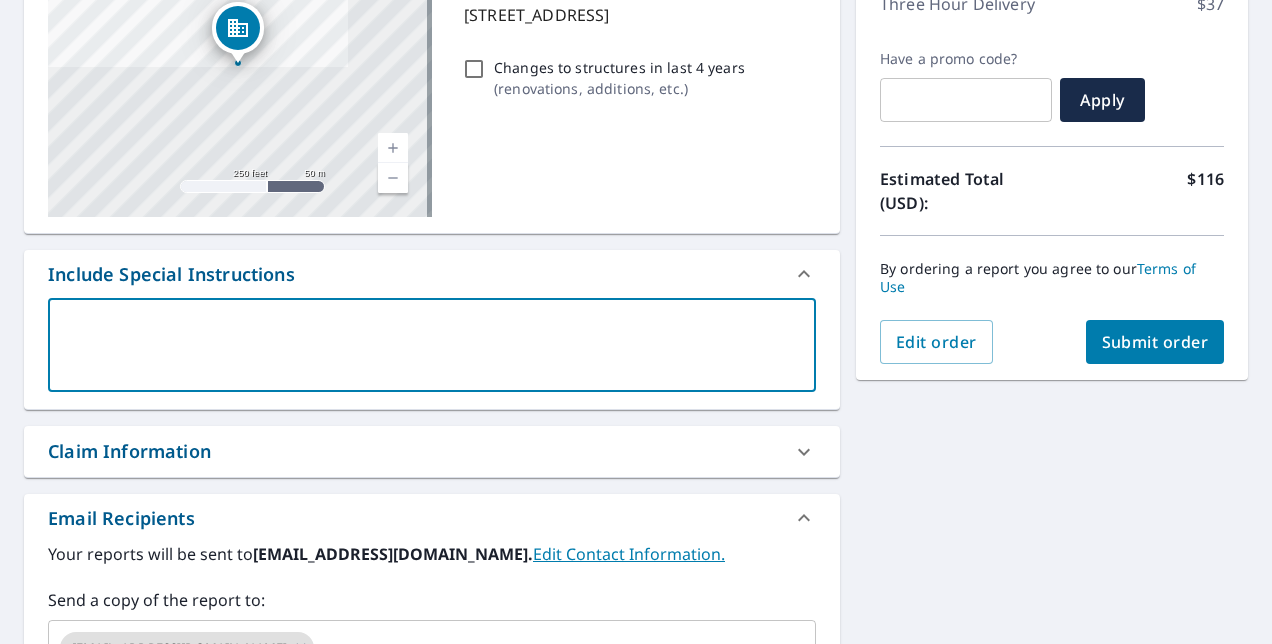 type on "I" 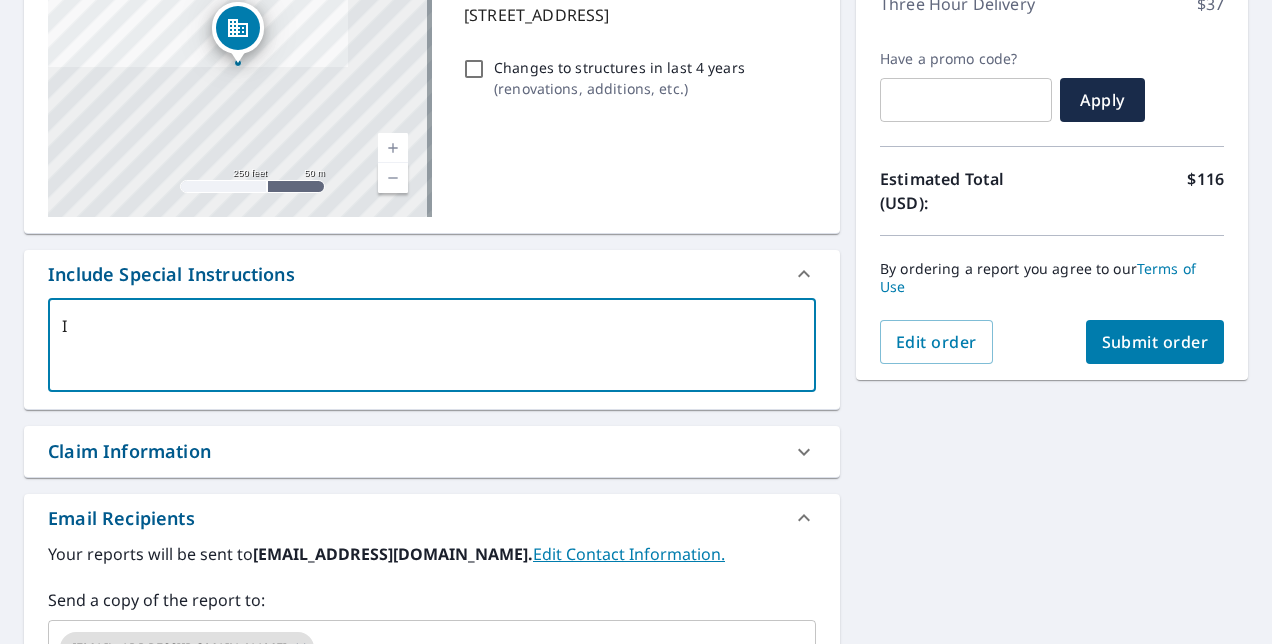 type on "I" 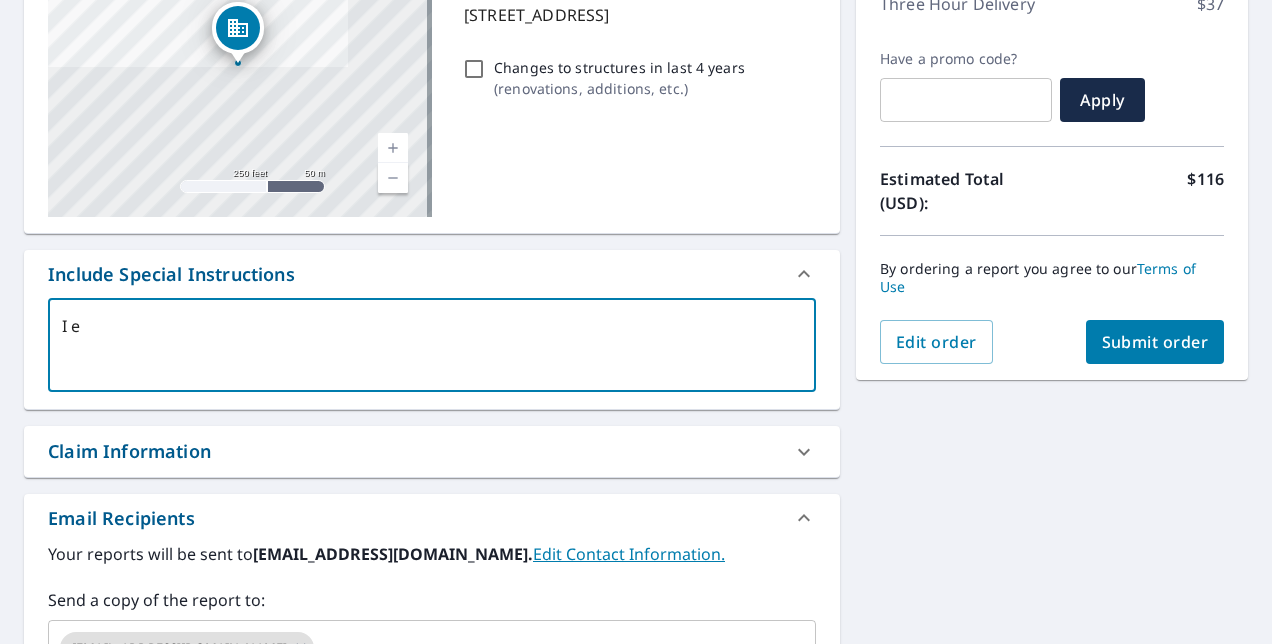 type on "I ei" 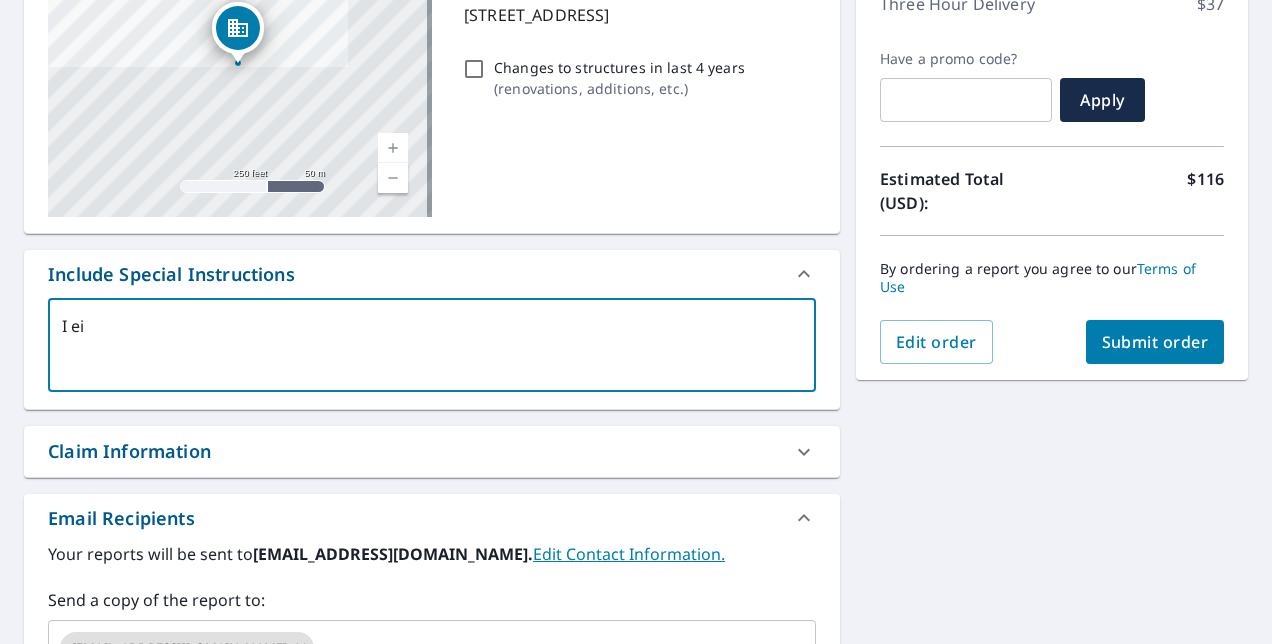 type on "I eil" 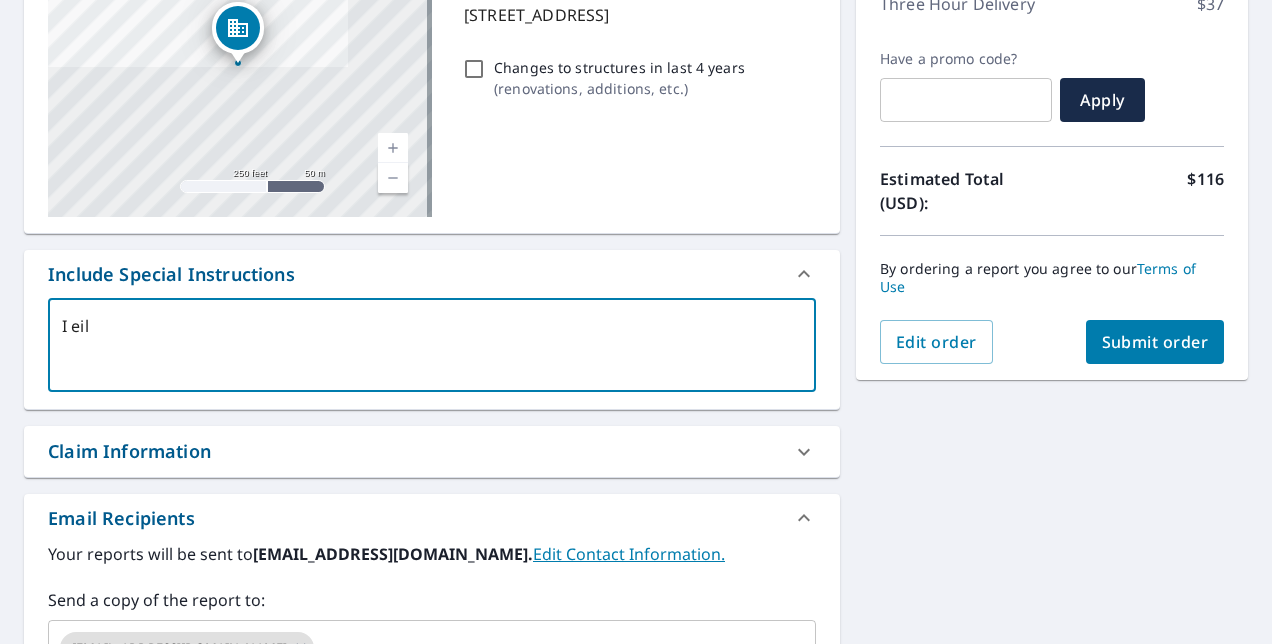 type on "I eill" 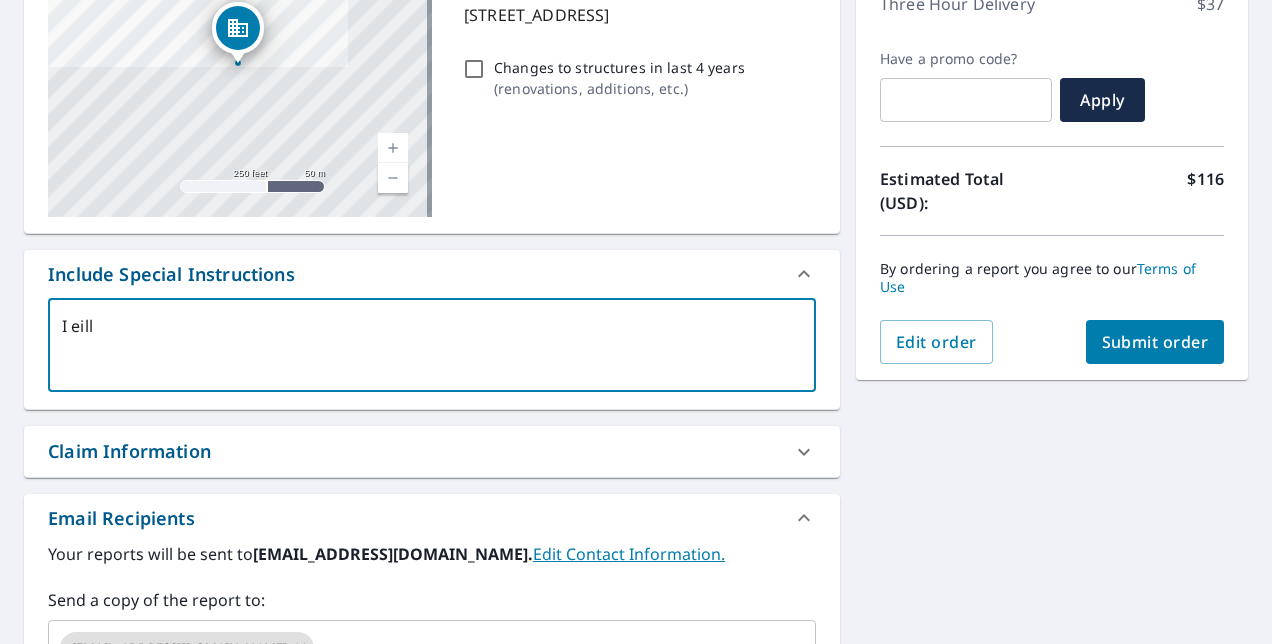 type on "I eil" 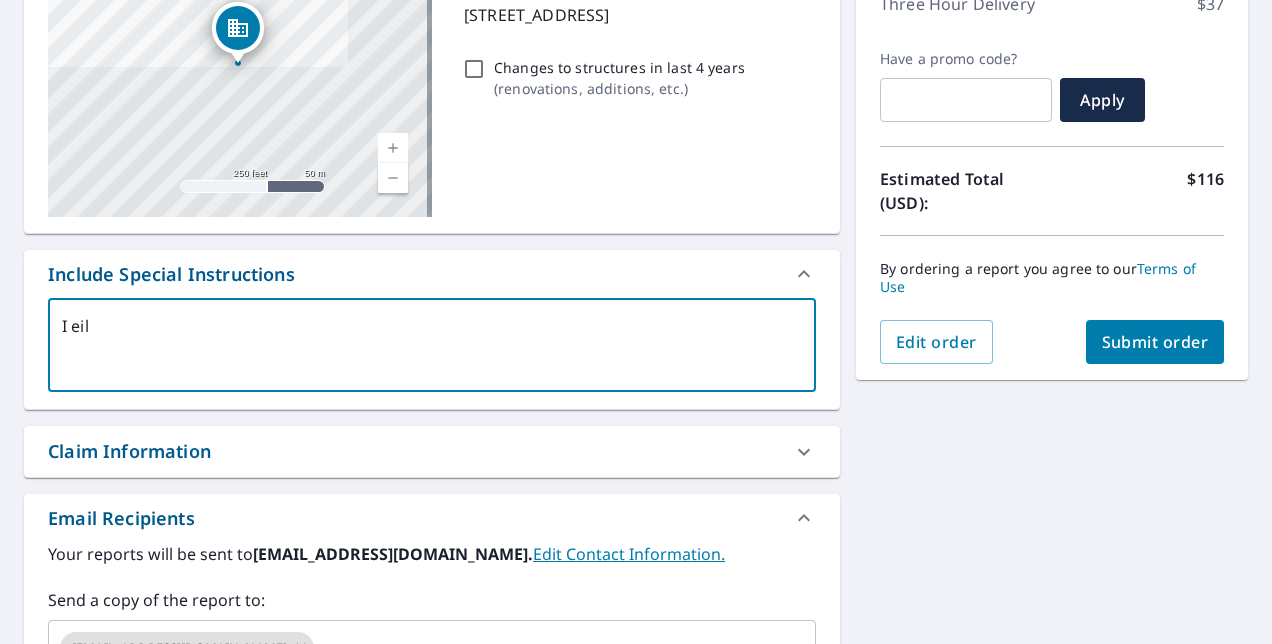 type on "I ei" 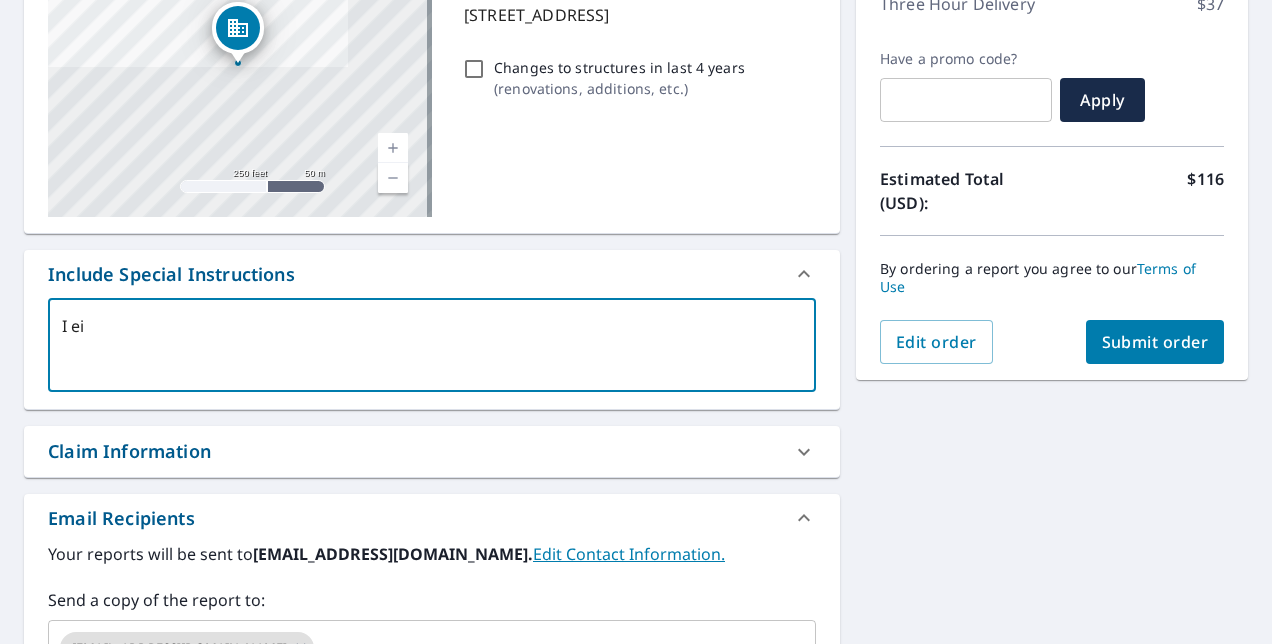 type on "I e" 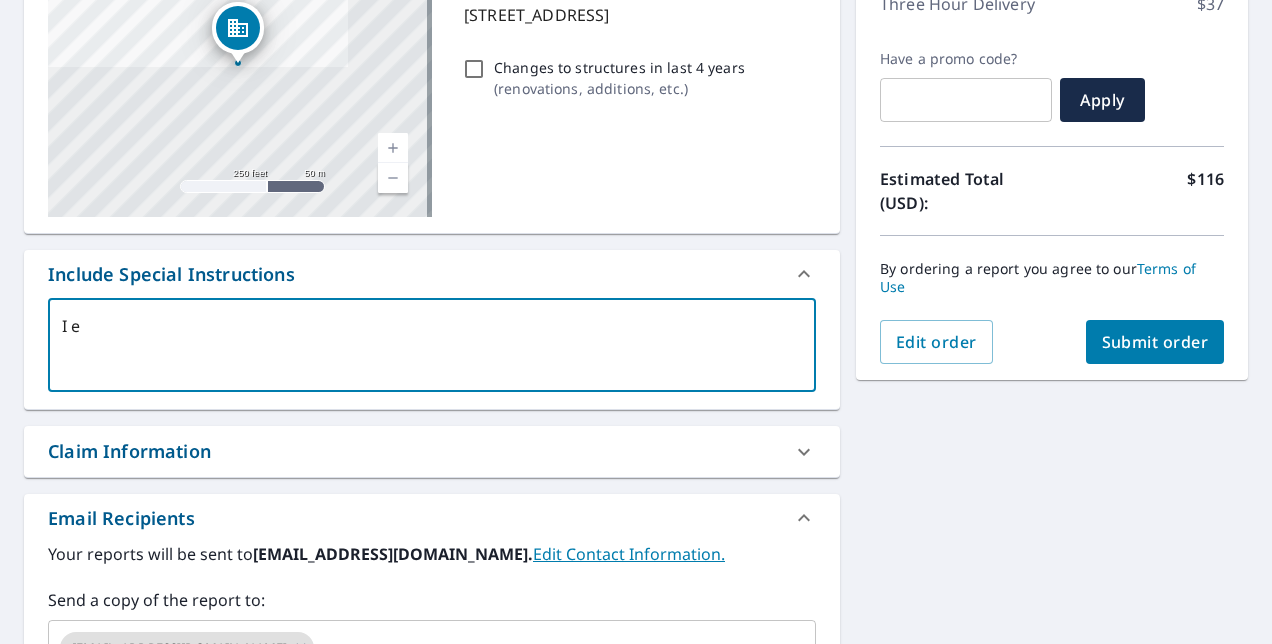type on "I" 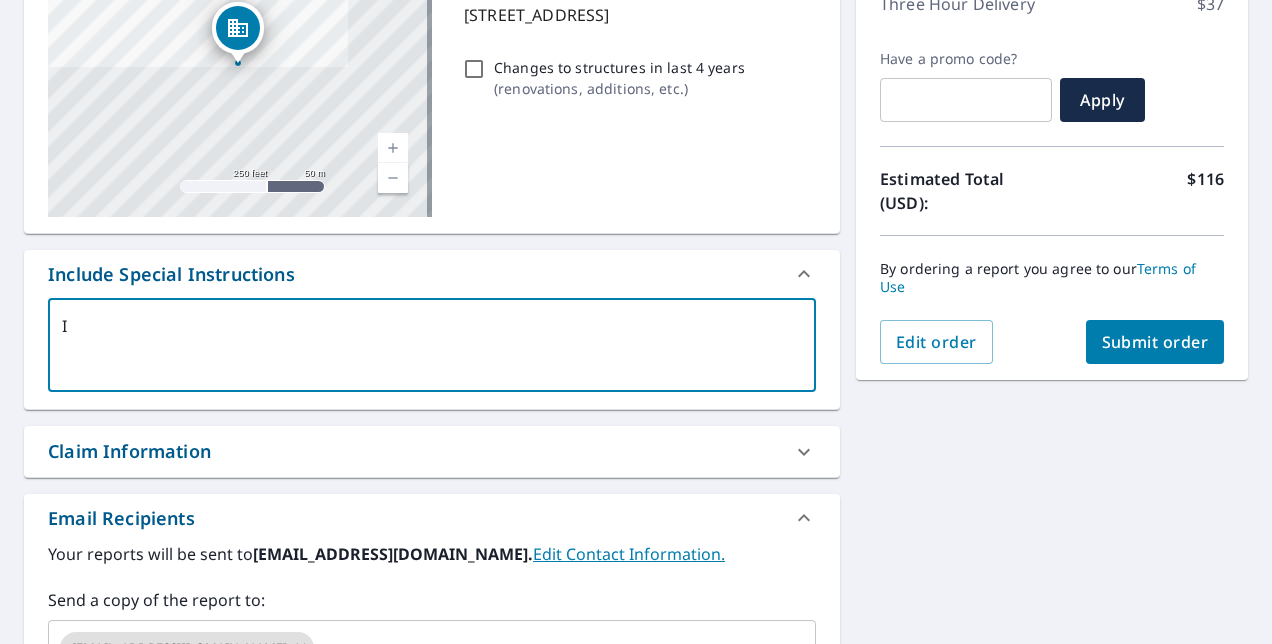 type on "I w" 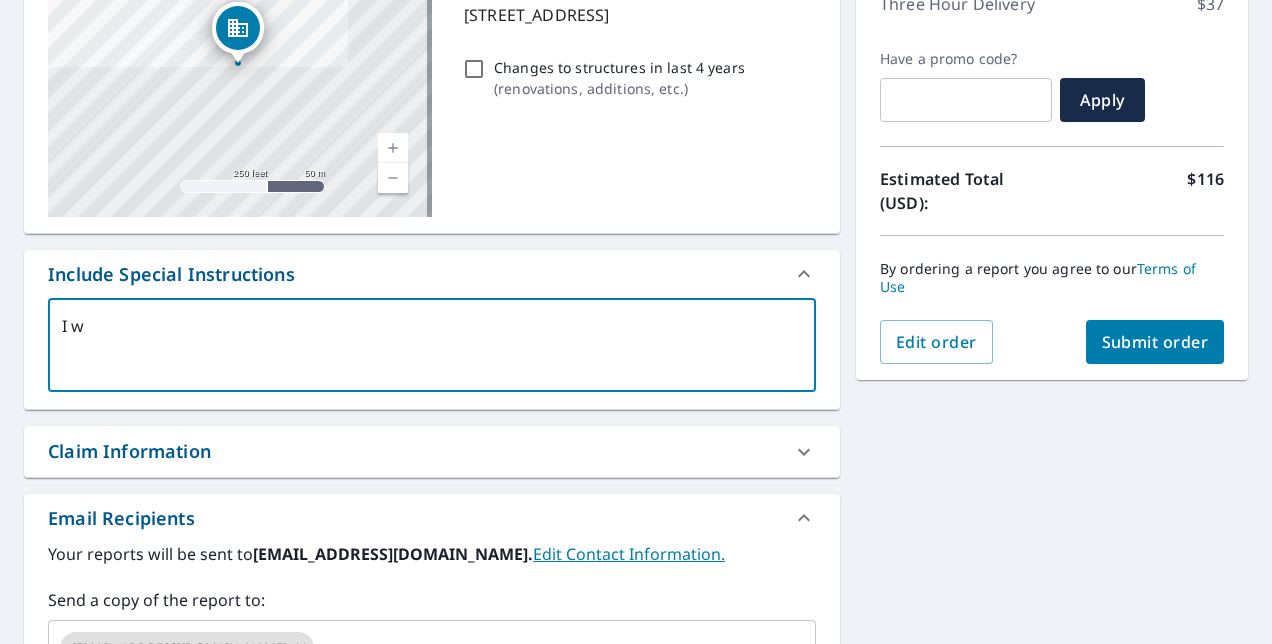 type on "I wi" 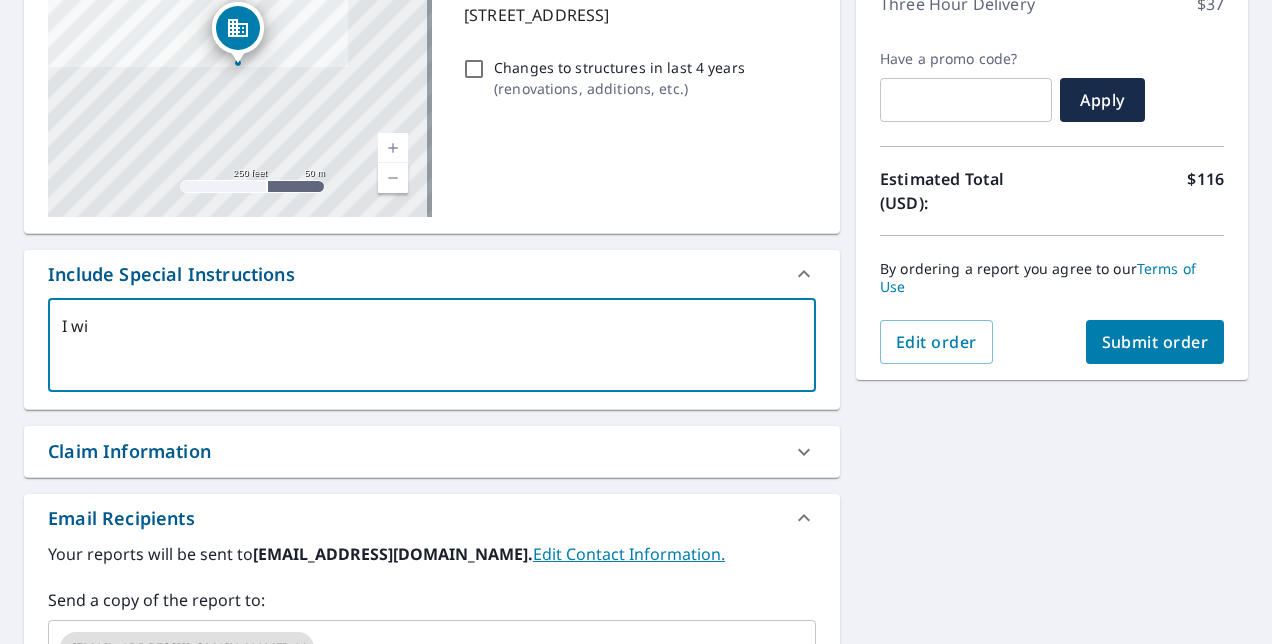 type on "I wil" 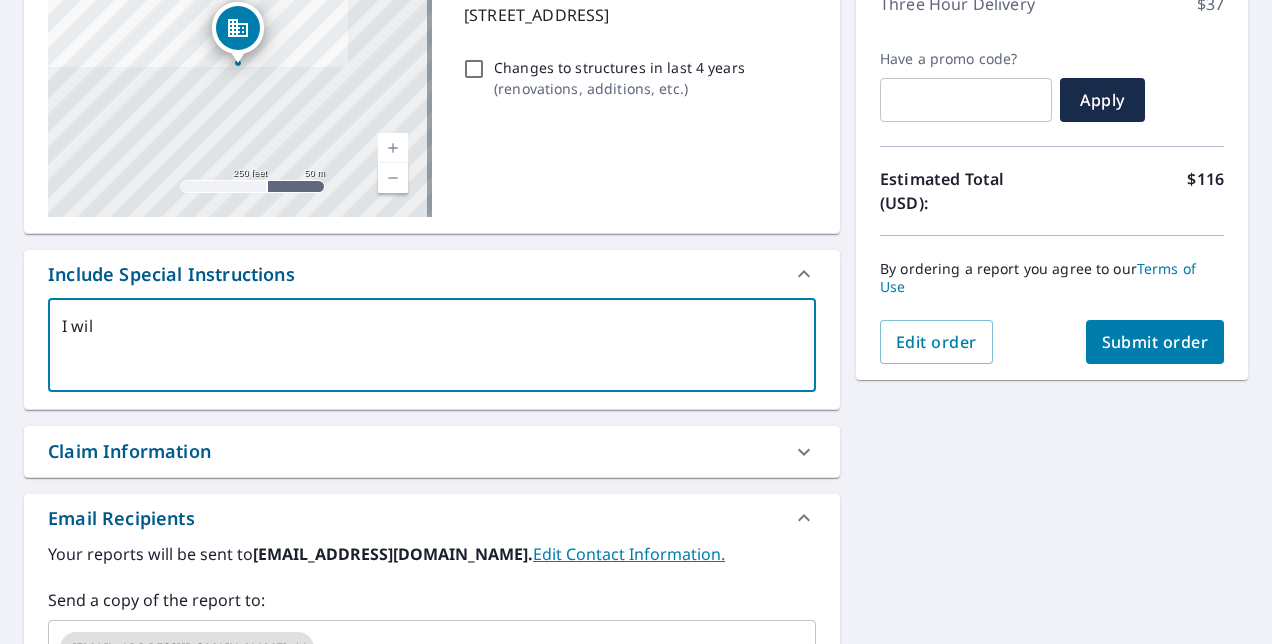 type on "I will" 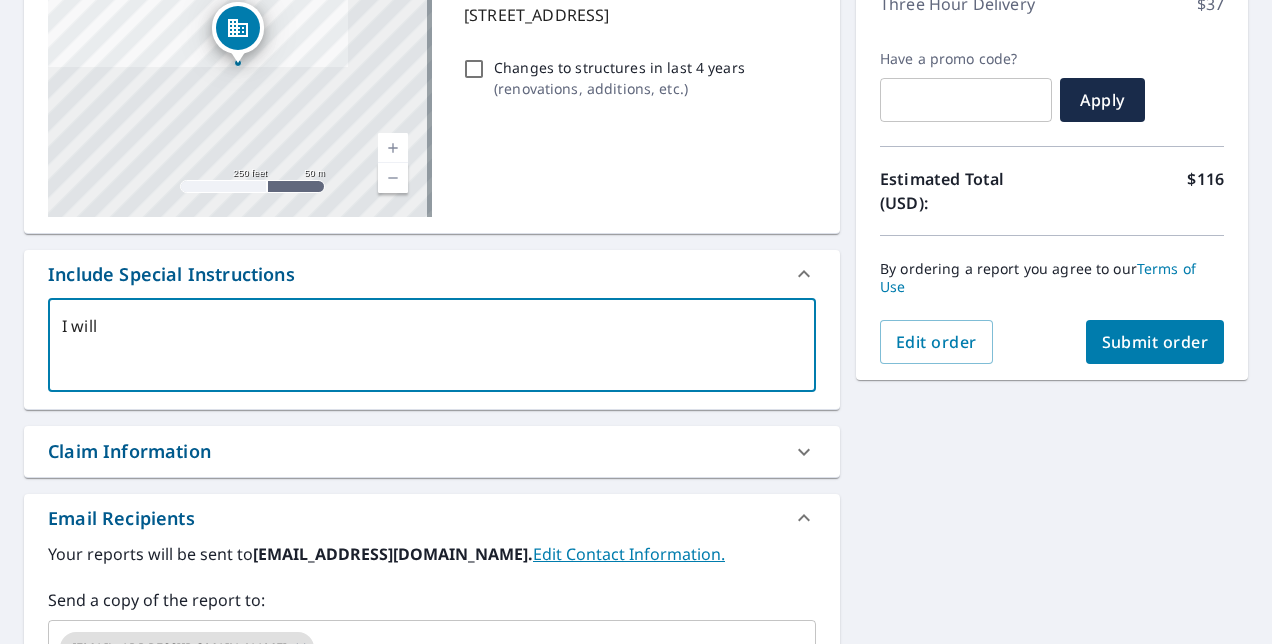 type on "I will" 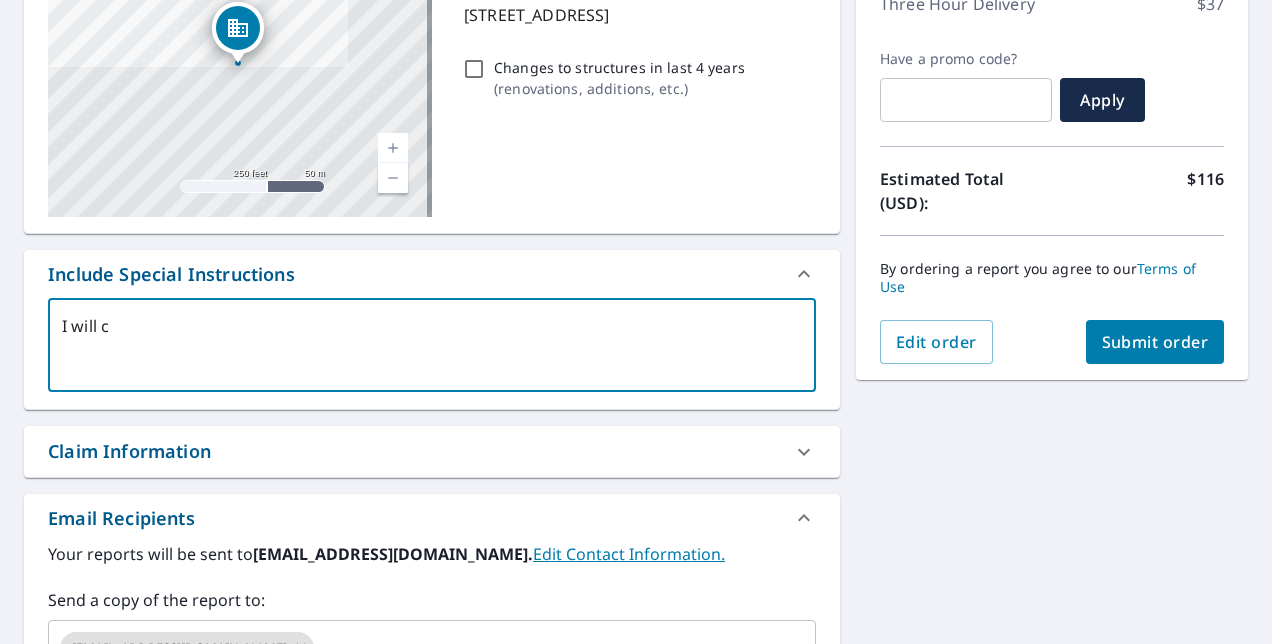type on "I will ca" 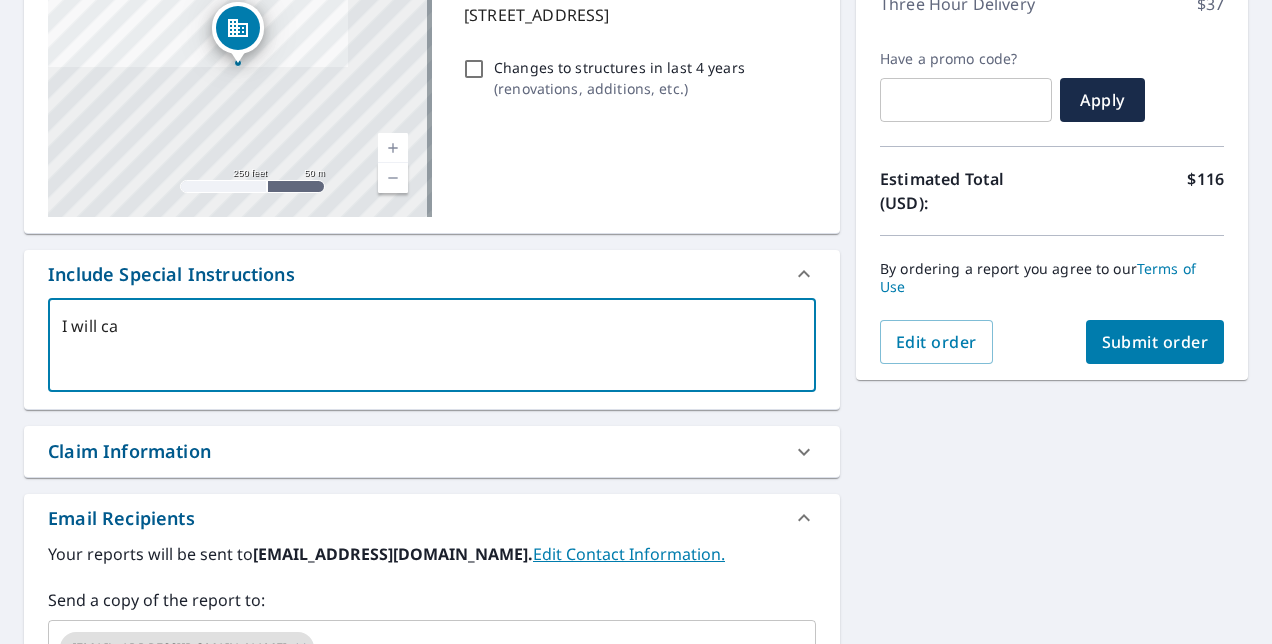 type on "x" 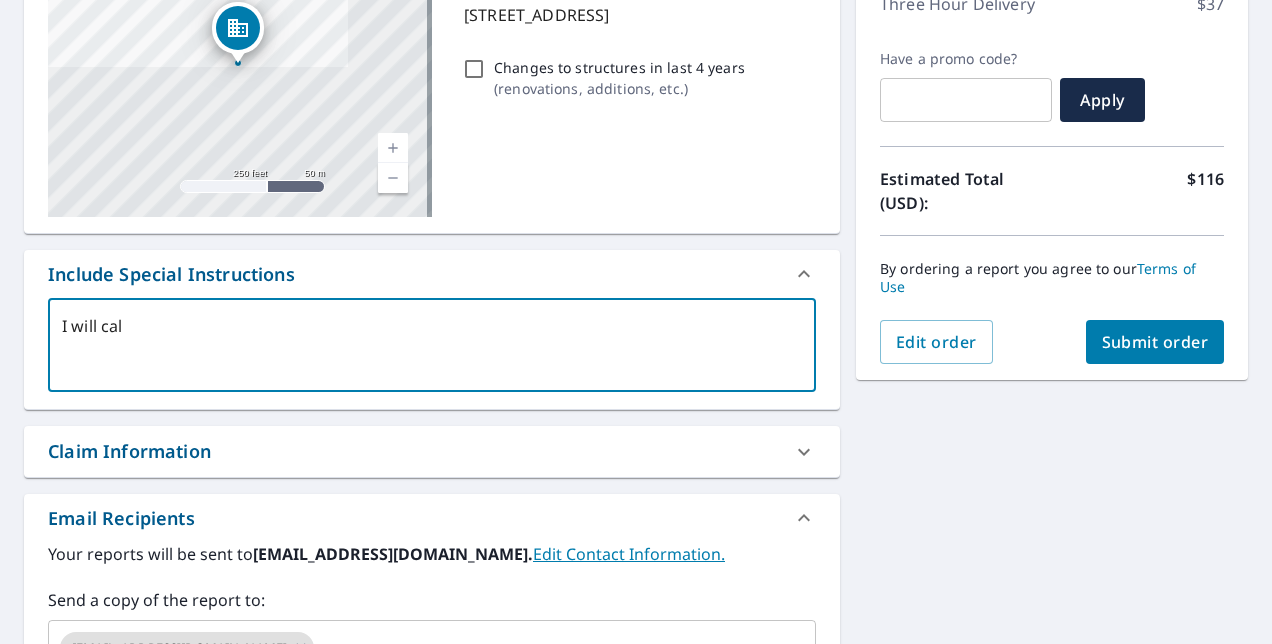 type on "I will call" 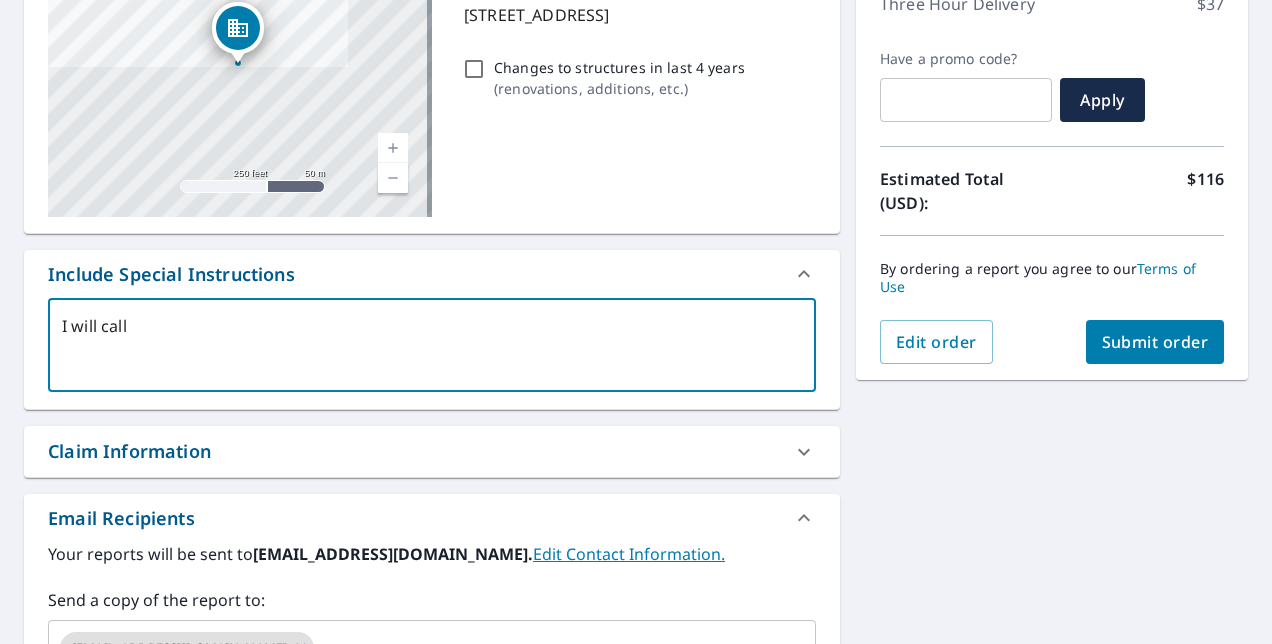 type on "I will call" 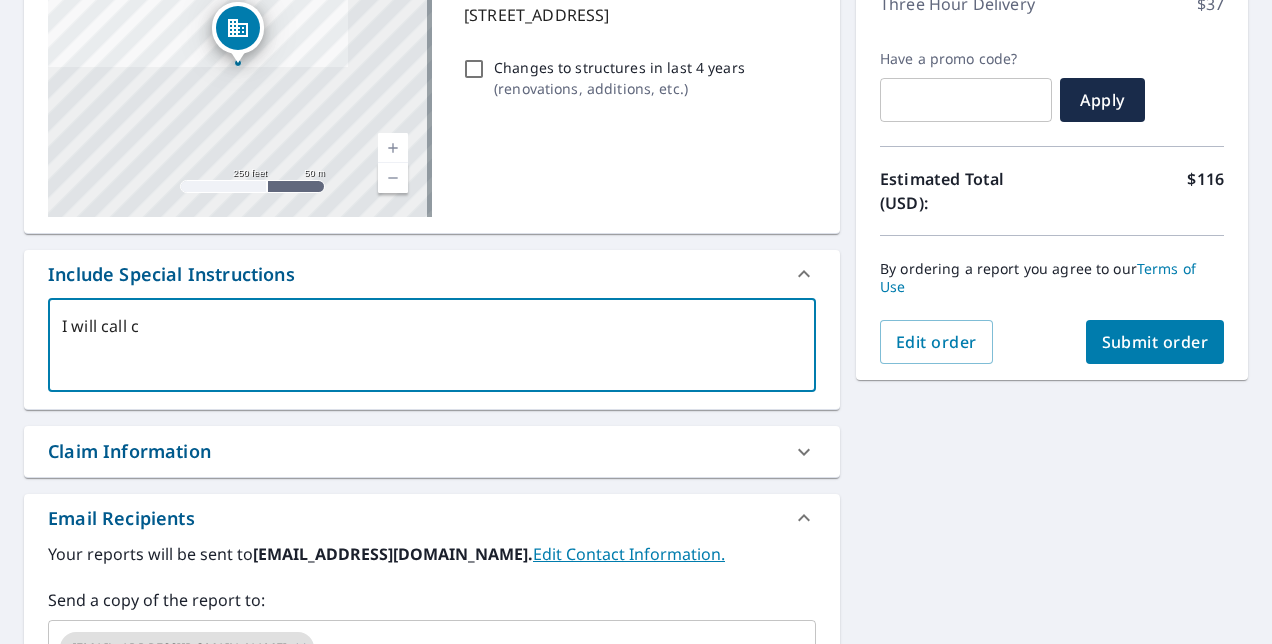type on "I will call cu" 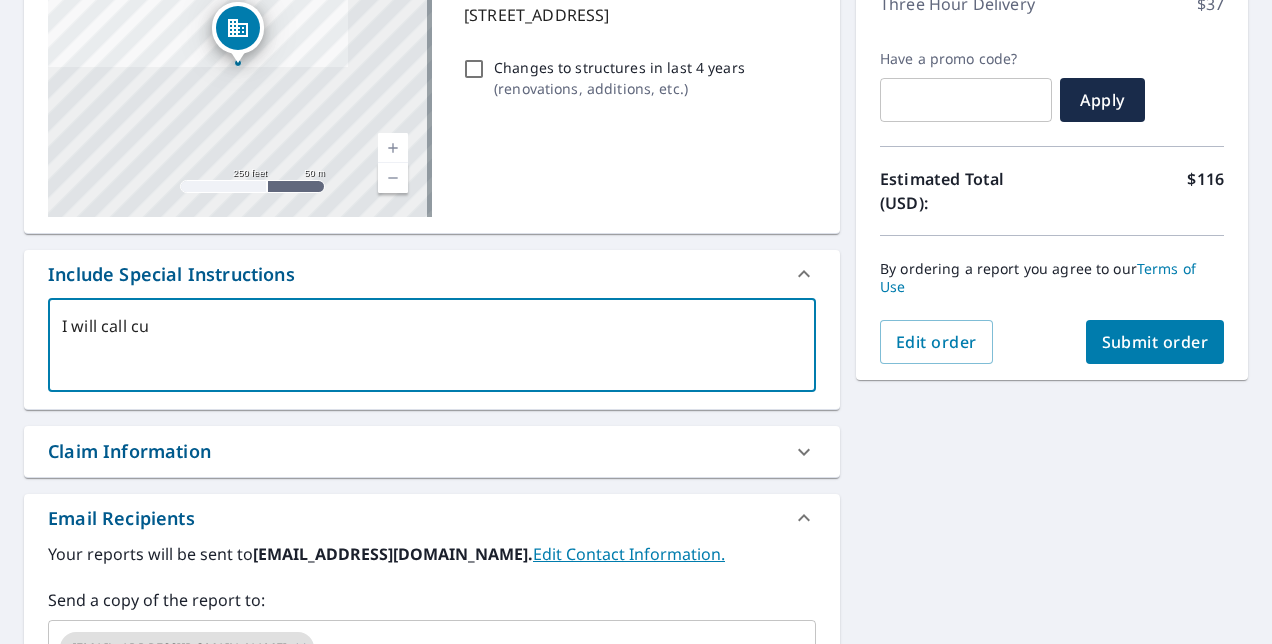 type on "I will call cus" 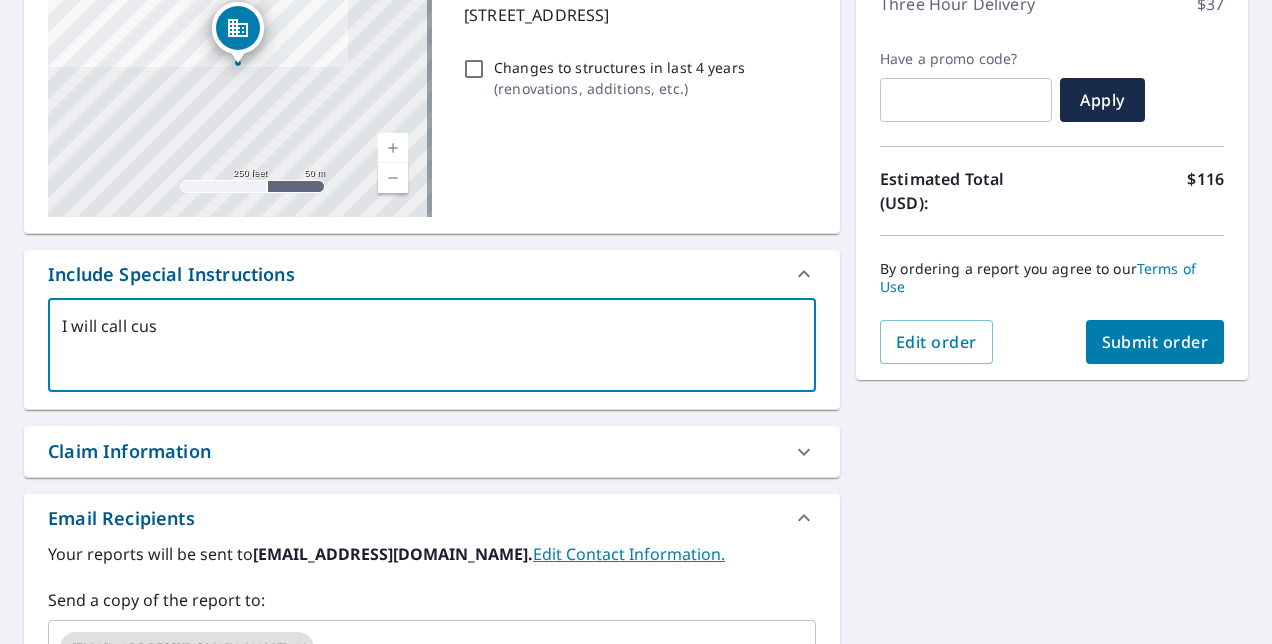 type on "I will call cust" 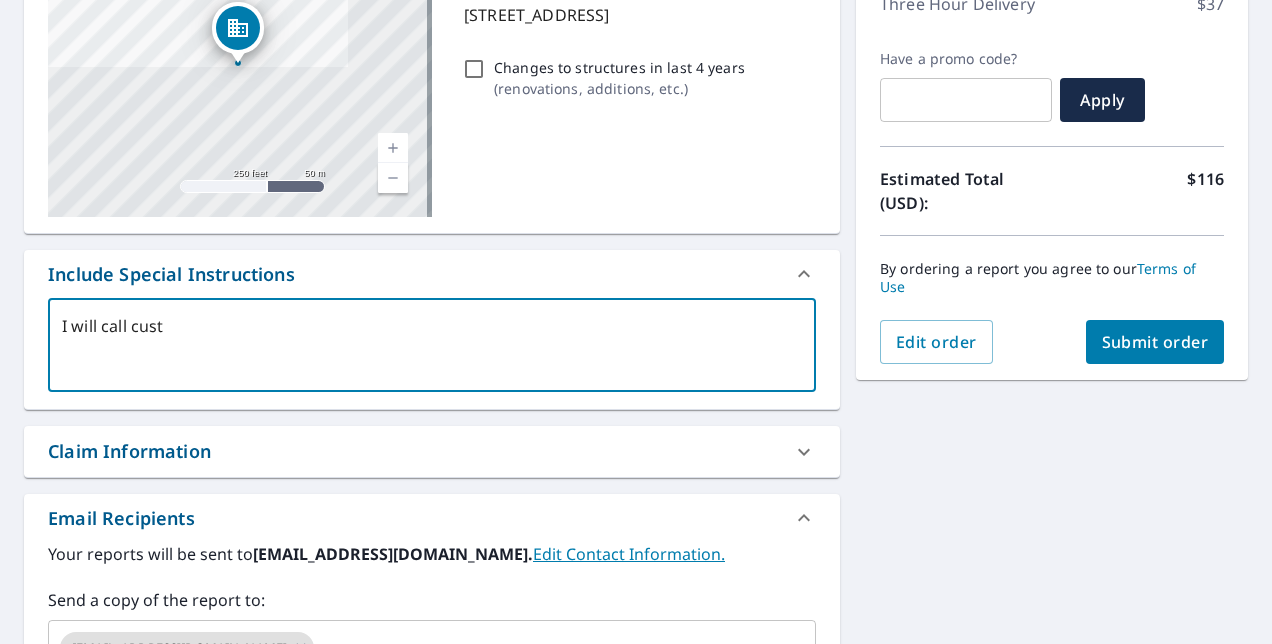 type on "I will call custo" 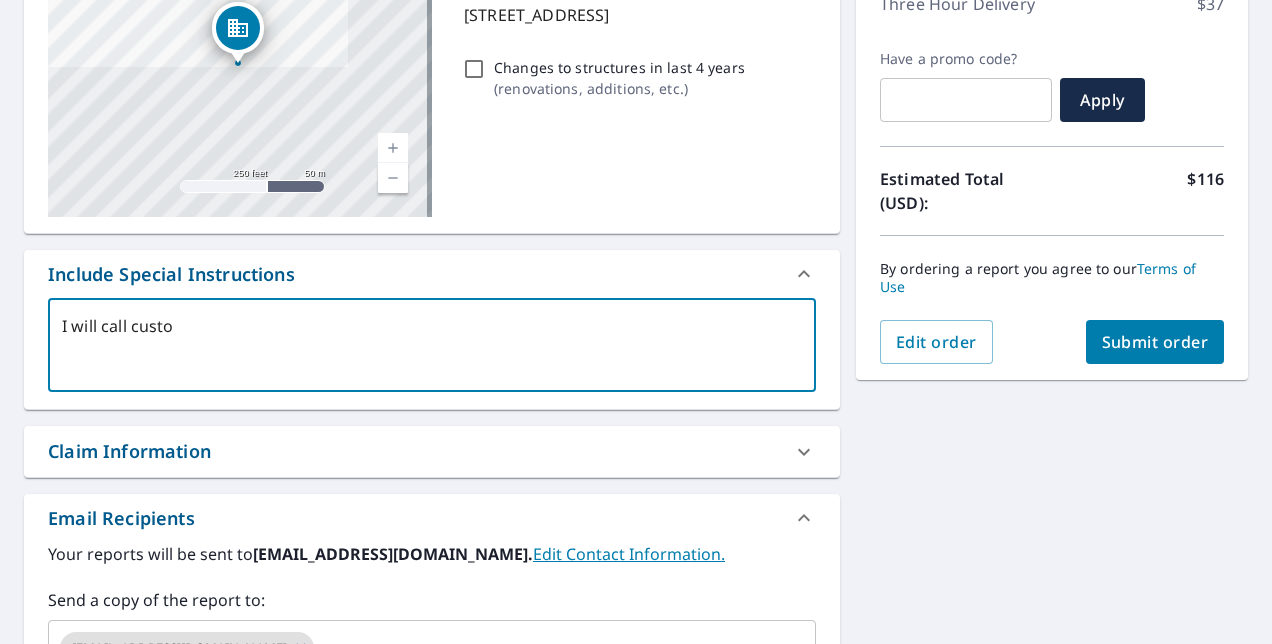 type on "I will call custom" 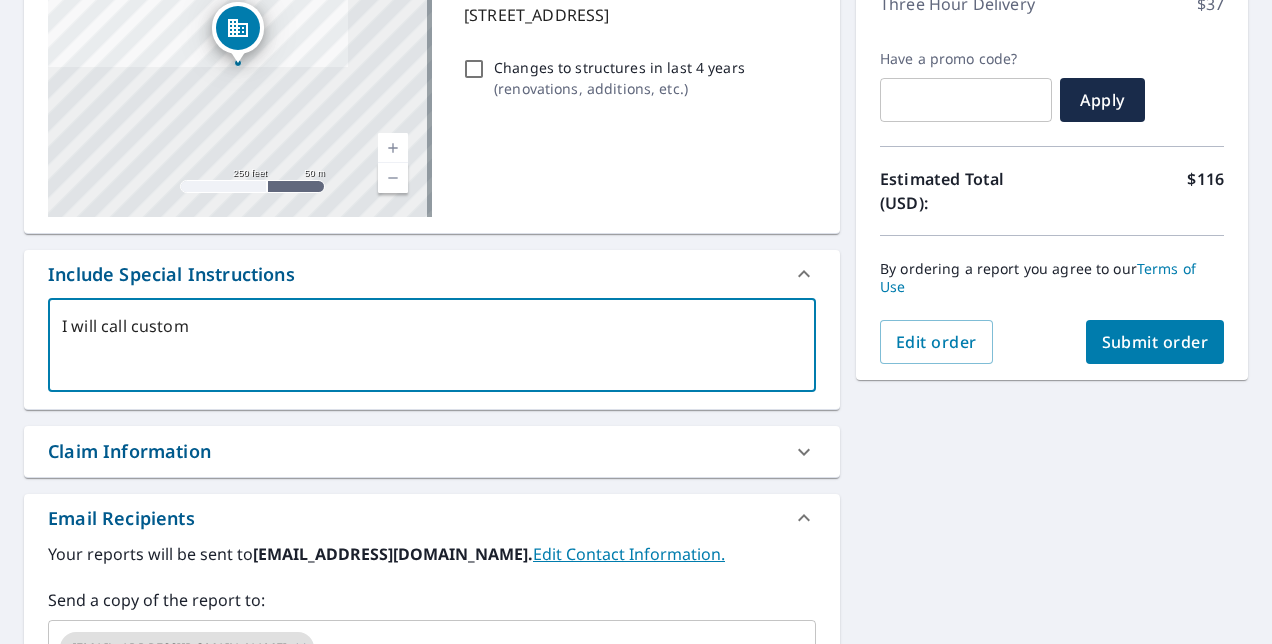 type on "I will call custome" 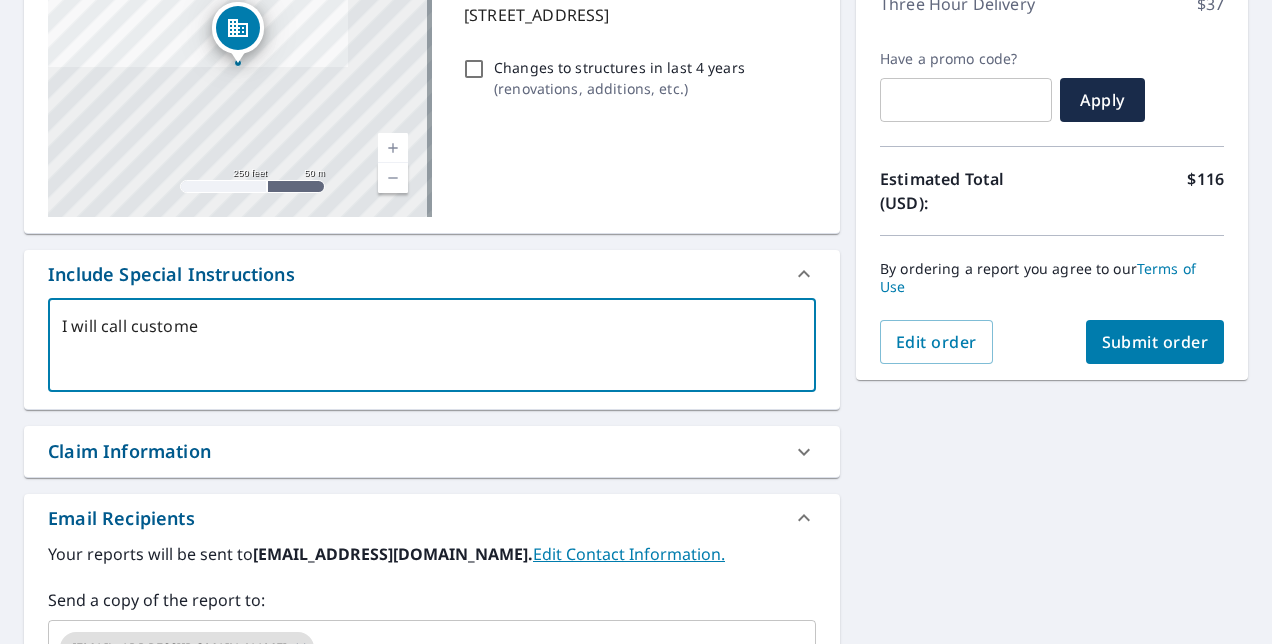 type on "I will call customer" 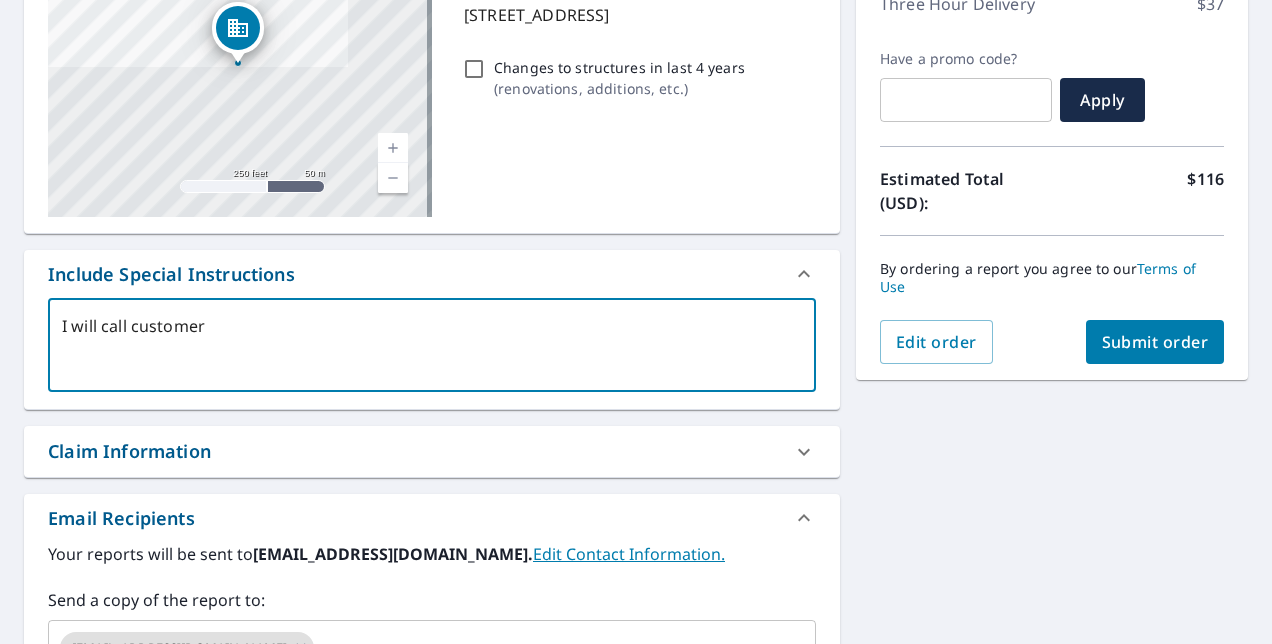 type on "I will call customer" 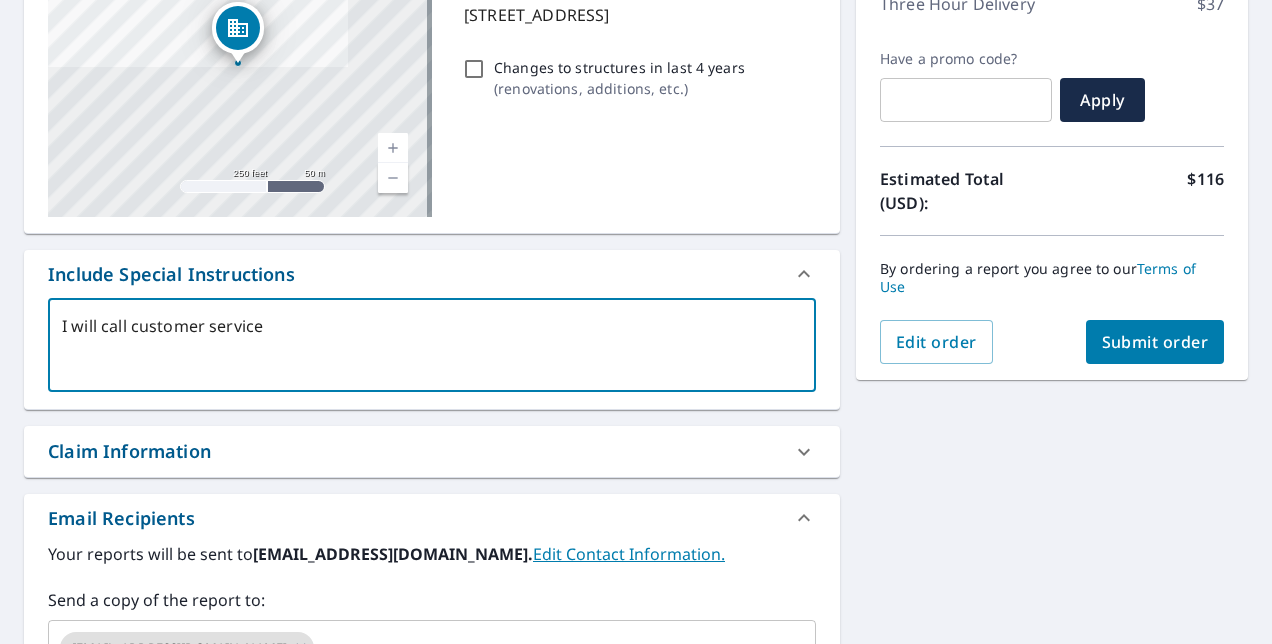 type on "I will call customer service" 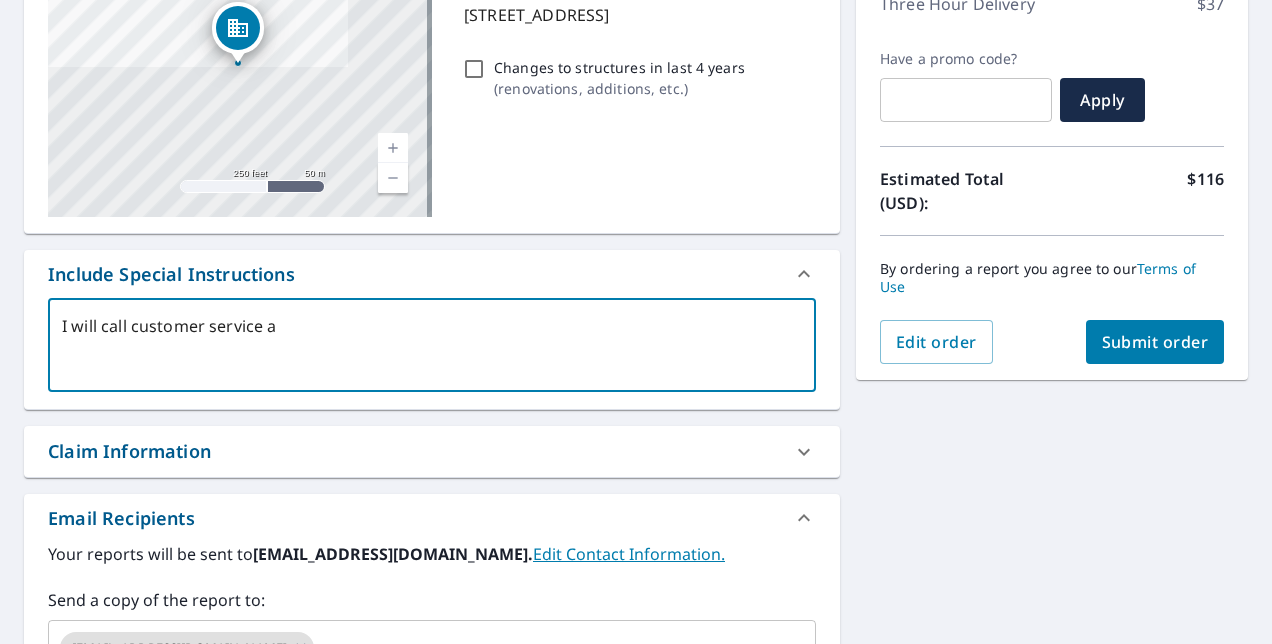 type on "I will call customer service af" 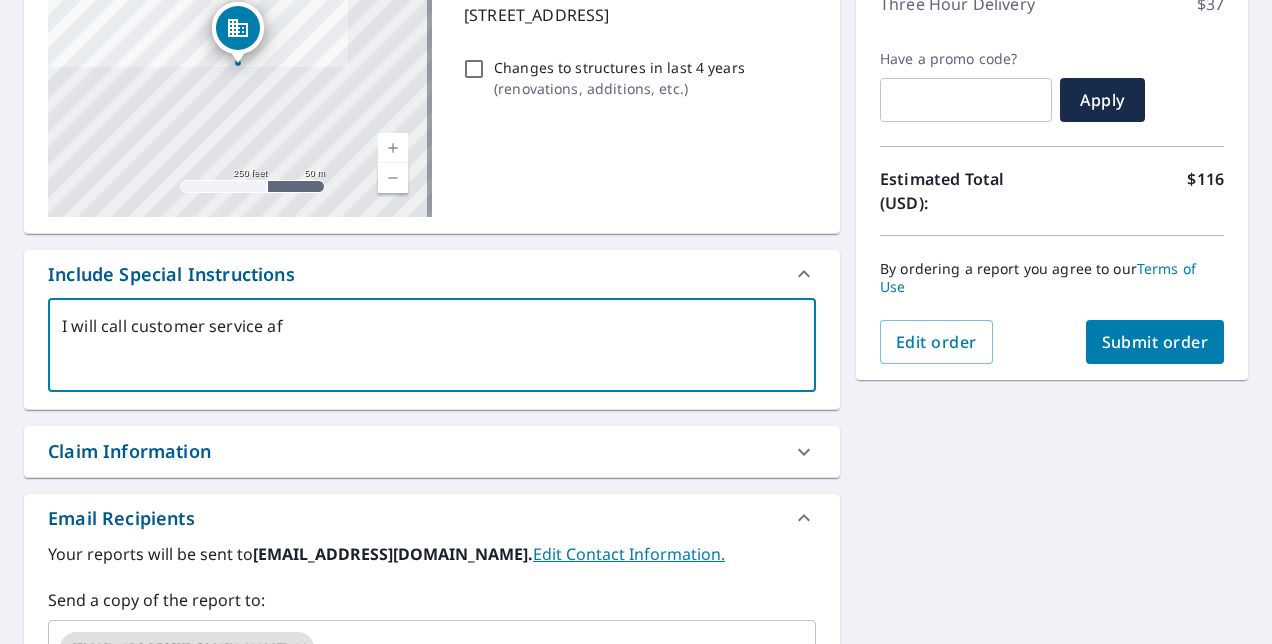 type on "I will call customer service aft" 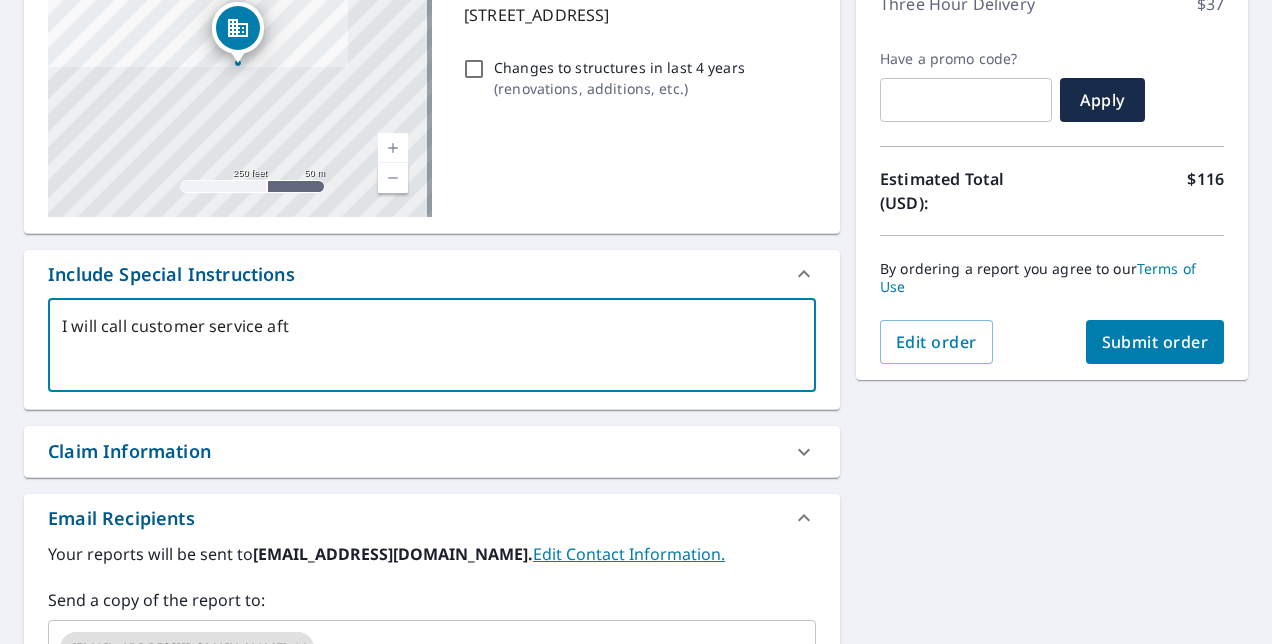 type on "I will call customer service afte" 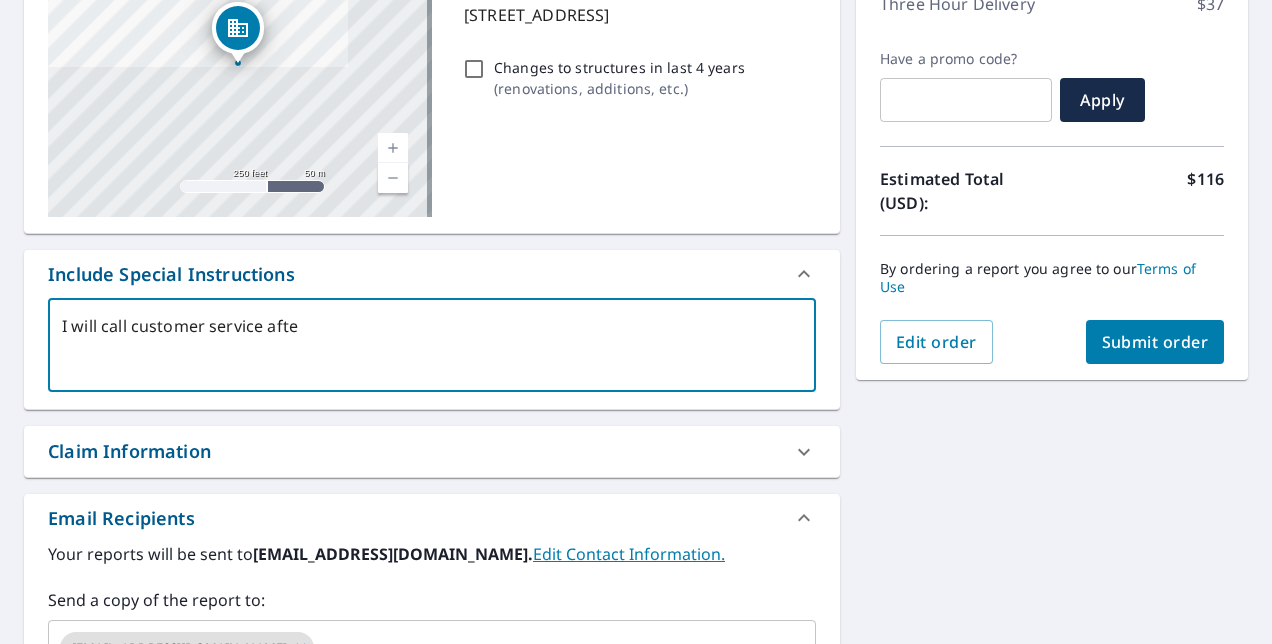 type on "I will call customer service after" 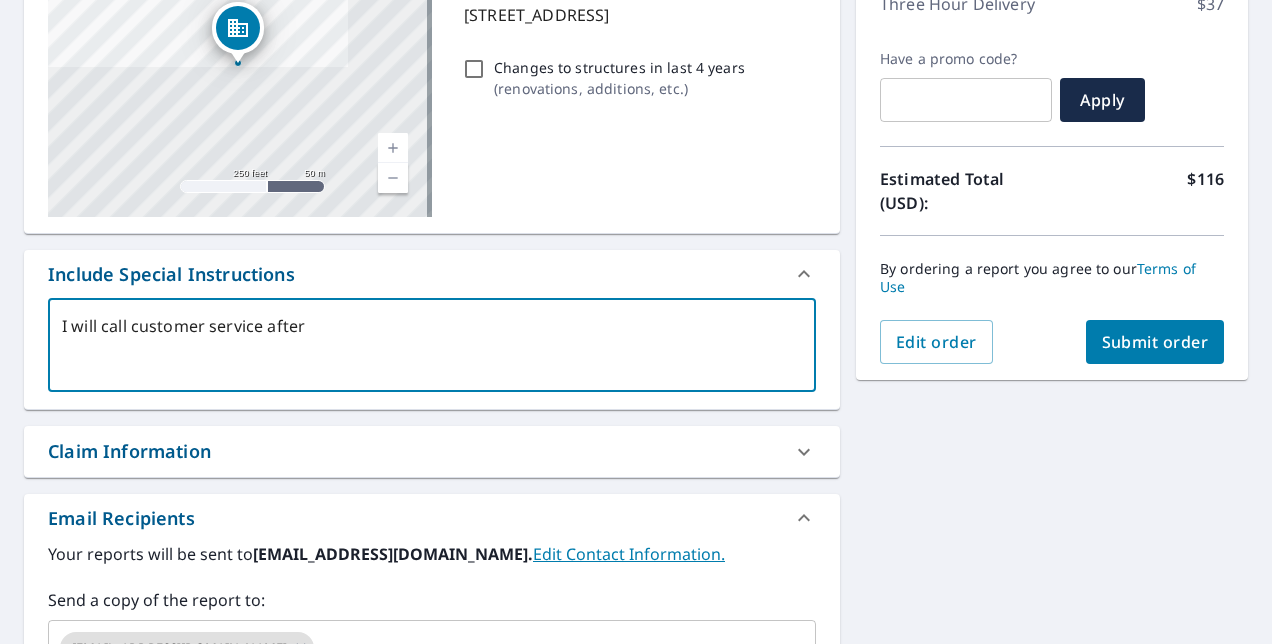 type on "I will call customer service after" 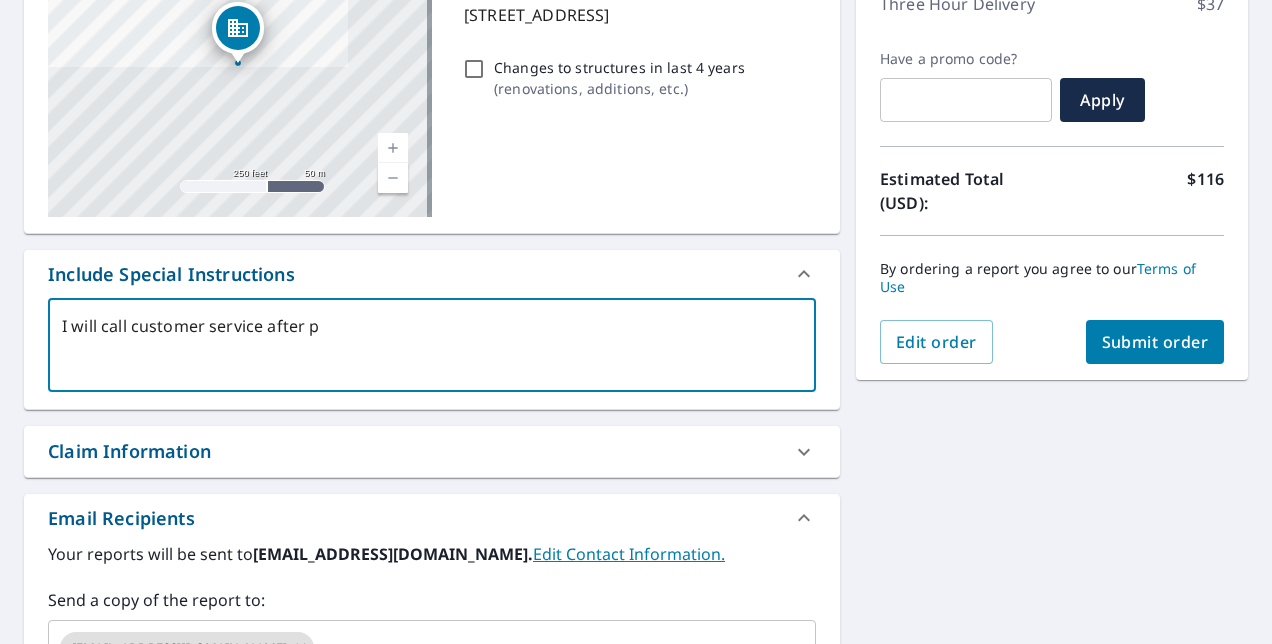 type on "I will call customer service after pl" 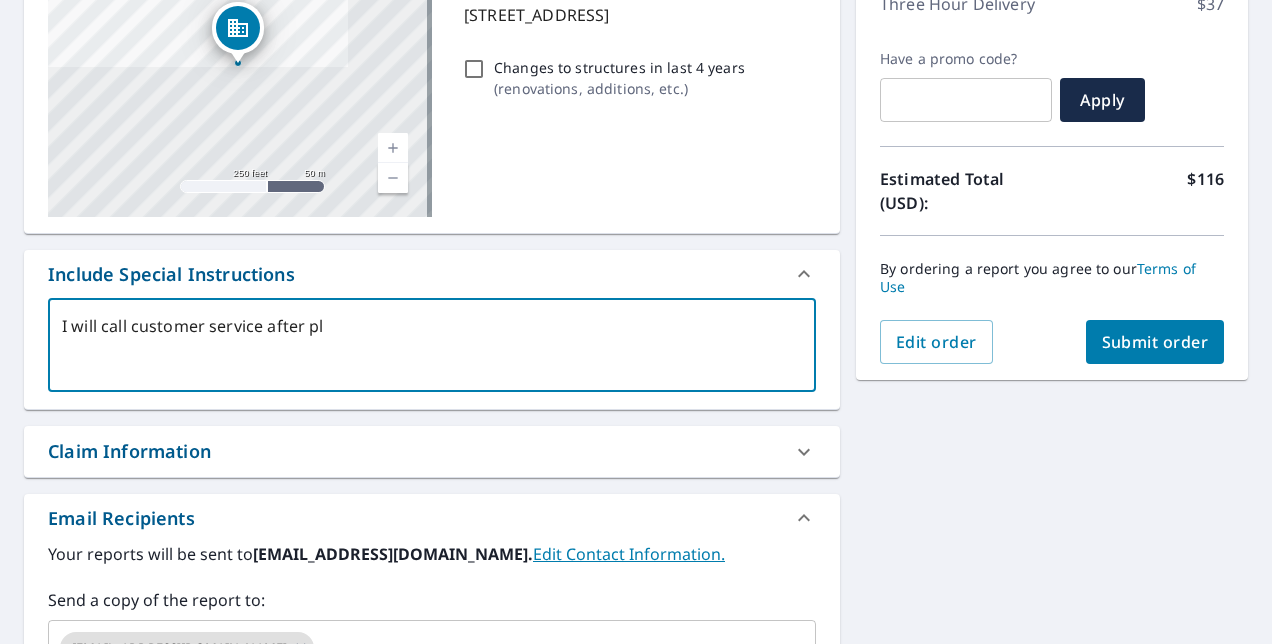 type on "I will call customer service after pla" 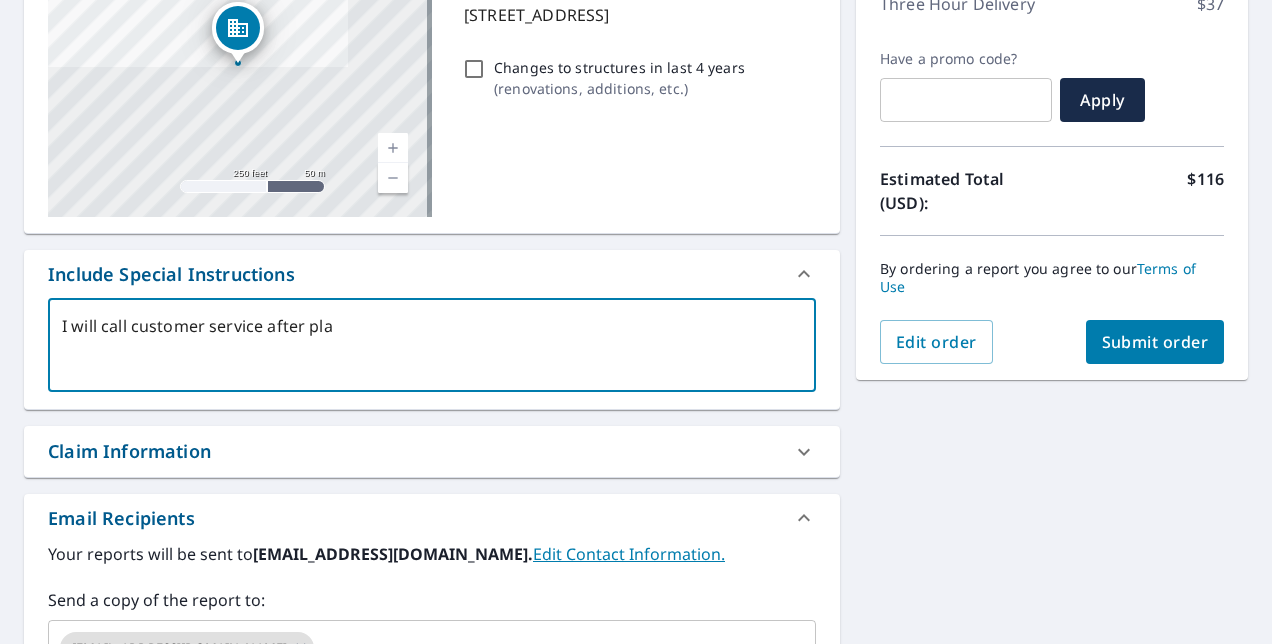 type on "x" 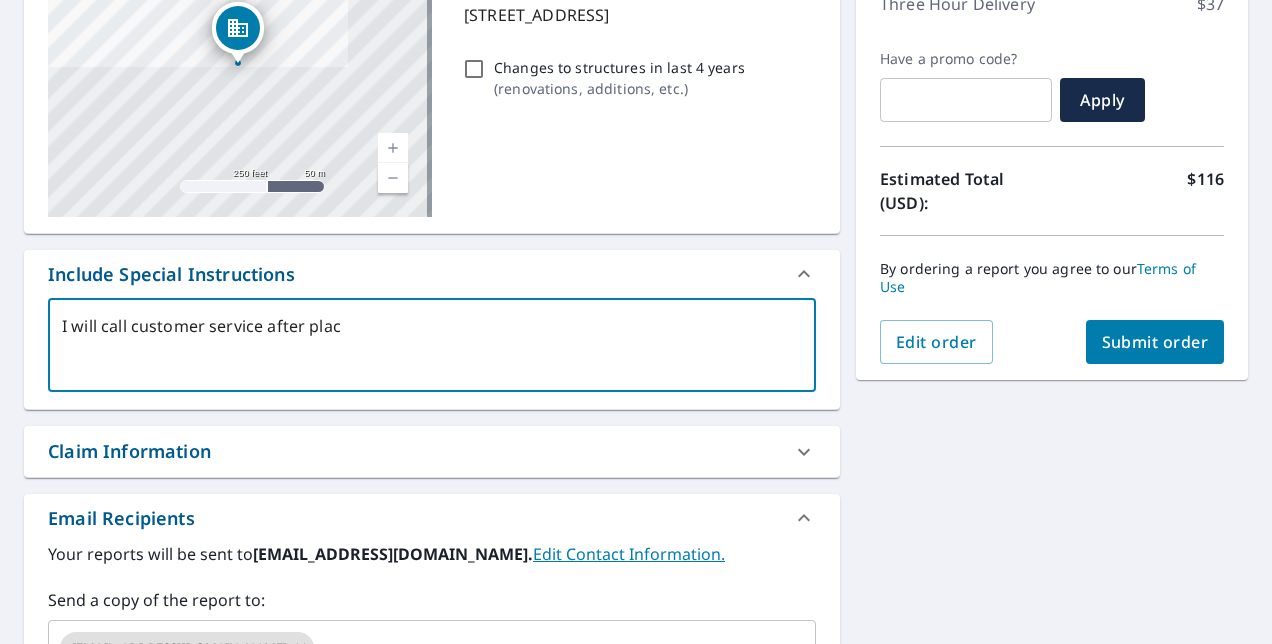 type on "I will call customer service after placi" 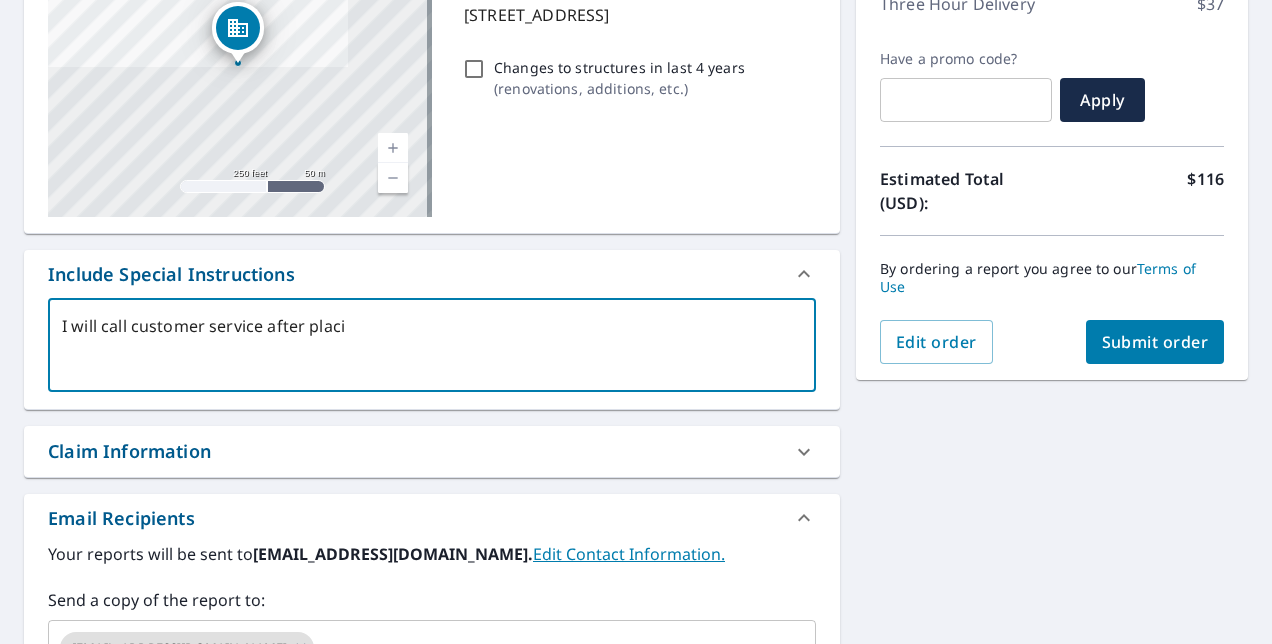 type on "I will call customer service after placin" 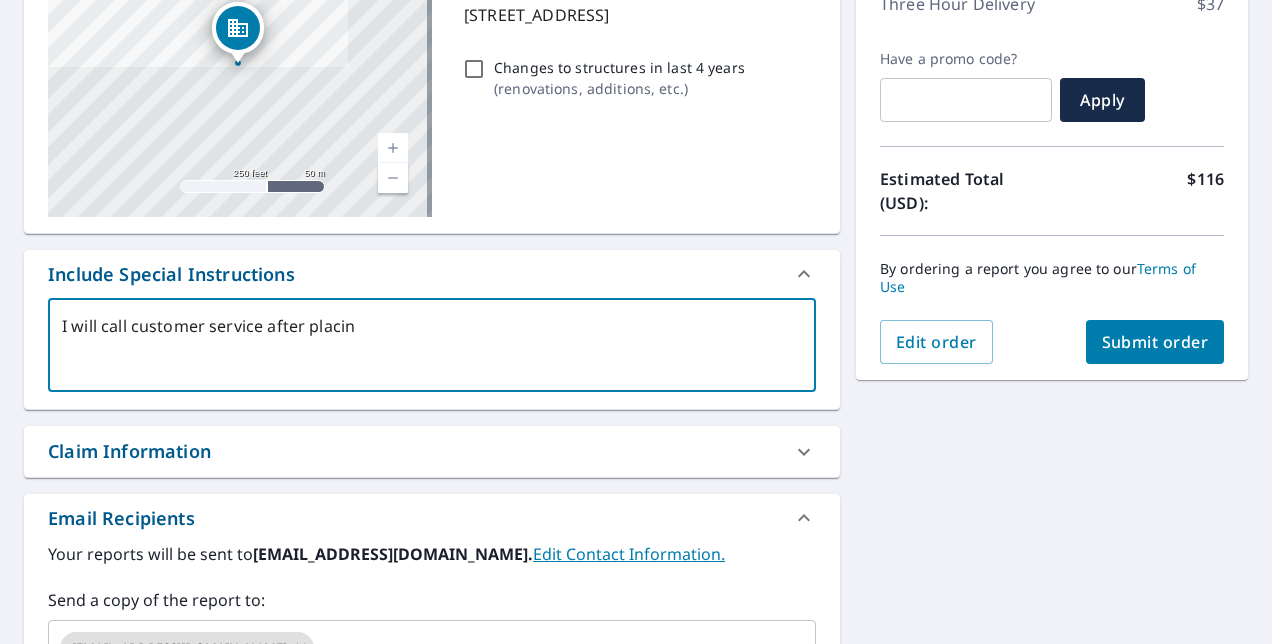type on "I will call customer service after placing" 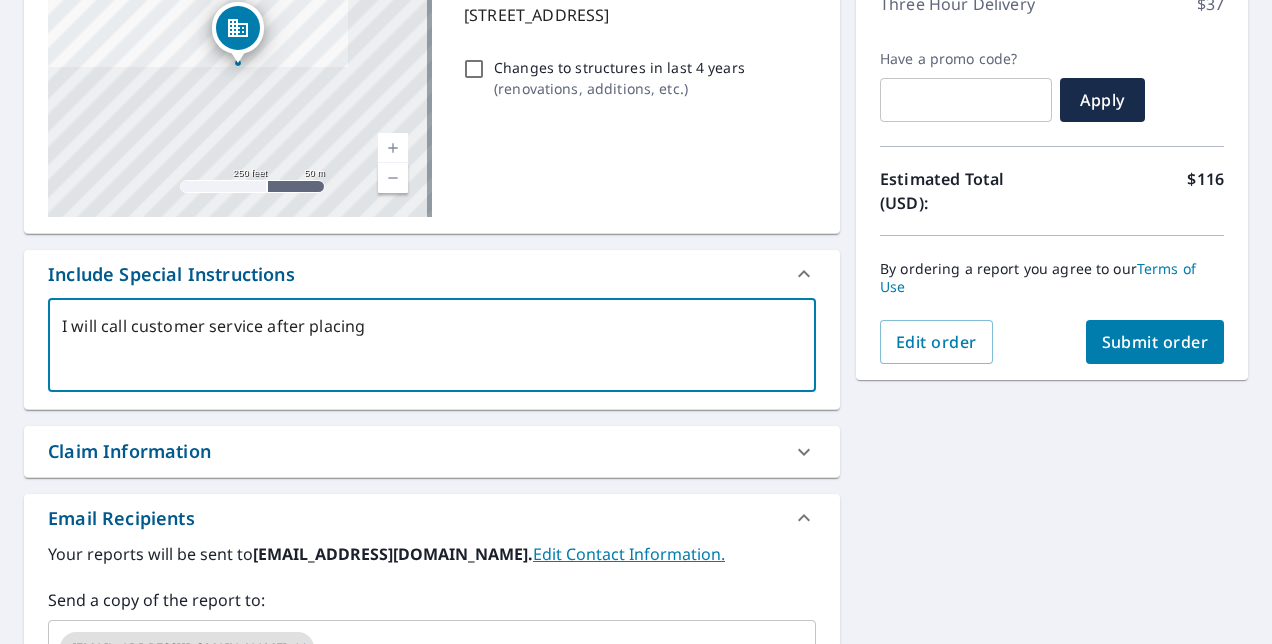 type on "I will call customer service after placing" 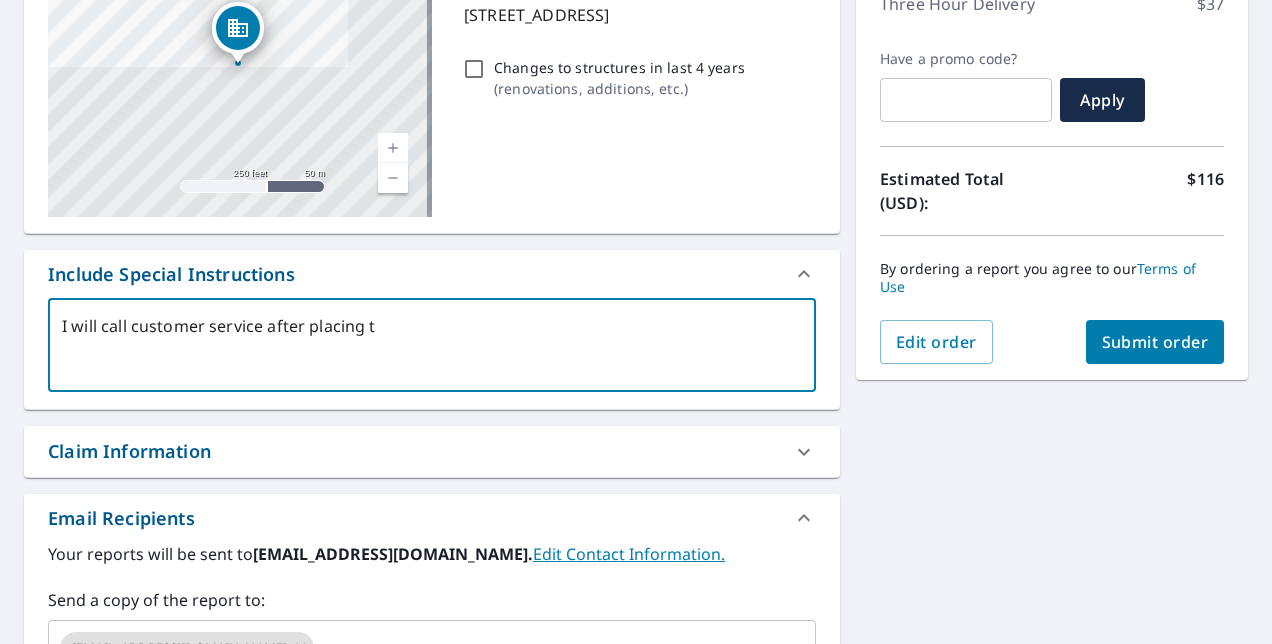 type on "I will call customer service after placing th" 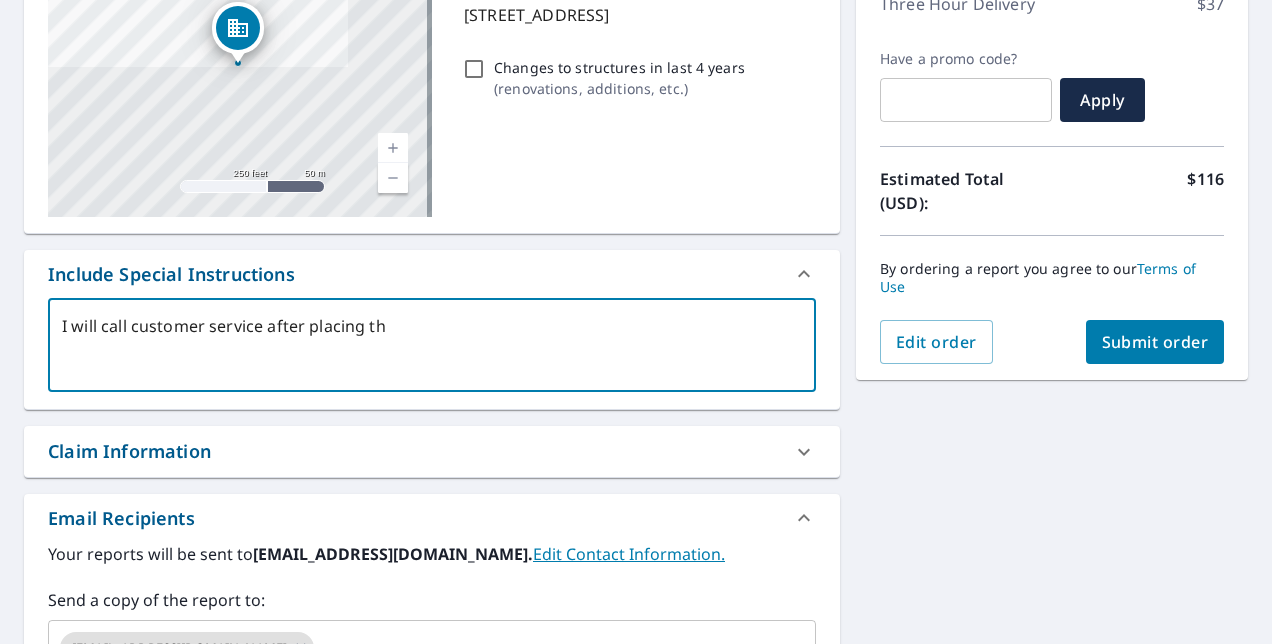 type on "I will call customer service after placing thi" 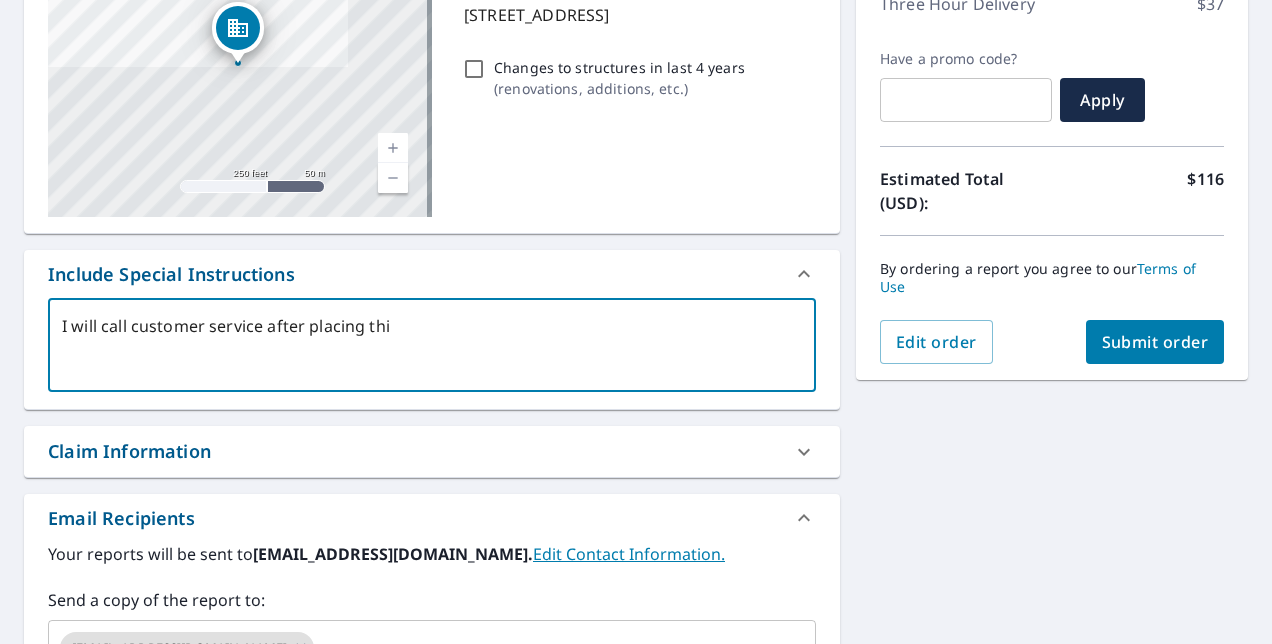 type on "I will call customer service after placing th" 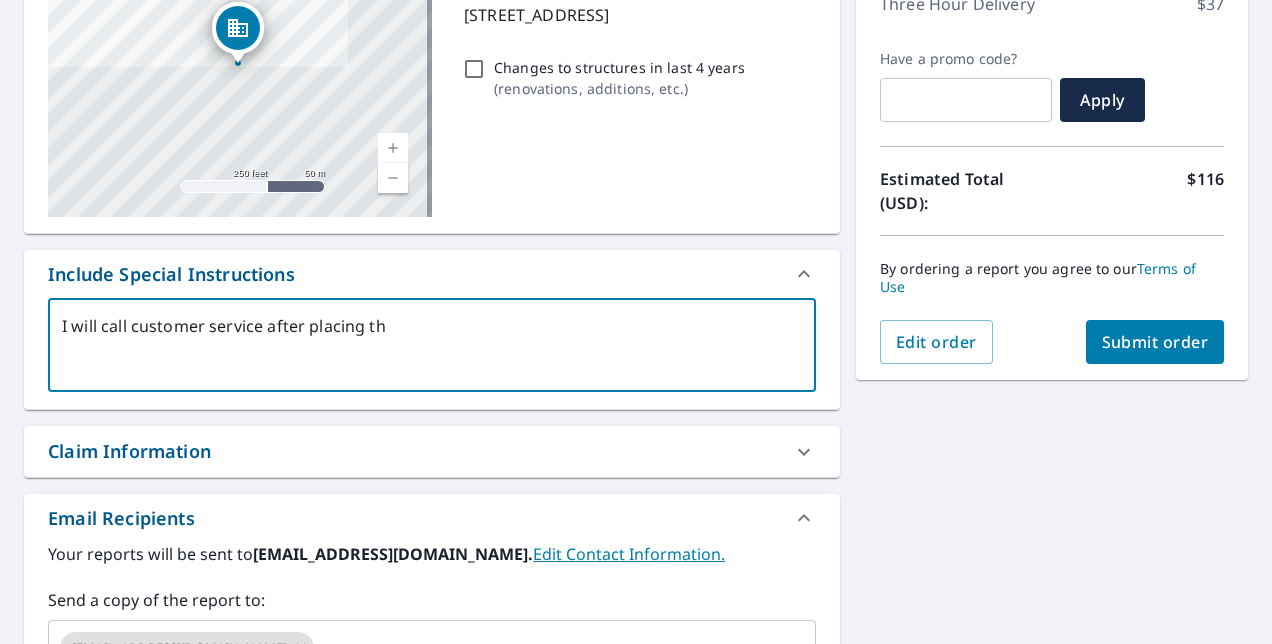 type on "I will call customer service after placing the" 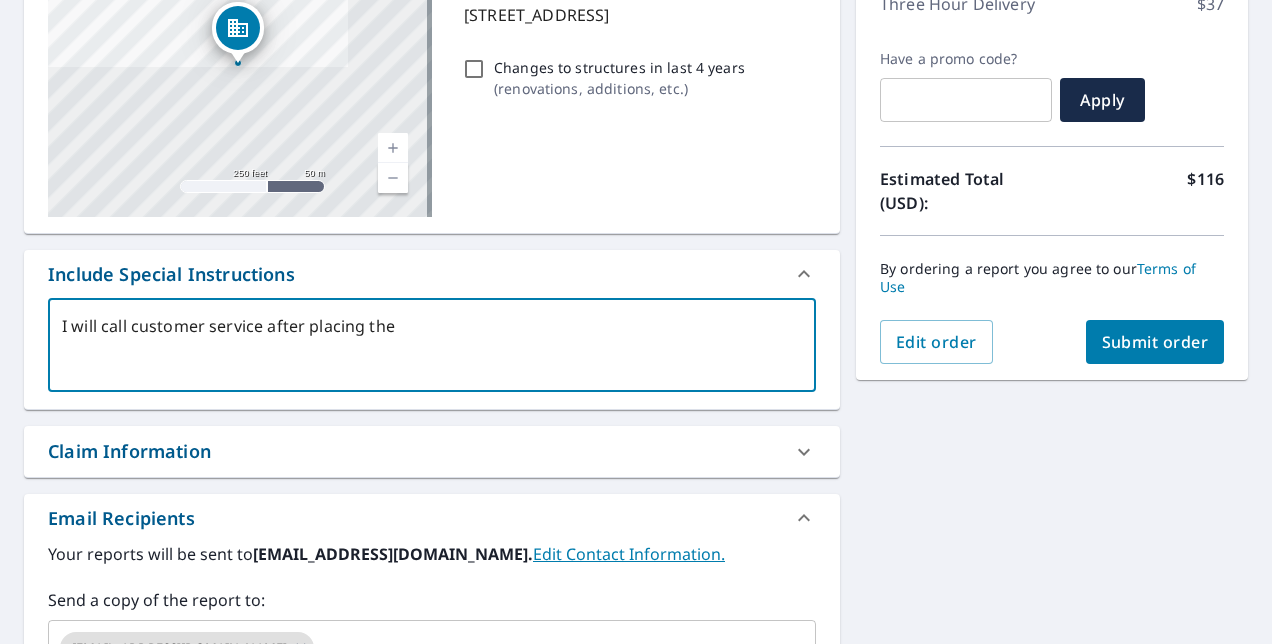 type on "I will call customer service after placing the" 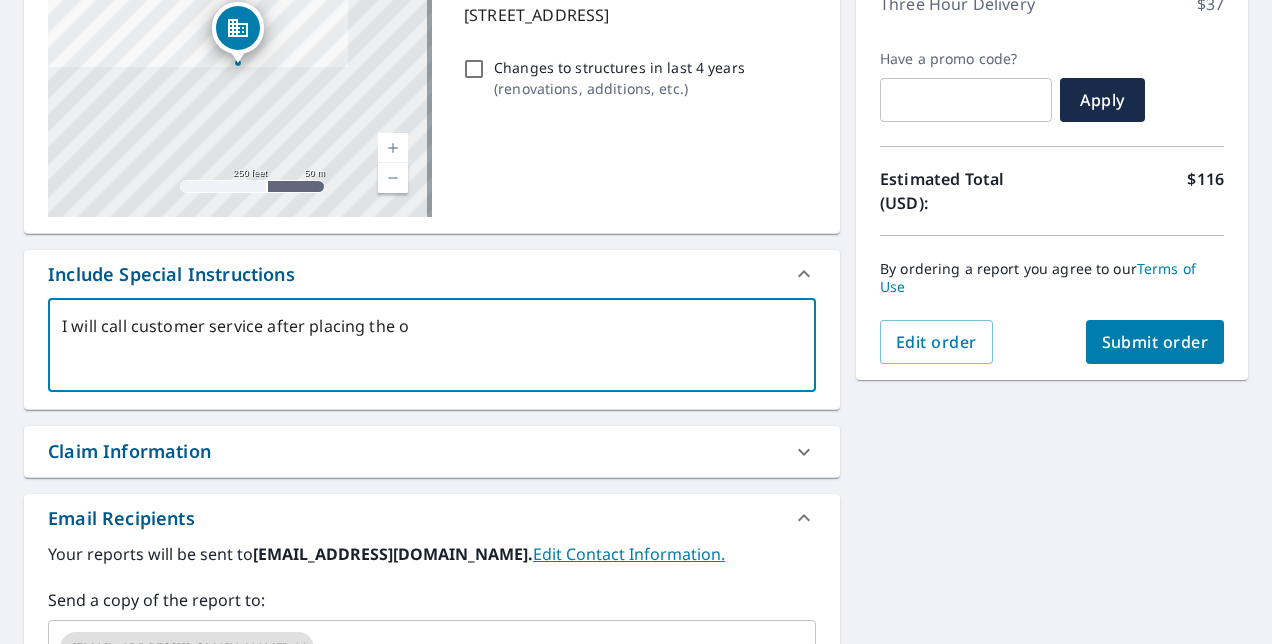 type on "I will call customer service after placing the or" 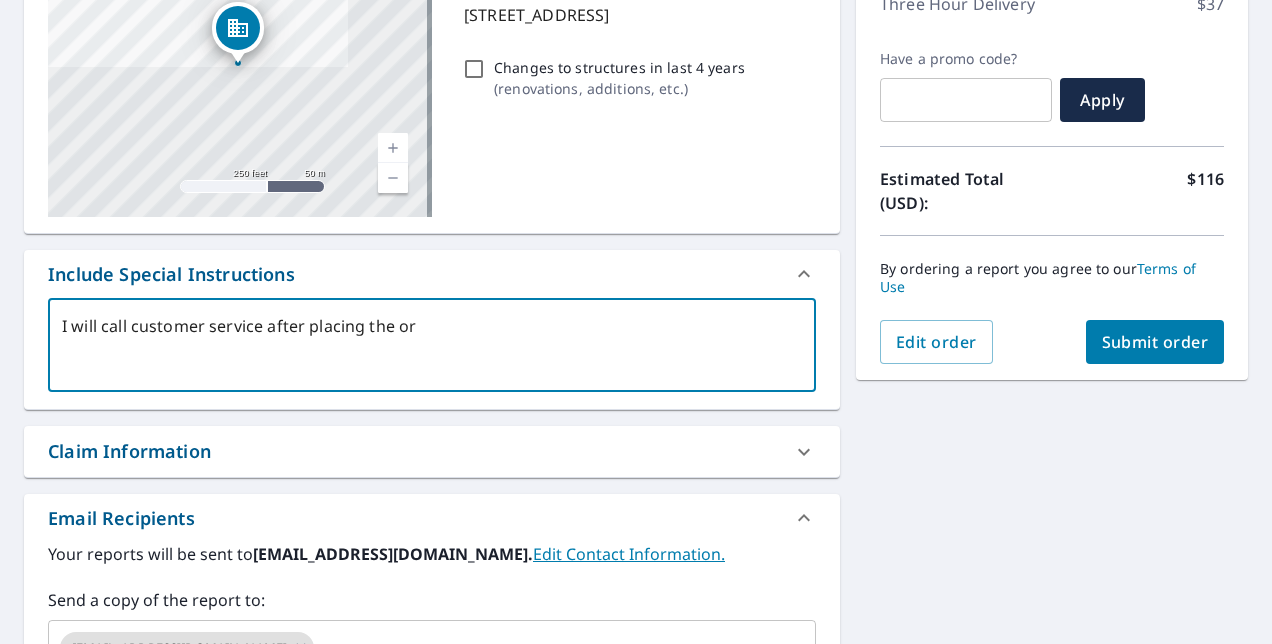type on "I will call customer service after placing the ord" 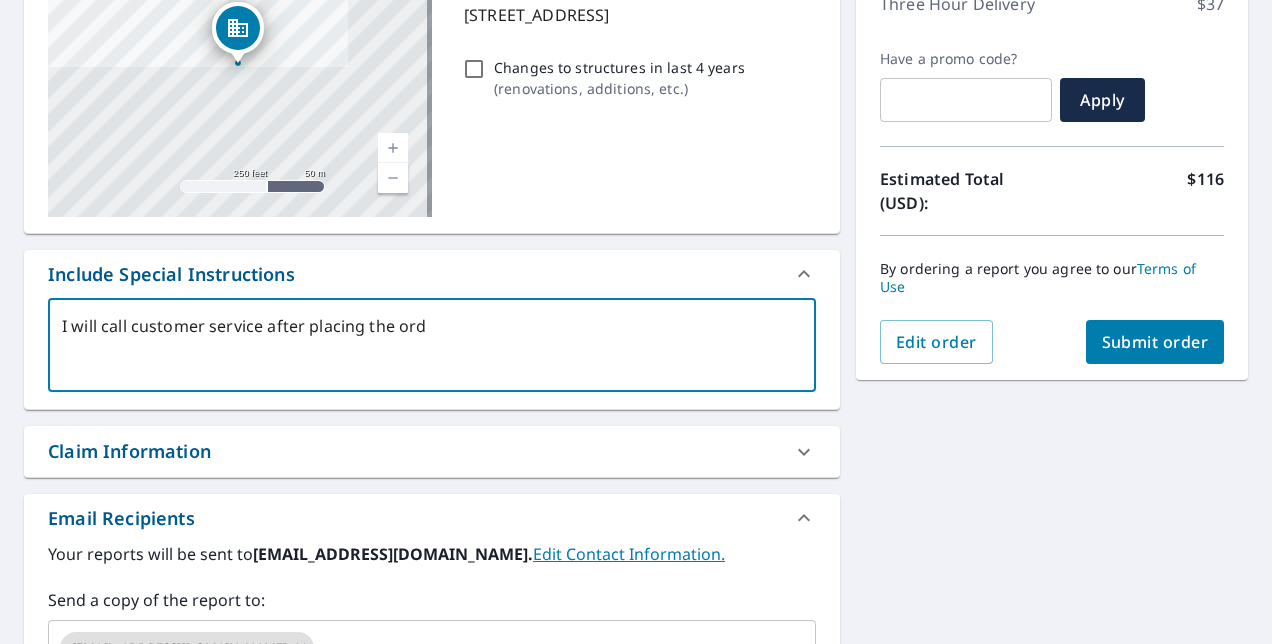 type on "I will call customer service after placing the orde" 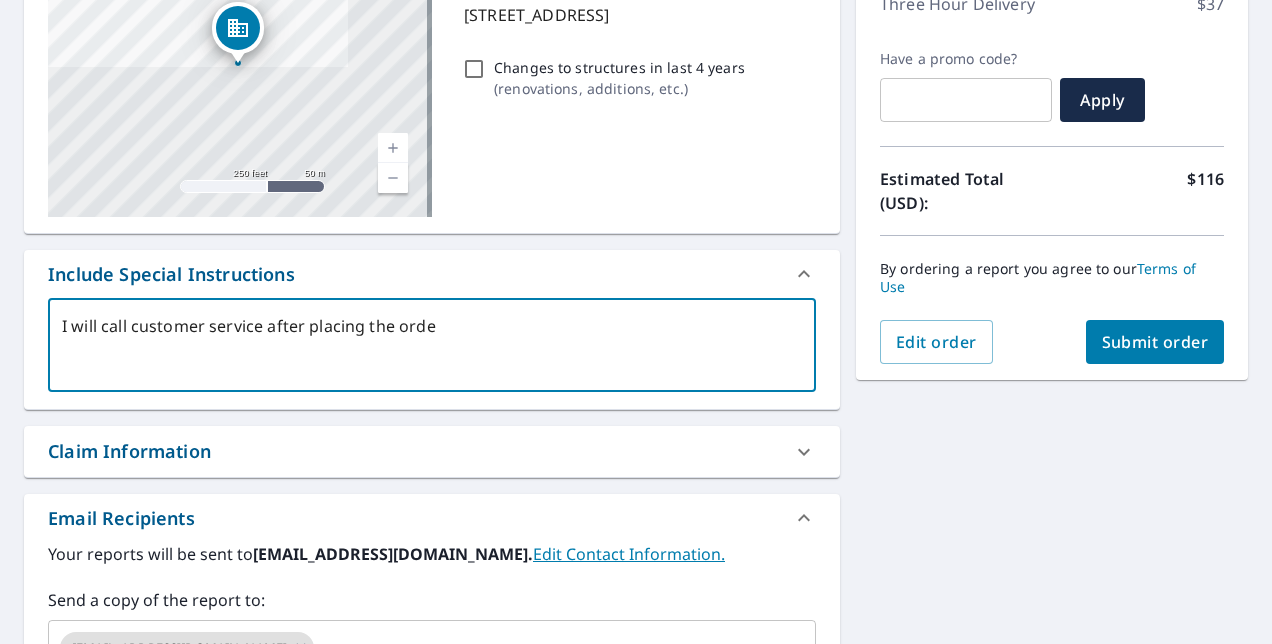 type on "I will call customer service after placing the order" 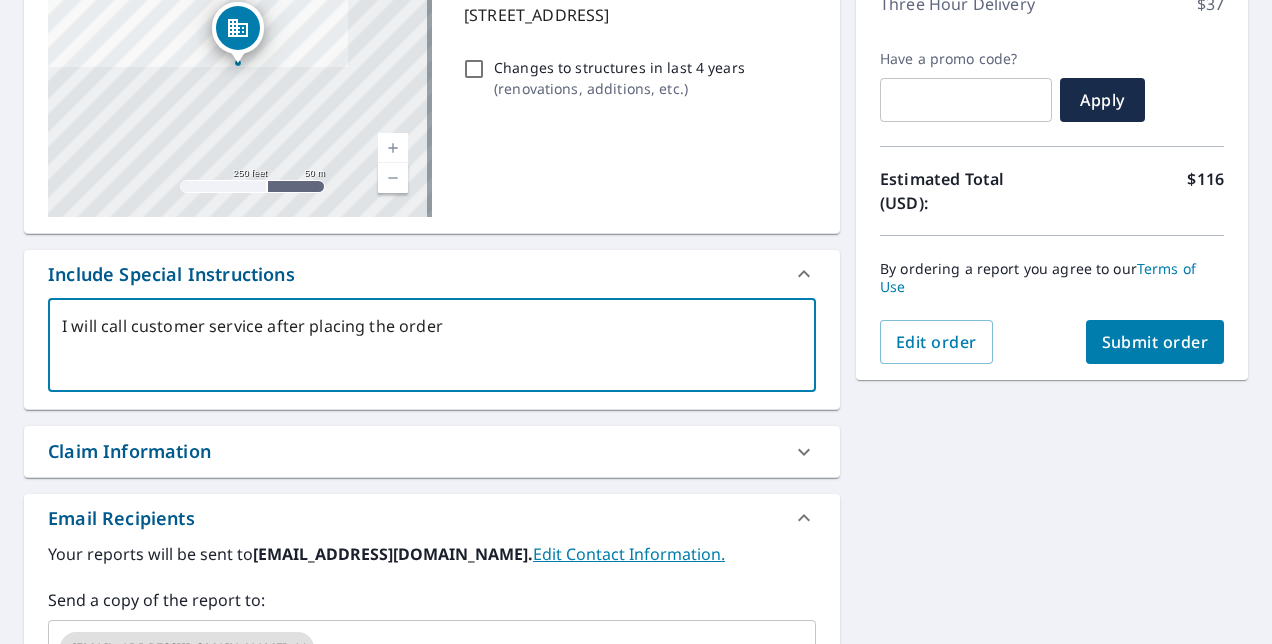 type on "I will call customer service after placing the order" 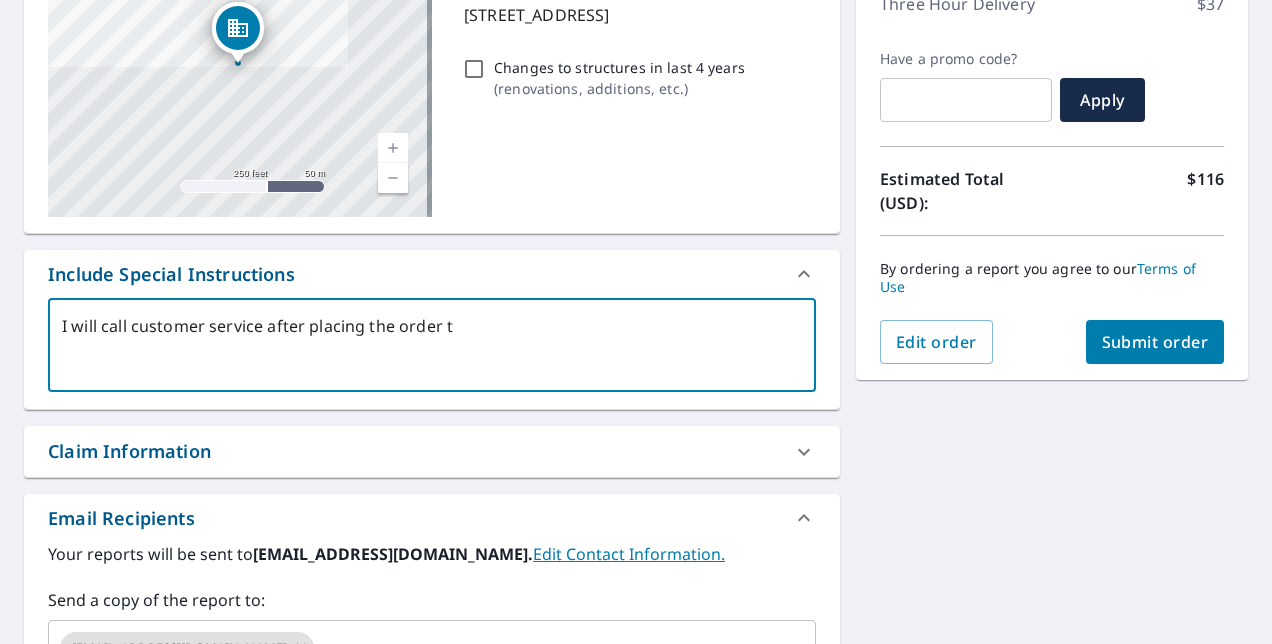 type on "I will call customer service after placing the order to" 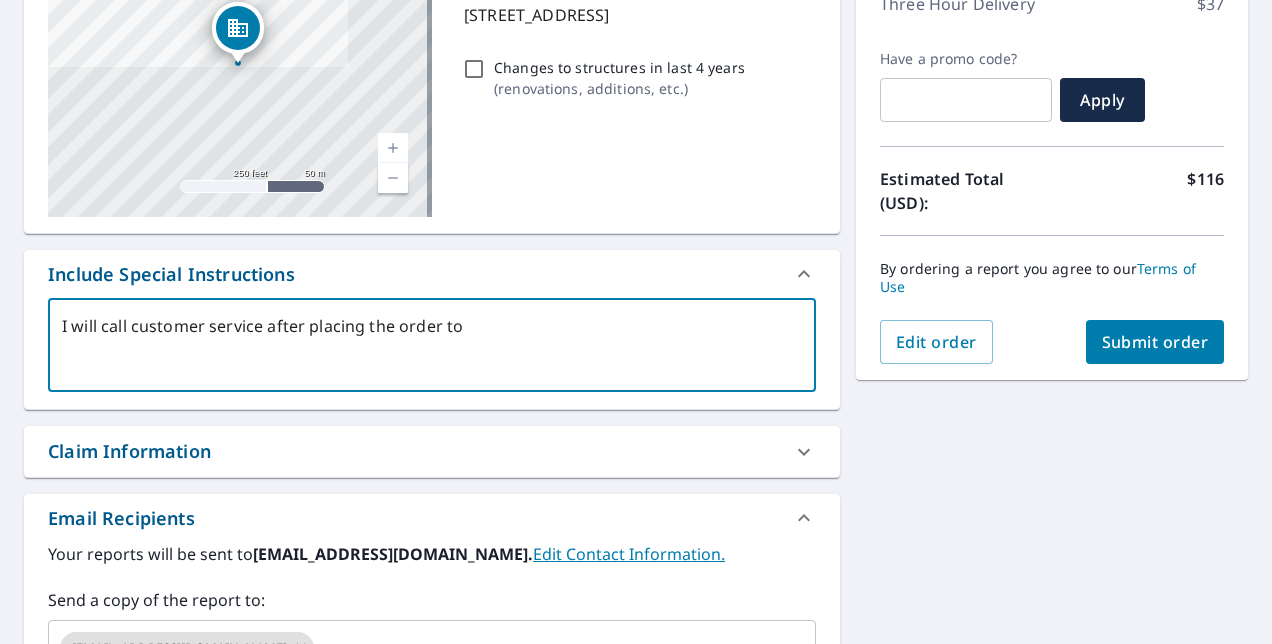 type on "I will call customer service after placing the order to" 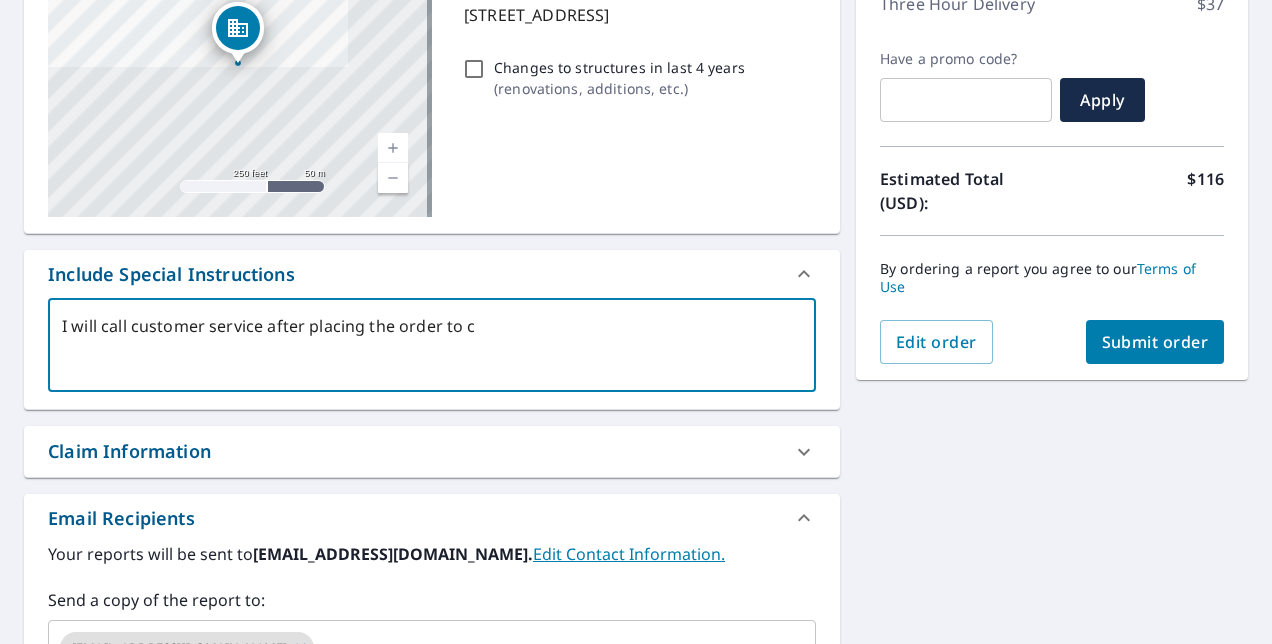 type on "I will call customer service after placing the order to cl" 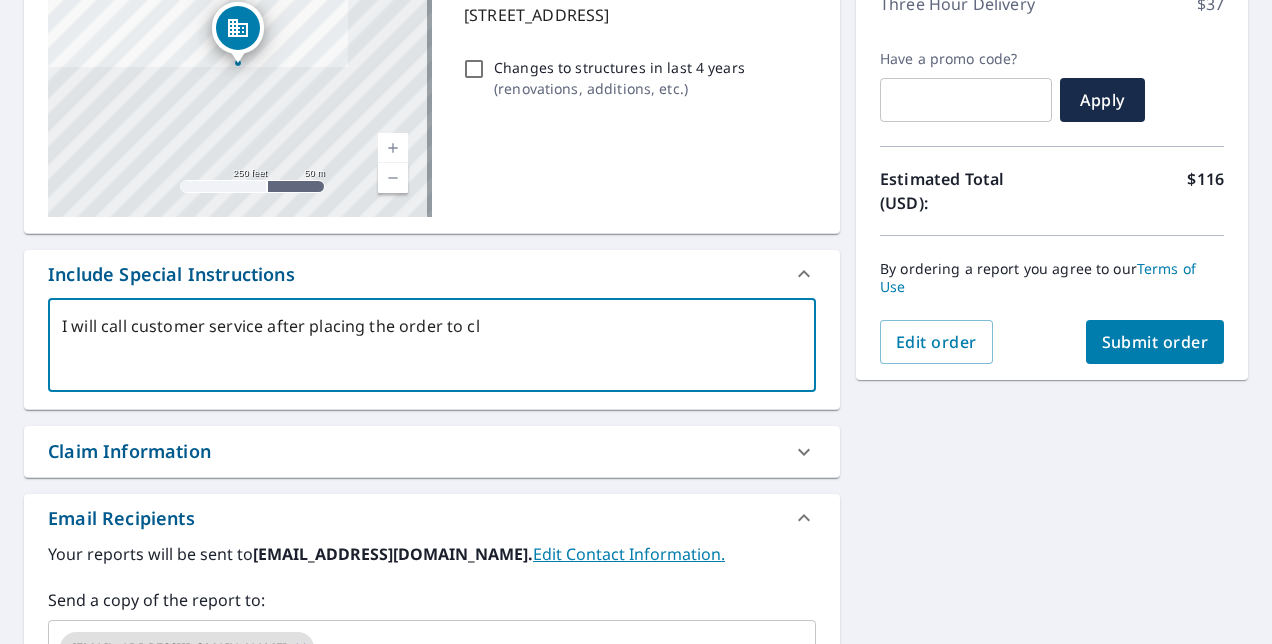 type on "I will call customer service after placing the order to cla" 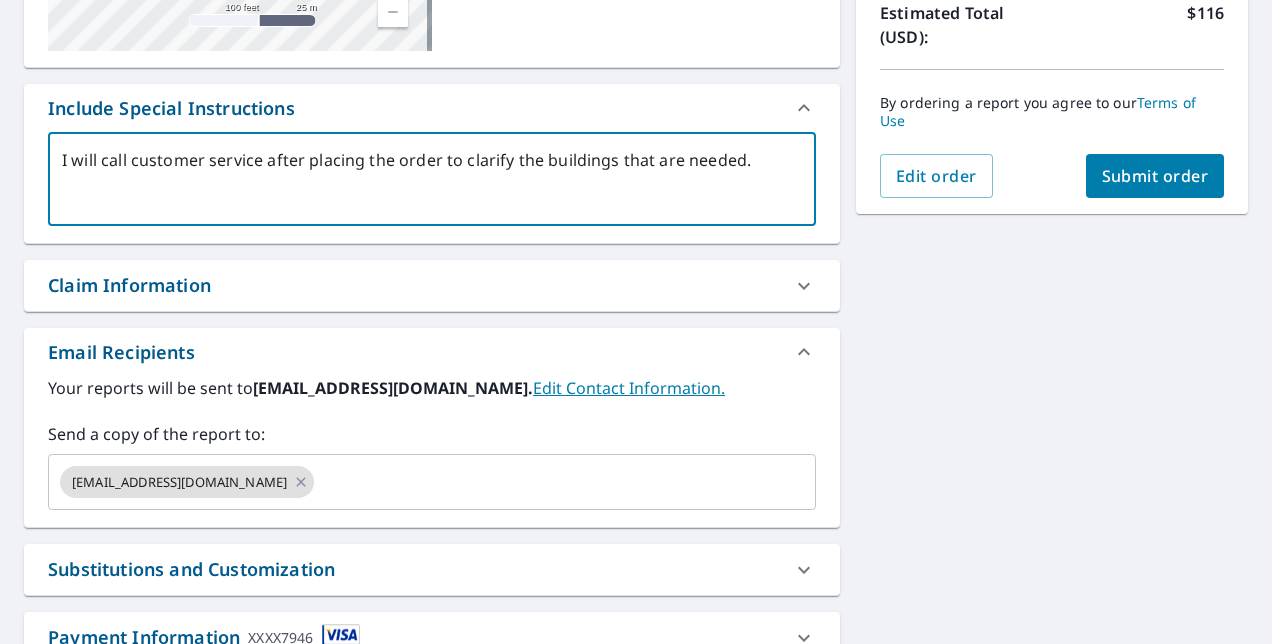 scroll, scrollTop: 235, scrollLeft: 0, axis: vertical 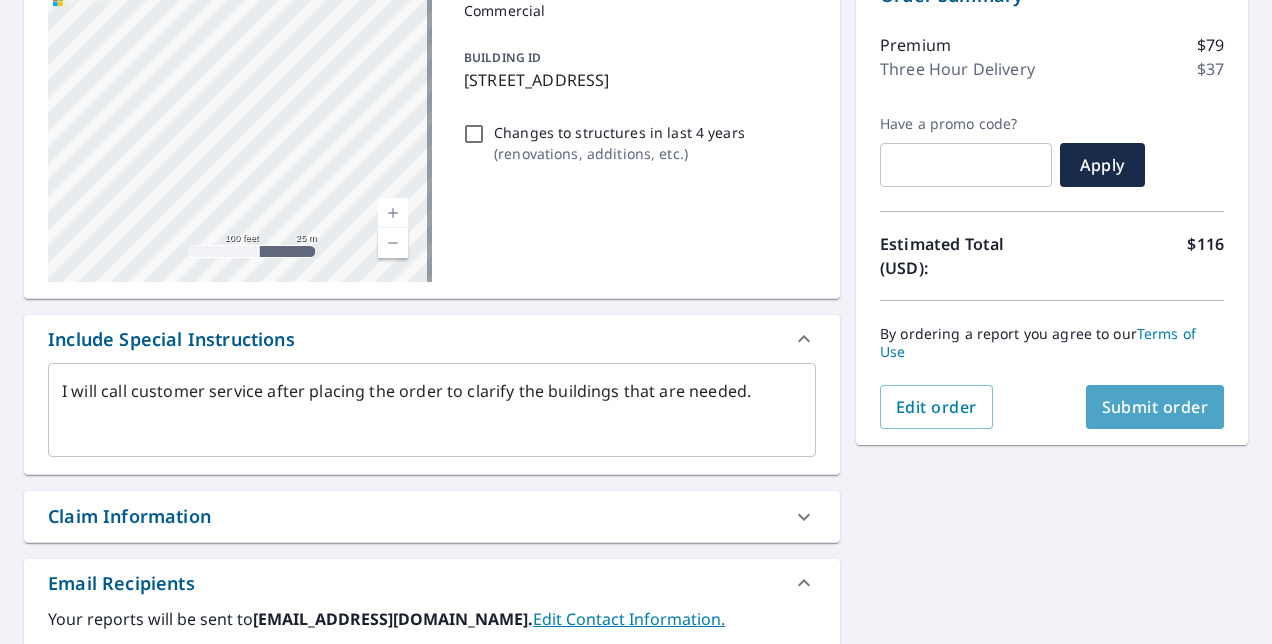 click on "Submit order" at bounding box center [1155, 407] 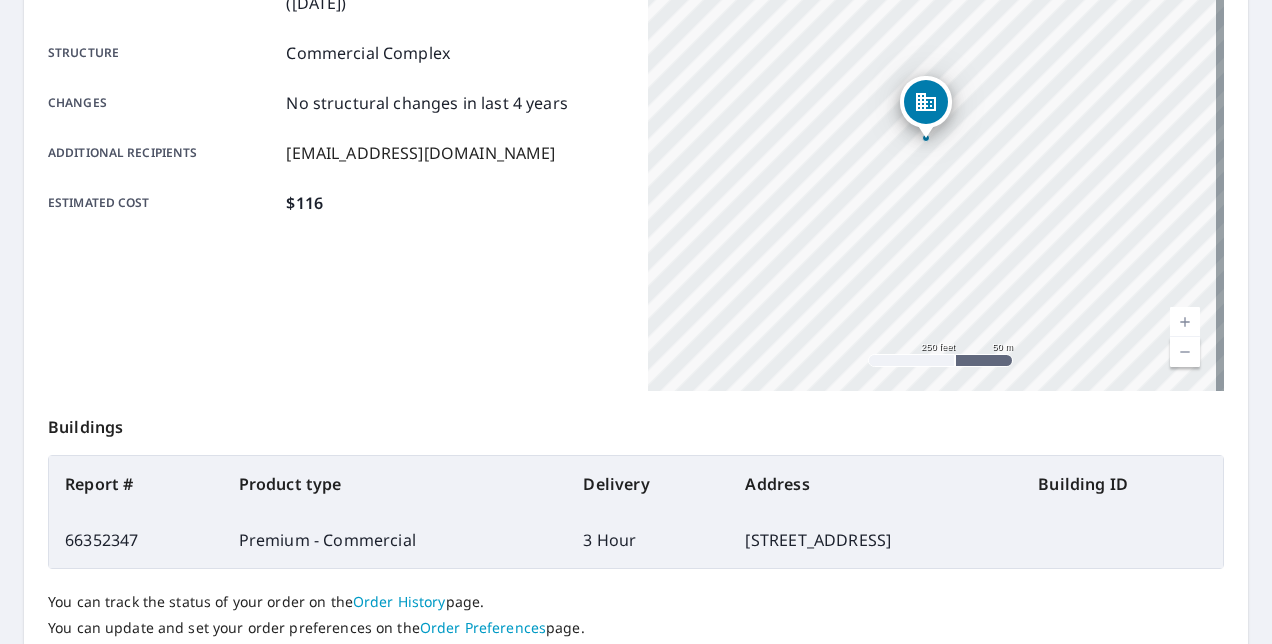 scroll, scrollTop: 431, scrollLeft: 0, axis: vertical 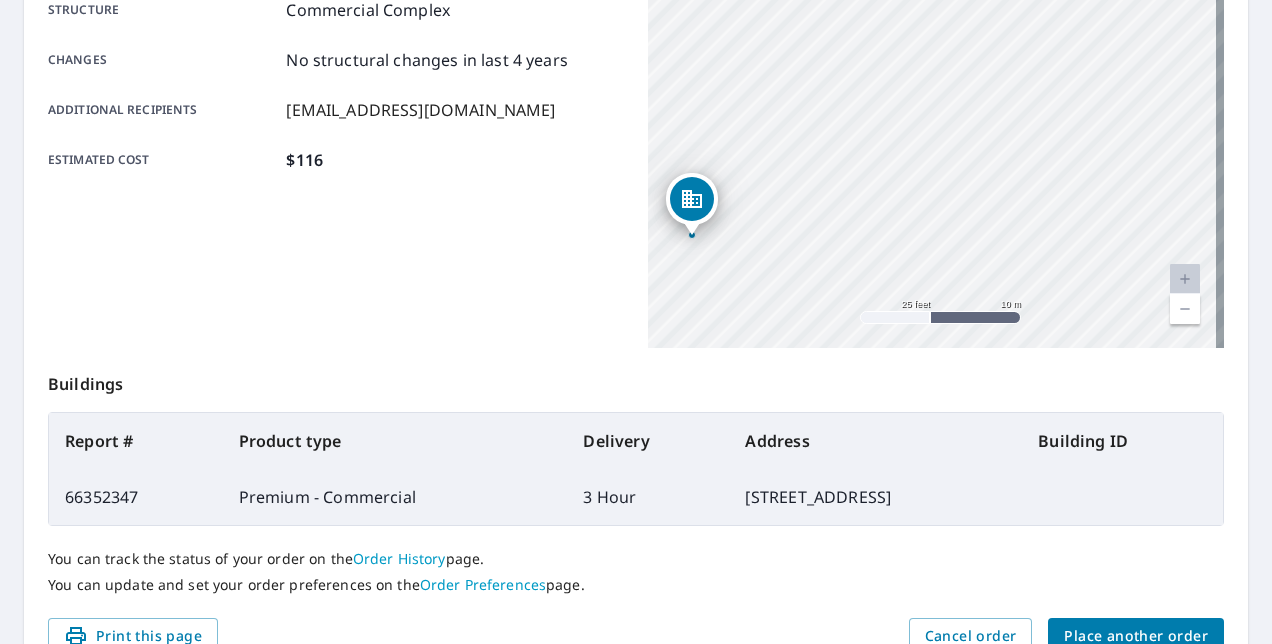 drag, startPoint x: 909, startPoint y: 115, endPoint x: 895, endPoint y: 336, distance: 221.443 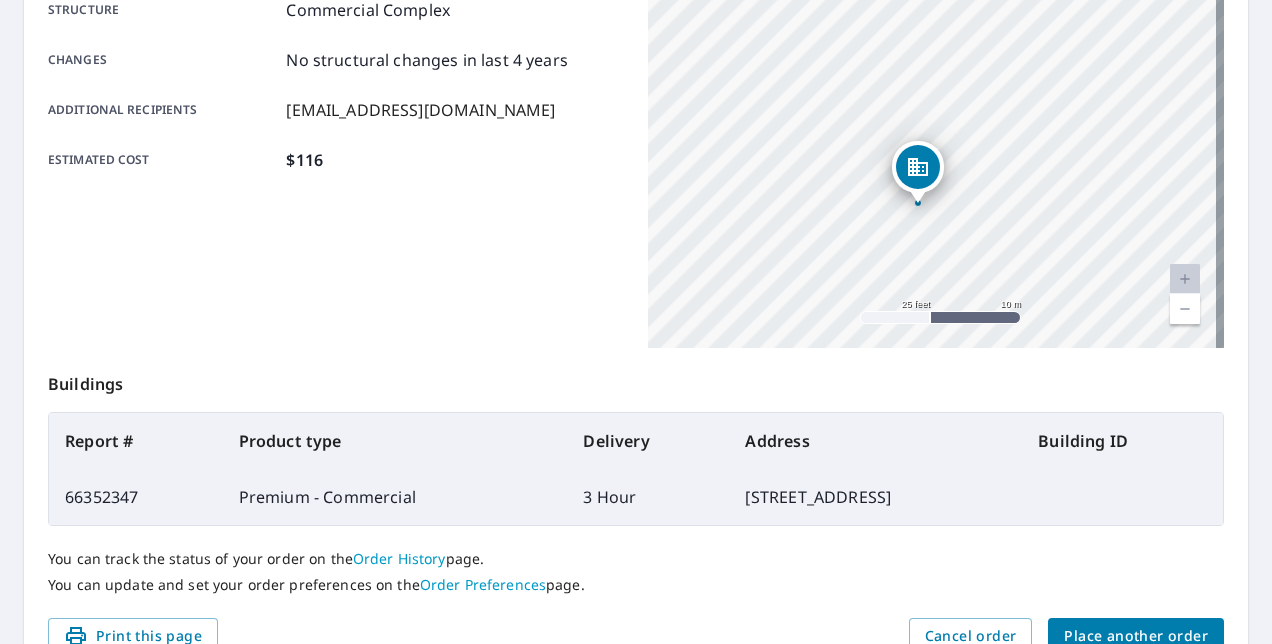drag, startPoint x: 834, startPoint y: 232, endPoint x: 1060, endPoint y: 202, distance: 227.98245 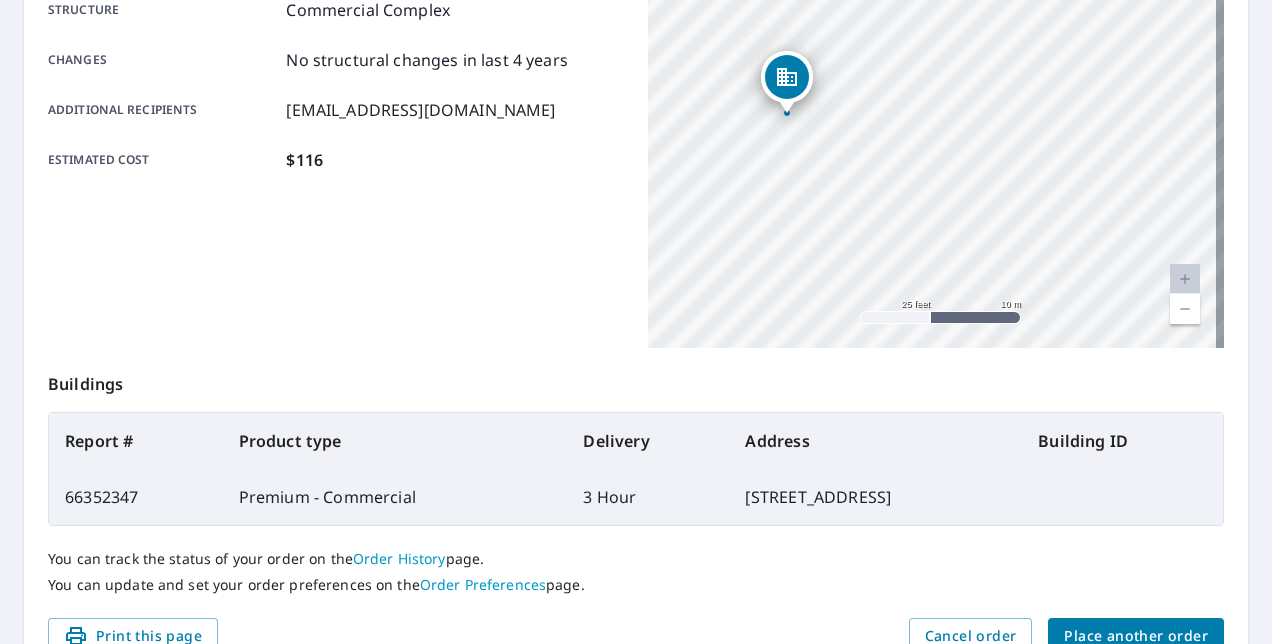 drag, startPoint x: 985, startPoint y: 190, endPoint x: 858, endPoint y: 102, distance: 154.5089 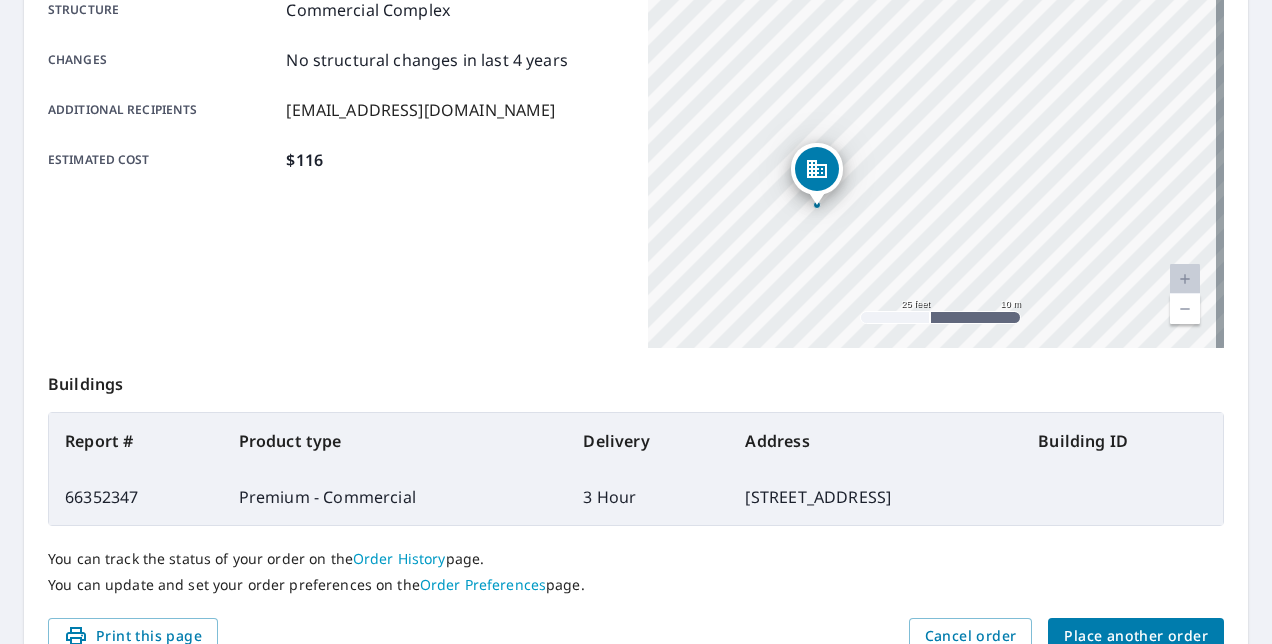 drag, startPoint x: 888, startPoint y: 168, endPoint x: 854, endPoint y: 233, distance: 73.3553 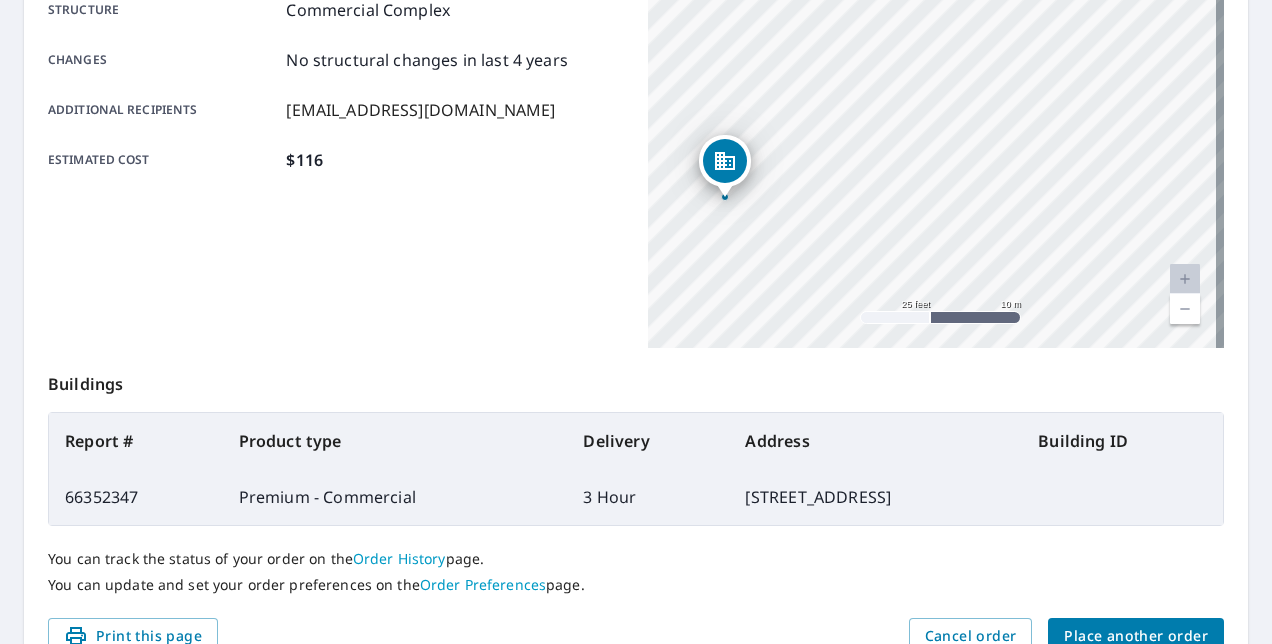 drag, startPoint x: 905, startPoint y: 224, endPoint x: 813, endPoint y: 216, distance: 92.34717 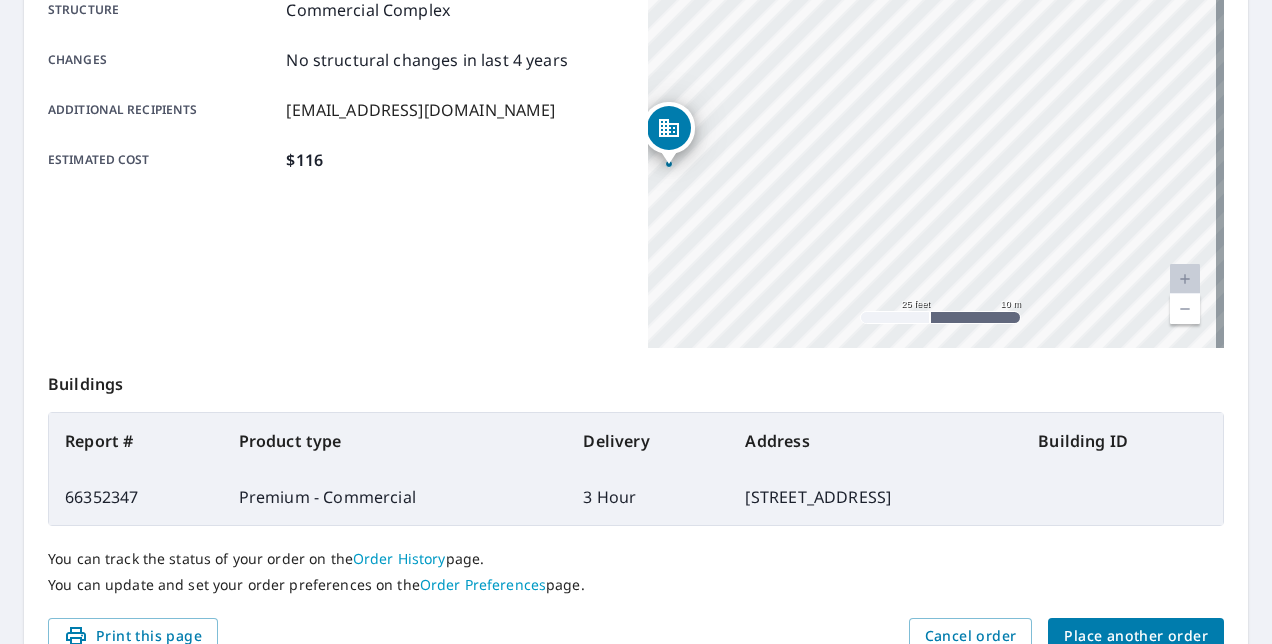 drag, startPoint x: 882, startPoint y: 183, endPoint x: 826, endPoint y: 149, distance: 65.51336 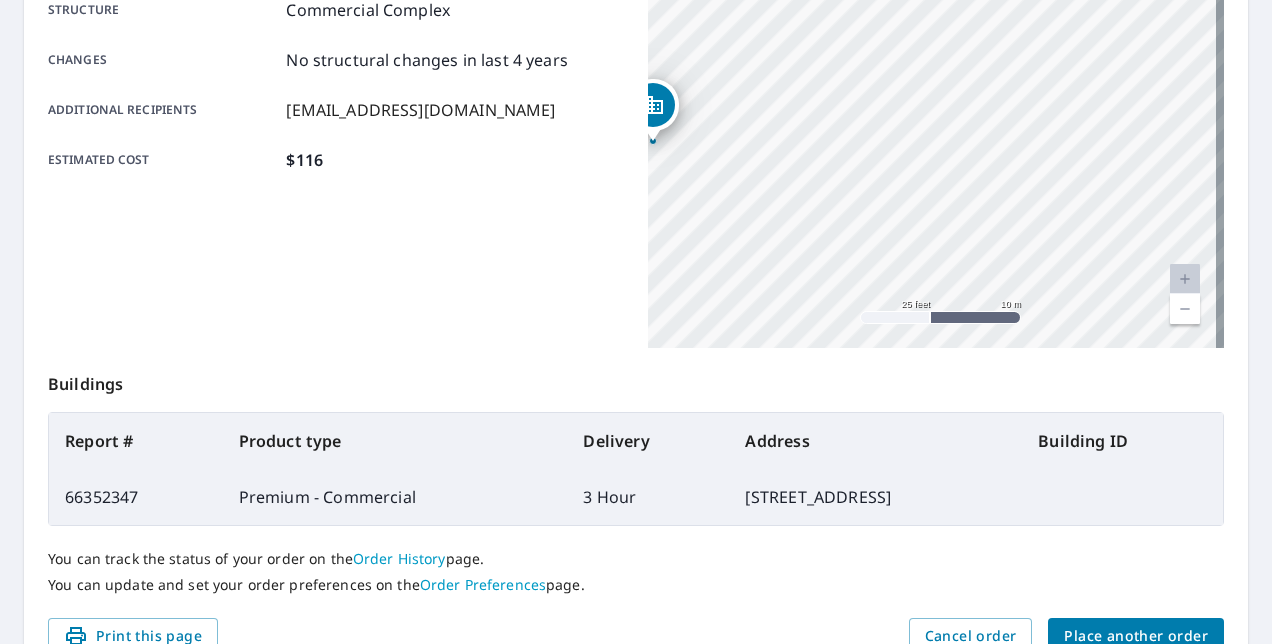 drag, startPoint x: 880, startPoint y: 193, endPoint x: 852, endPoint y: 156, distance: 46.400433 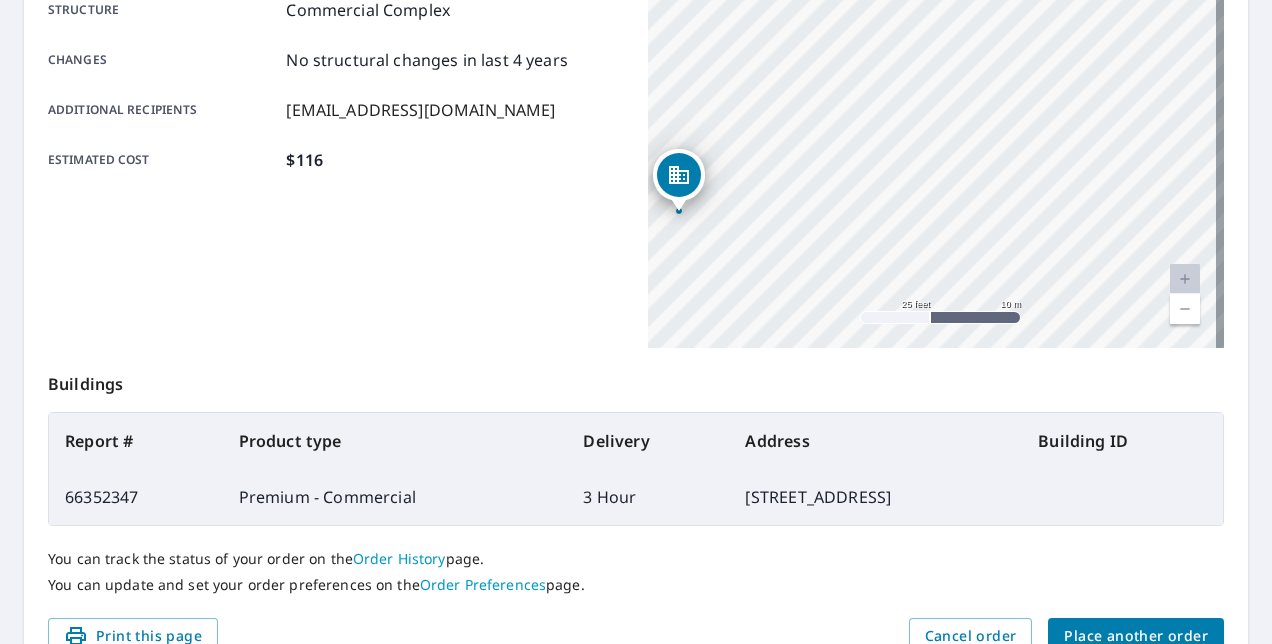drag, startPoint x: 814, startPoint y: 153, endPoint x: 900, endPoint y: 290, distance: 161.75598 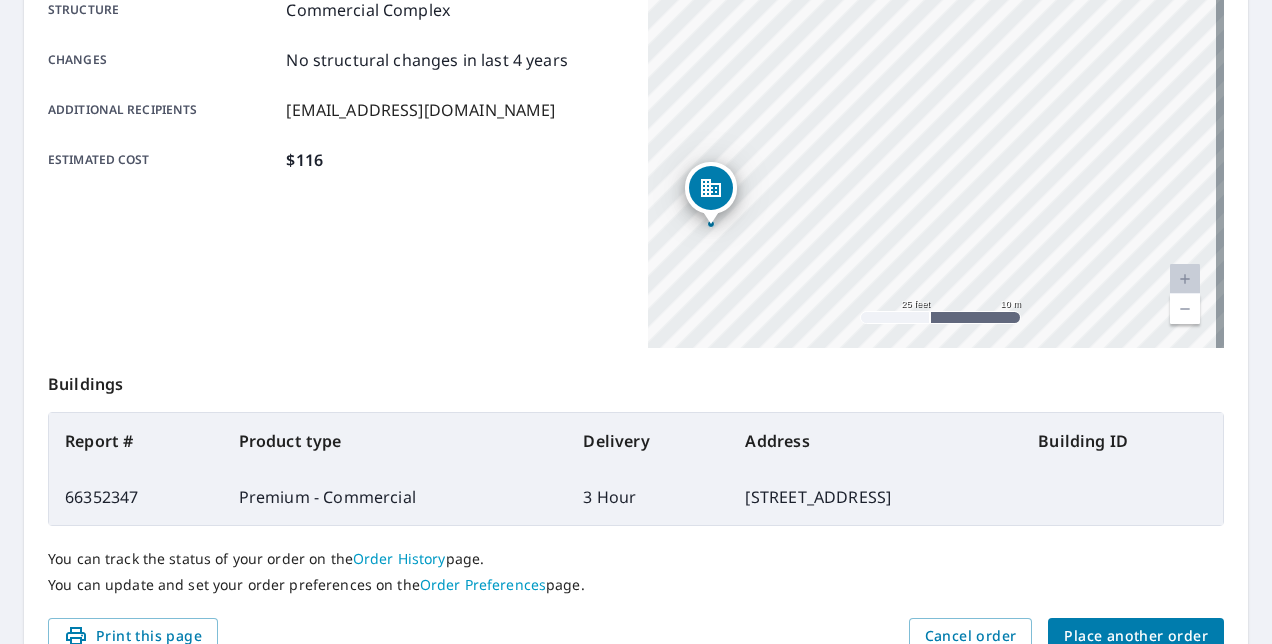 drag, startPoint x: 957, startPoint y: 136, endPoint x: 784, endPoint y: -32, distance: 241.14934 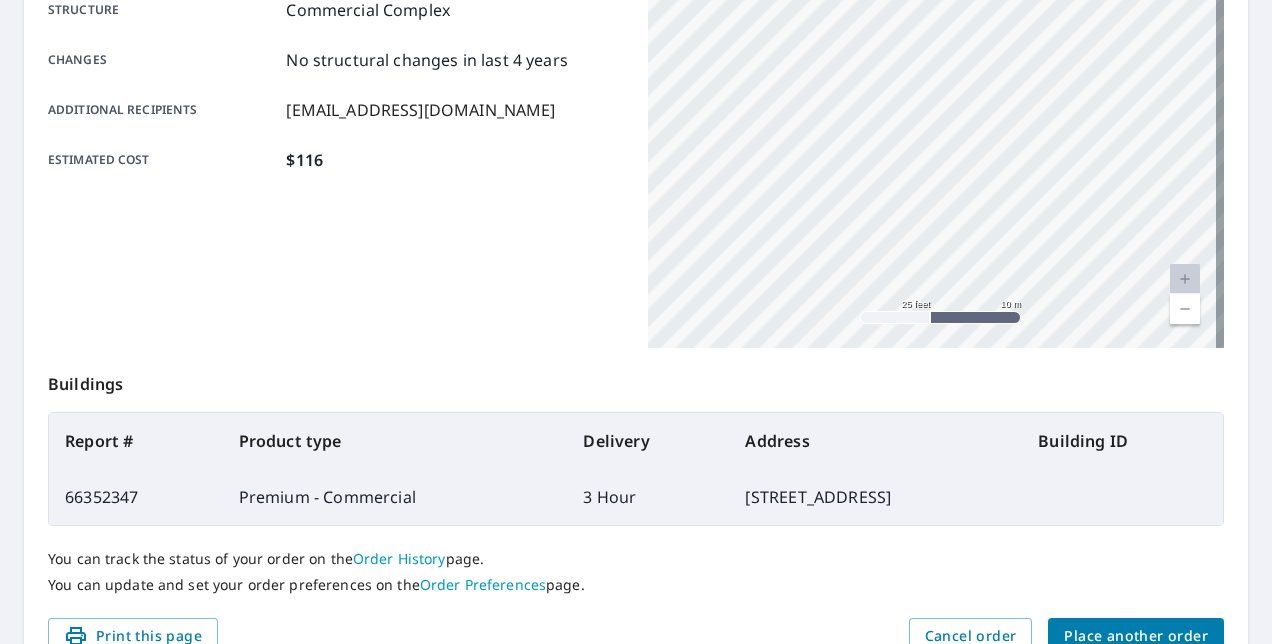 drag, startPoint x: 918, startPoint y: 176, endPoint x: 805, endPoint y: 28, distance: 186.20688 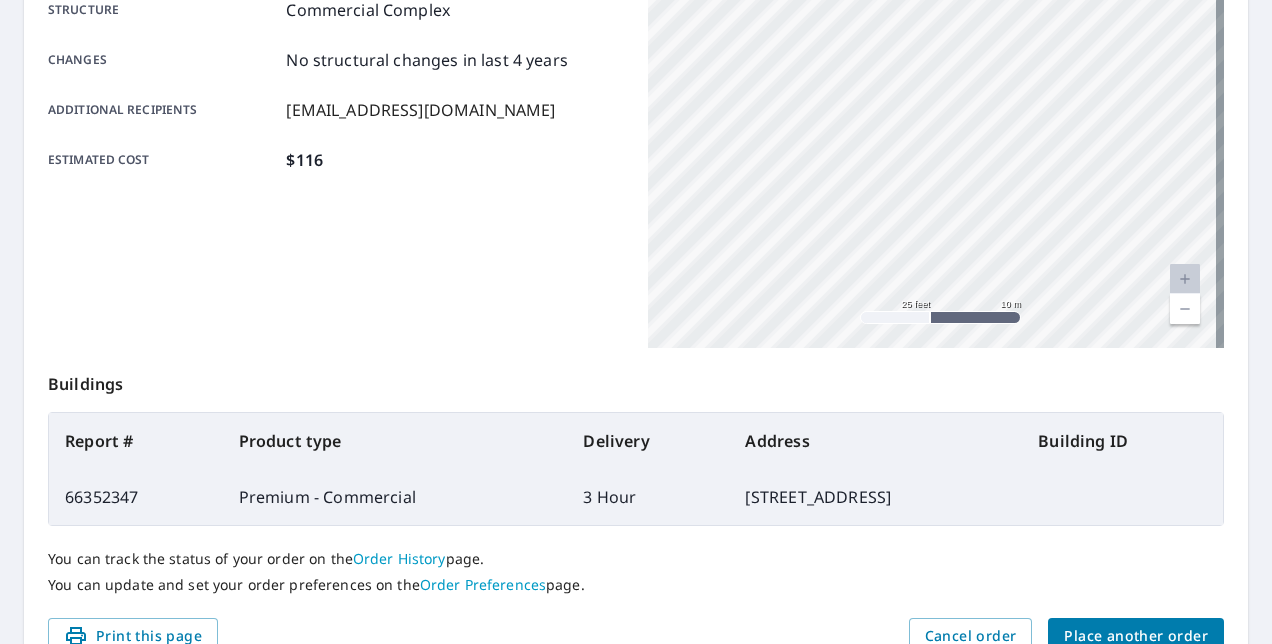 drag, startPoint x: 871, startPoint y: 232, endPoint x: 888, endPoint y: 192, distance: 43.462627 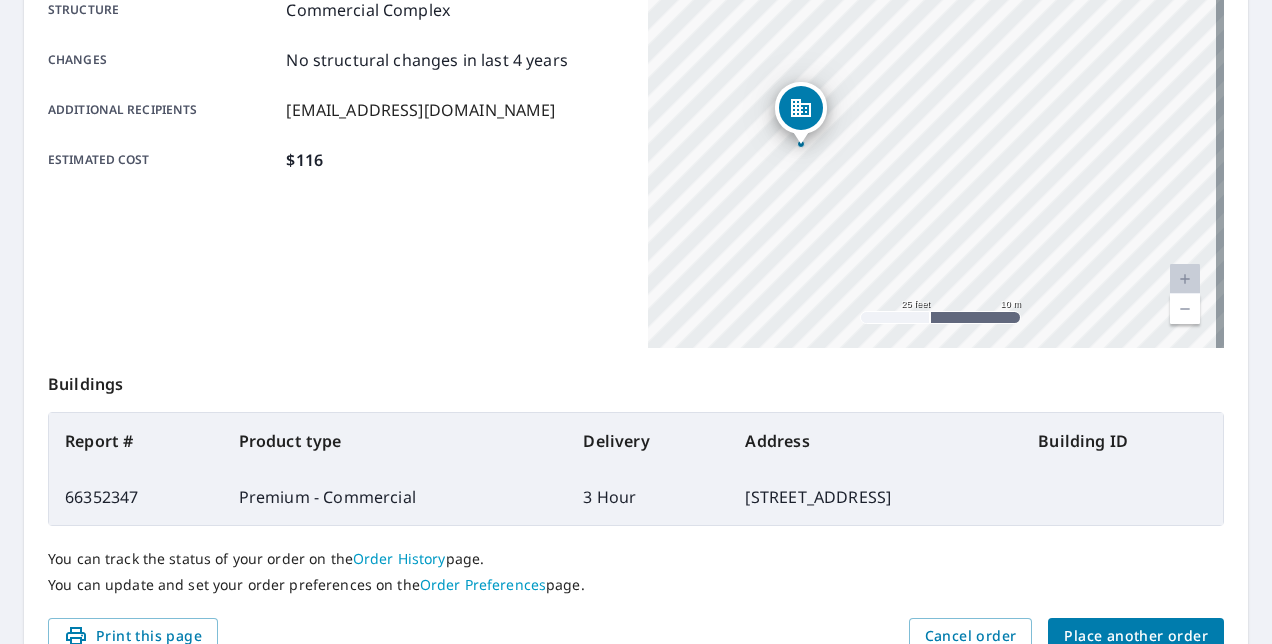 drag, startPoint x: 880, startPoint y: 166, endPoint x: 1103, endPoint y: 235, distance: 233.43094 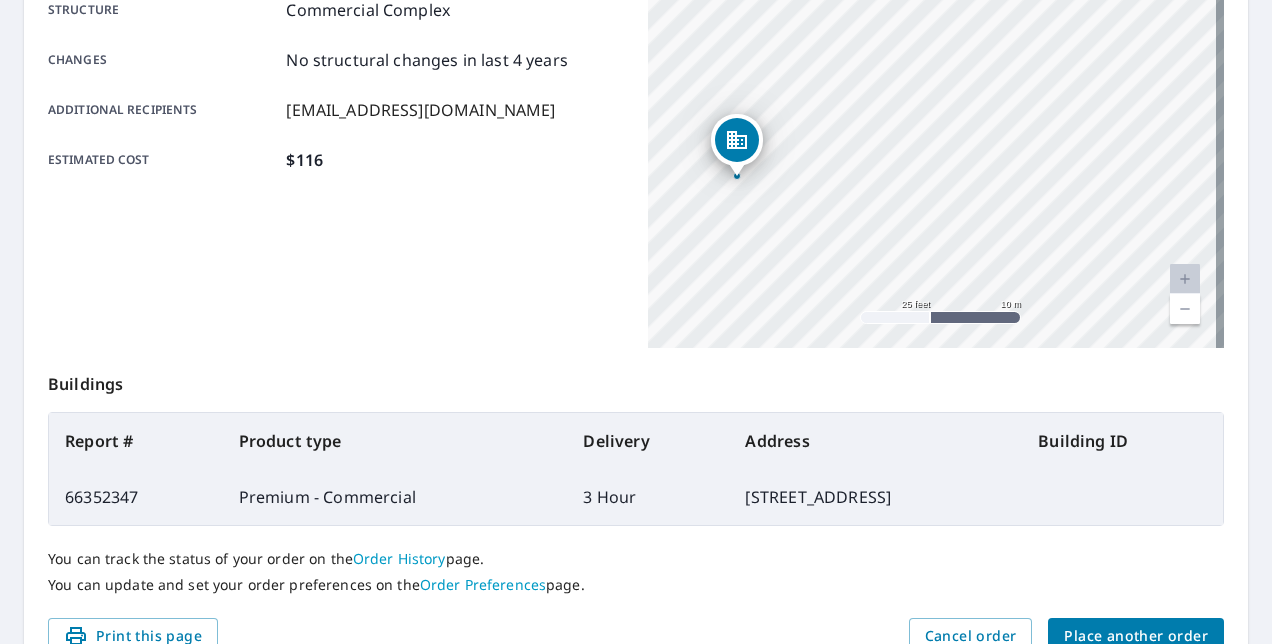 drag, startPoint x: 1011, startPoint y: 170, endPoint x: 942, endPoint y: 204, distance: 76.922035 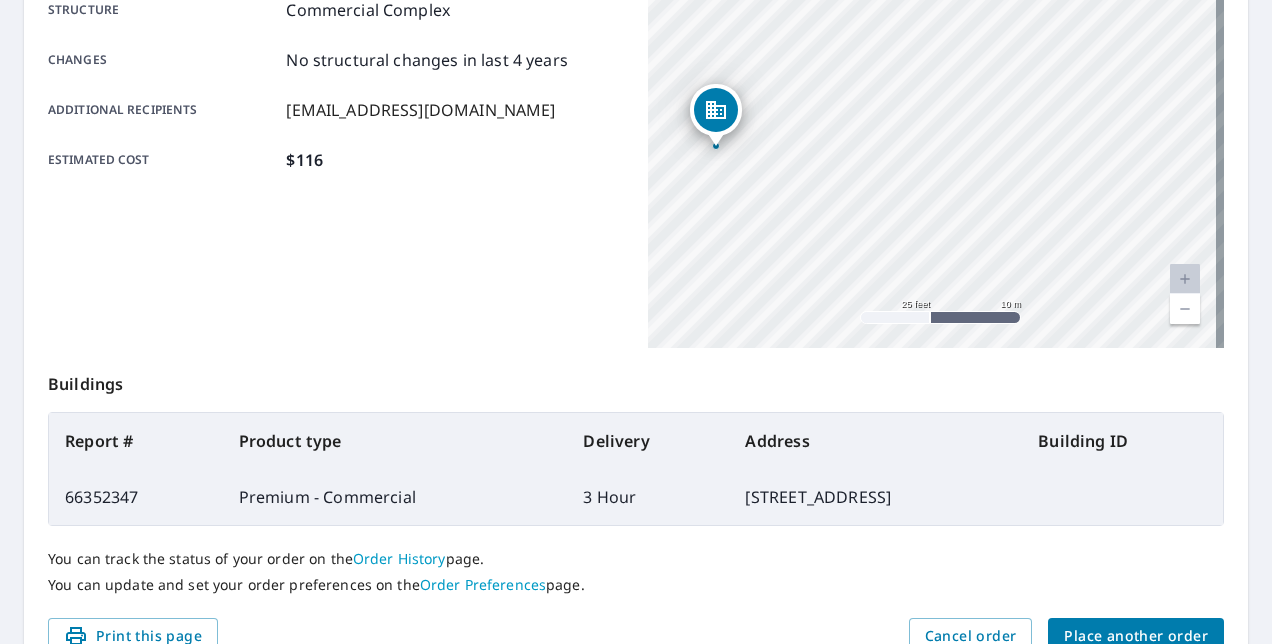 drag, startPoint x: 936, startPoint y: 212, endPoint x: 909, endPoint y: 170, distance: 49.92995 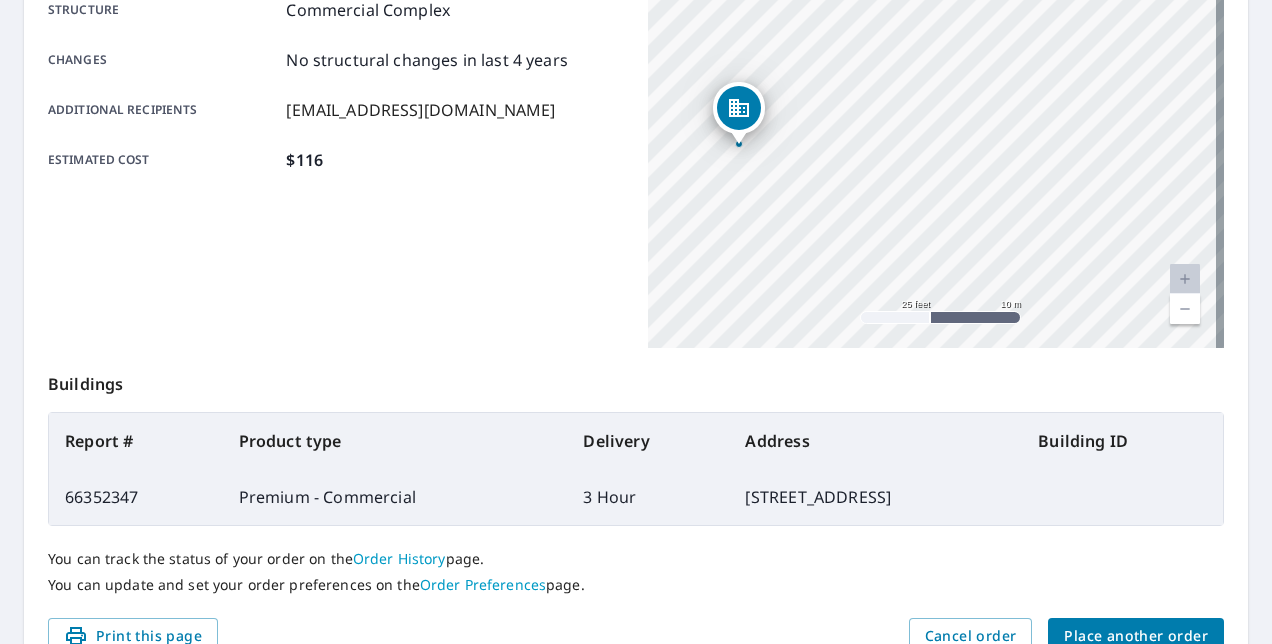 drag, startPoint x: 824, startPoint y: 164, endPoint x: 986, endPoint y: 209, distance: 168.13388 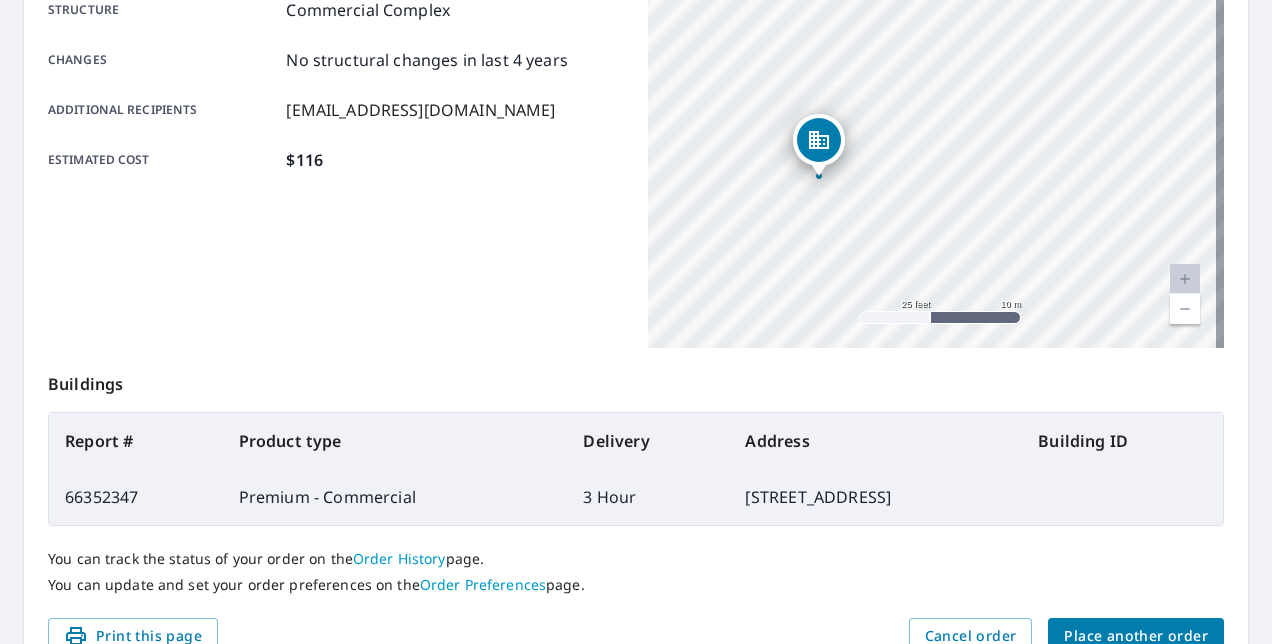 drag, startPoint x: 992, startPoint y: 206, endPoint x: 888, endPoint y: 200, distance: 104.172935 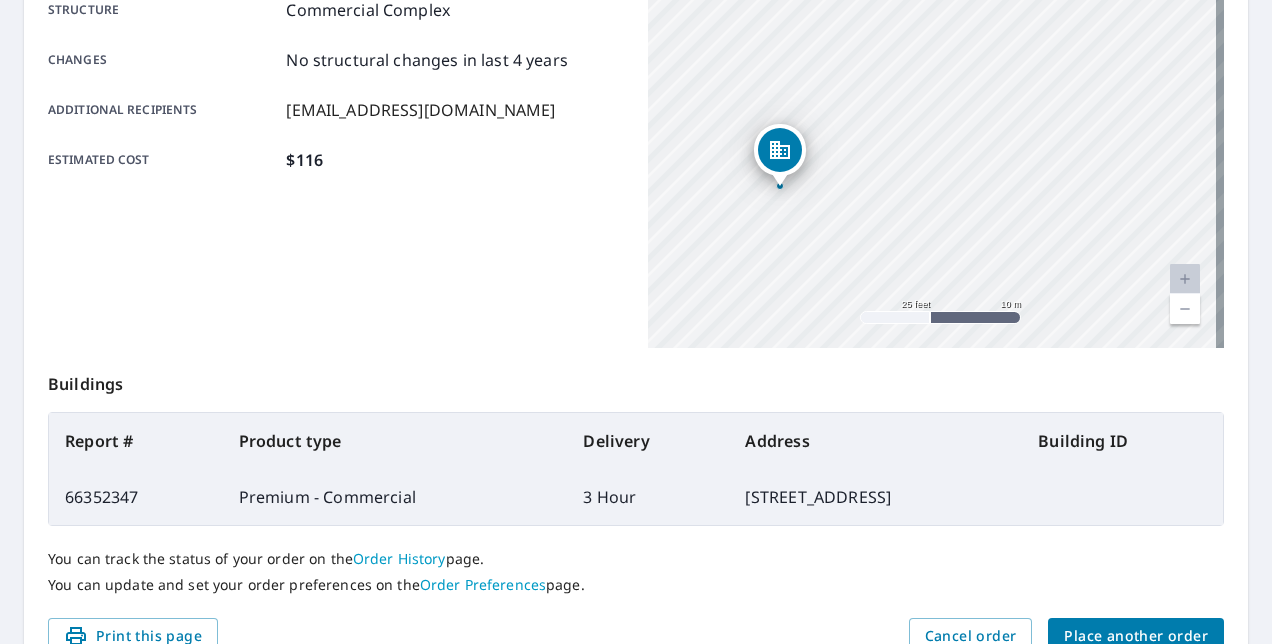 drag, startPoint x: 846, startPoint y: 192, endPoint x: 874, endPoint y: 214, distance: 35.608986 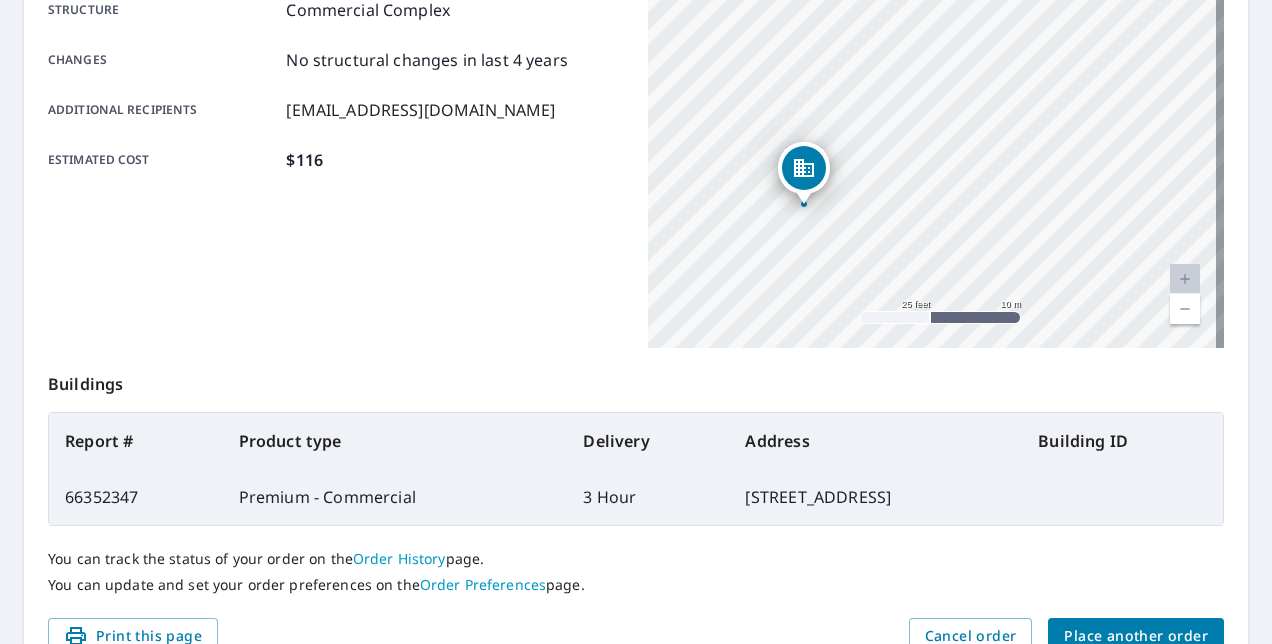 drag, startPoint x: 919, startPoint y: 166, endPoint x: 919, endPoint y: 260, distance: 94 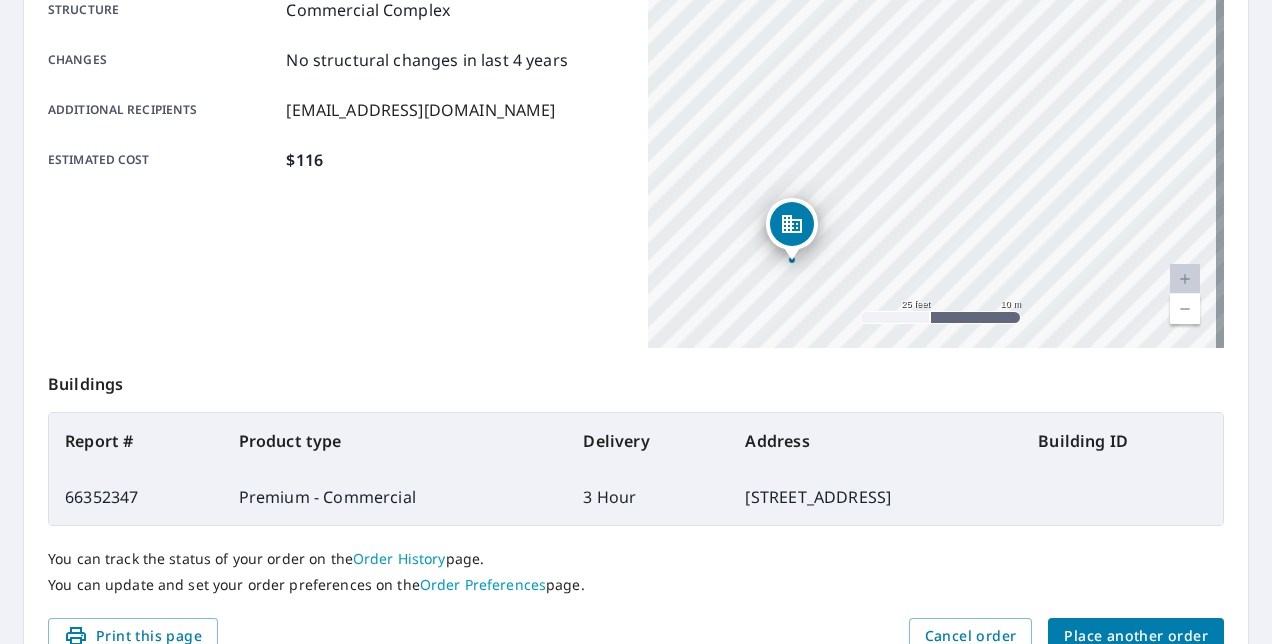 drag, startPoint x: 927, startPoint y: 220, endPoint x: 903, endPoint y: 152, distance: 72.11102 